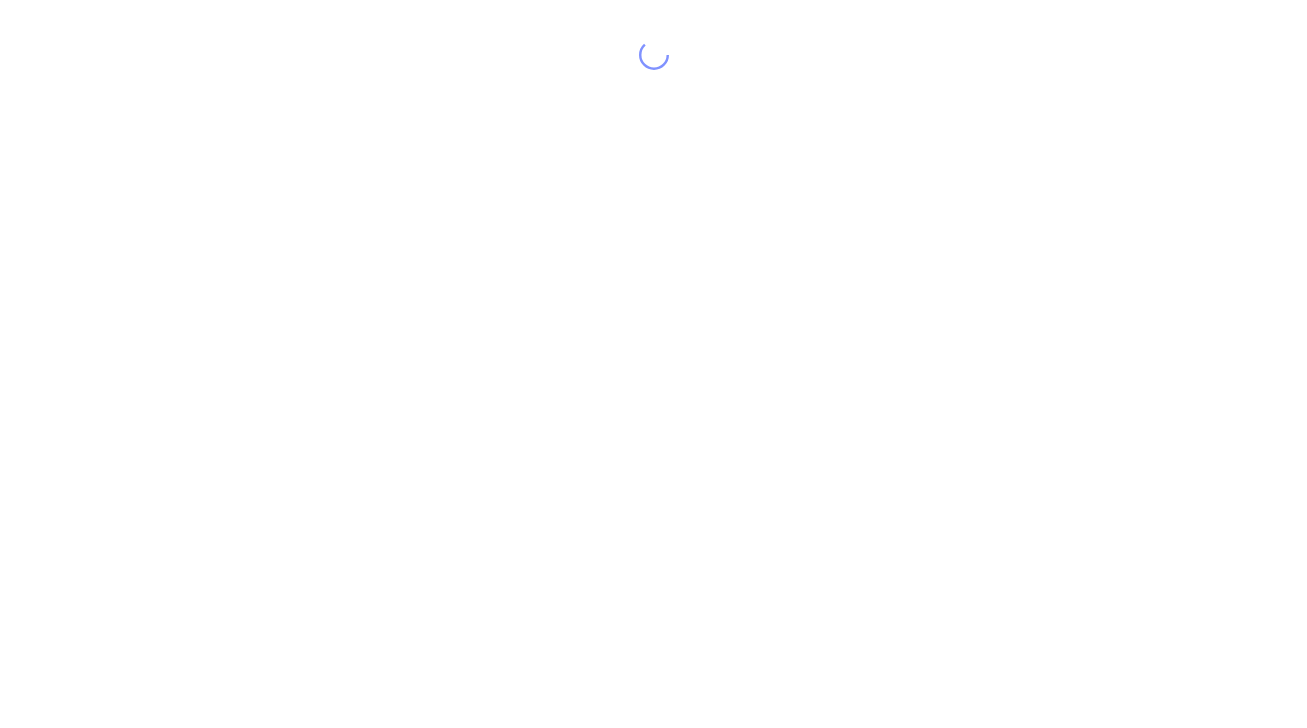 scroll, scrollTop: 0, scrollLeft: 0, axis: both 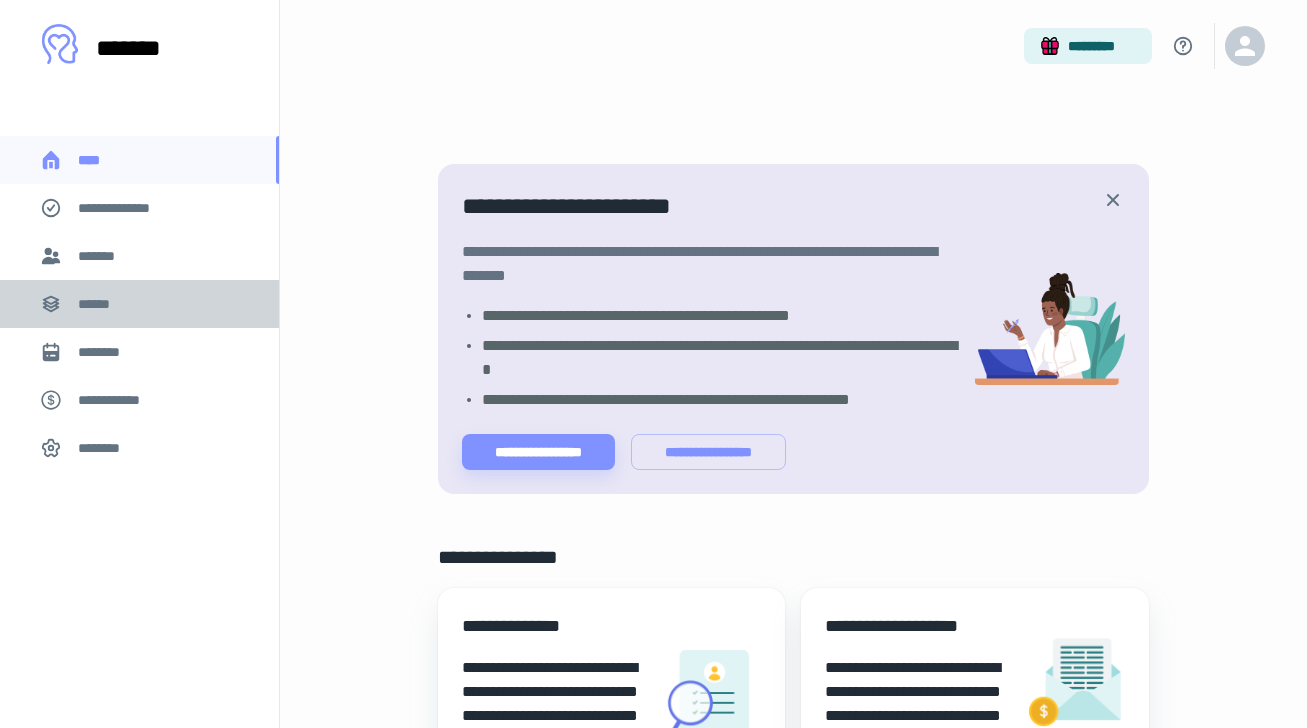click on "******" at bounding box center (139, 304) 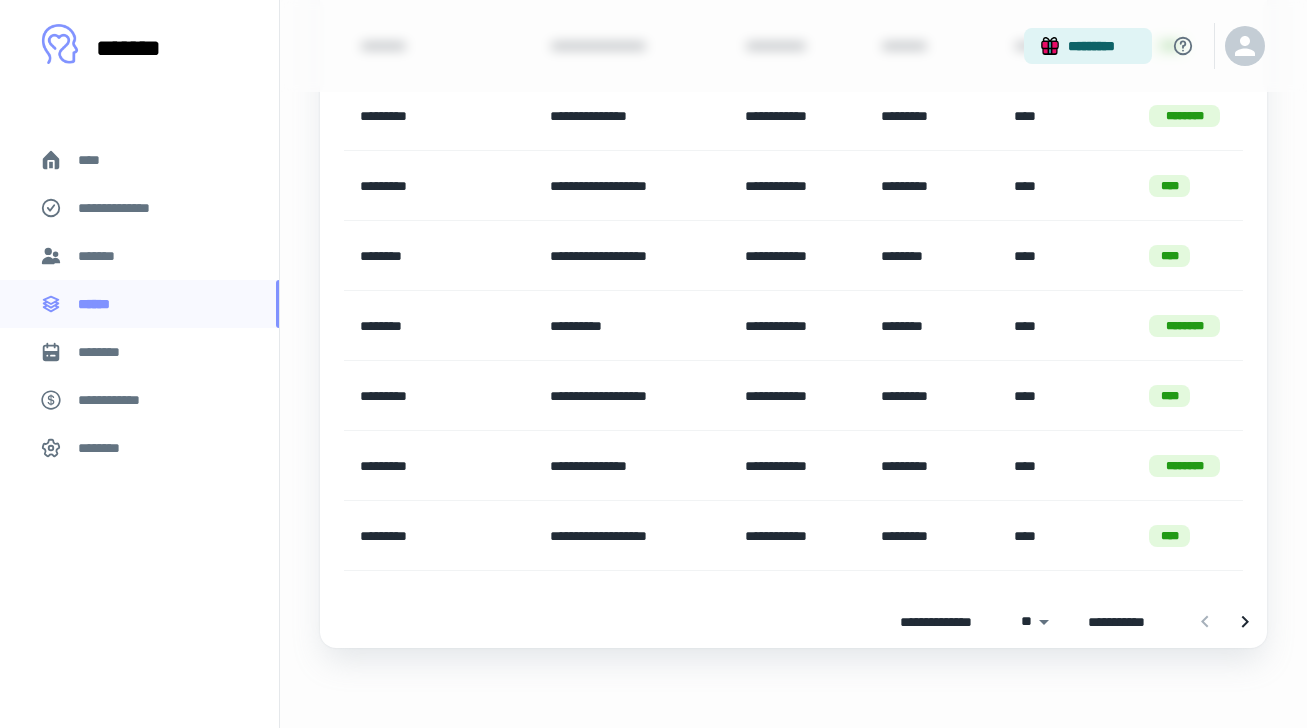 scroll, scrollTop: 1548, scrollLeft: 0, axis: vertical 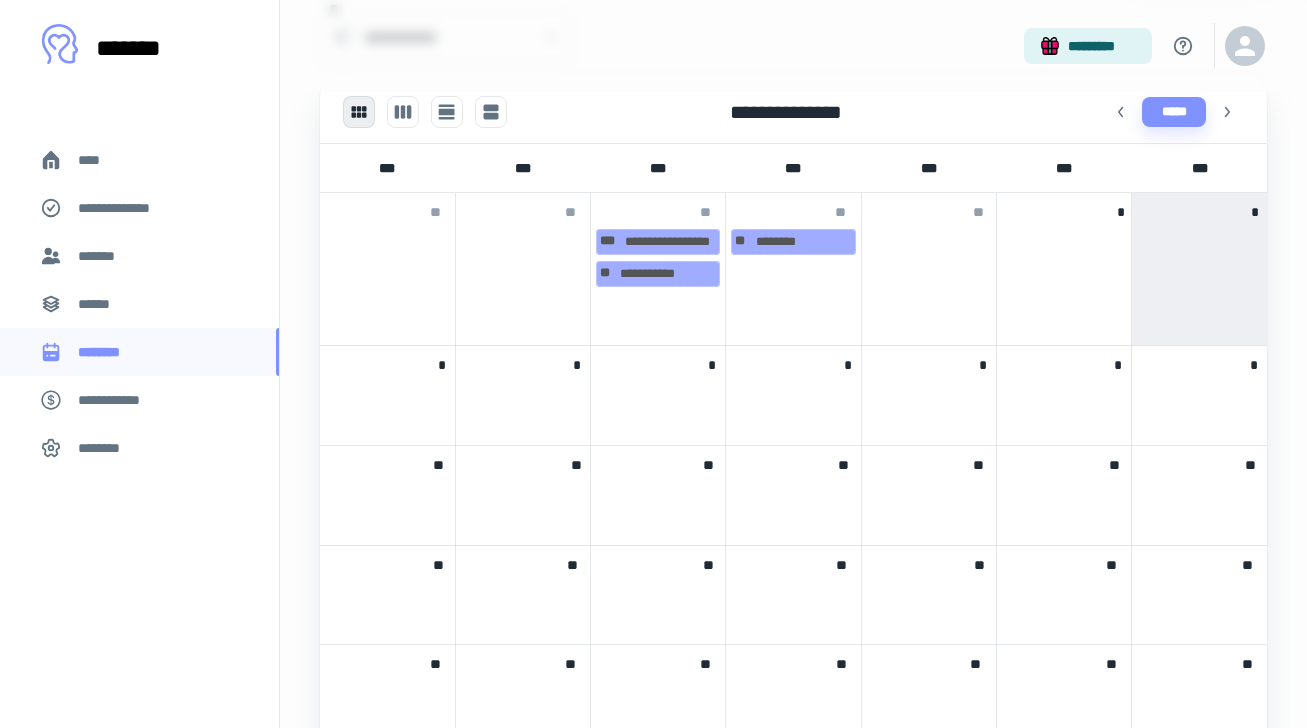 click on "*******" at bounding box center (139, 256) 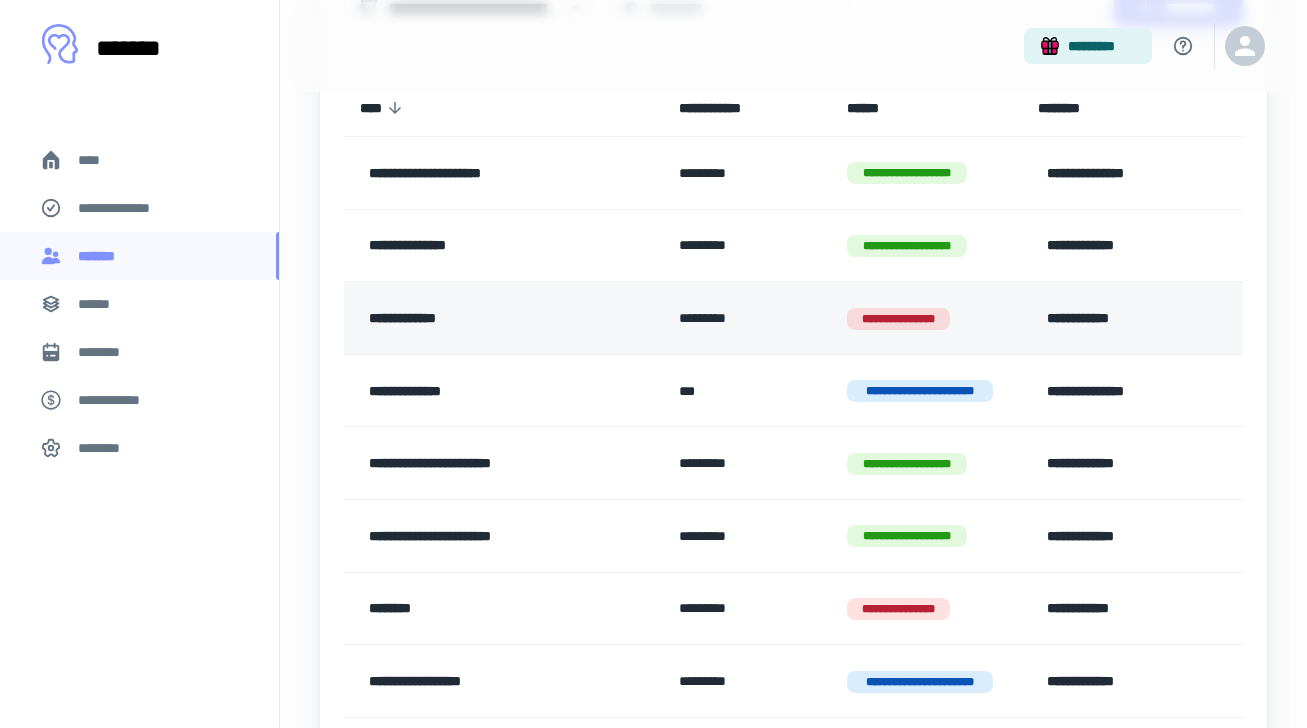 scroll, scrollTop: 225, scrollLeft: 0, axis: vertical 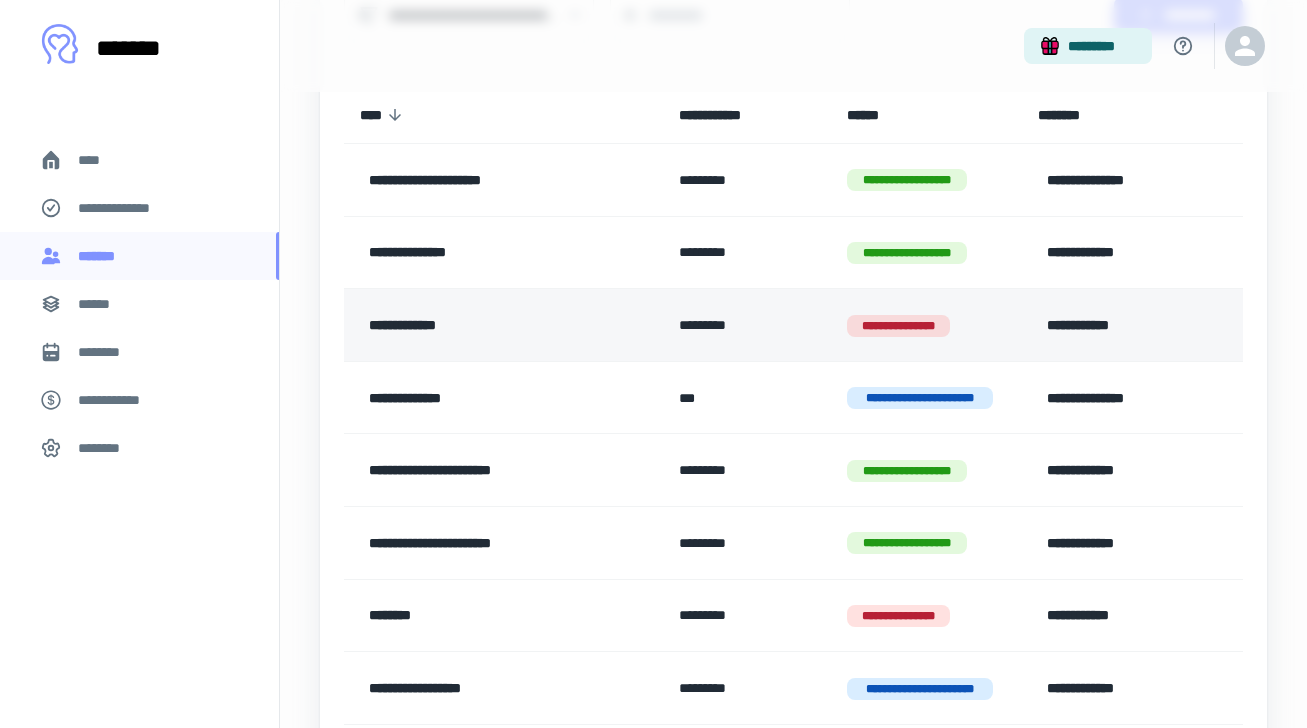 click on "**********" at bounding box center [926, 325] 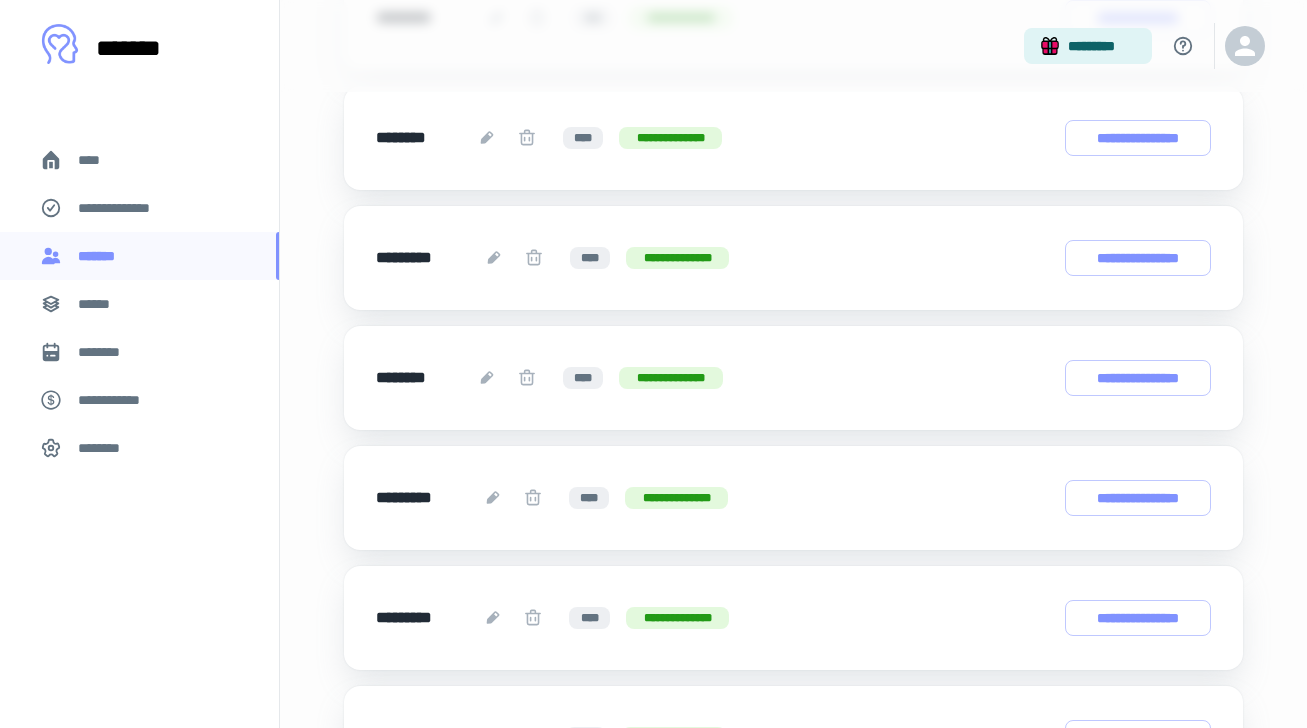 scroll, scrollTop: 435, scrollLeft: 0, axis: vertical 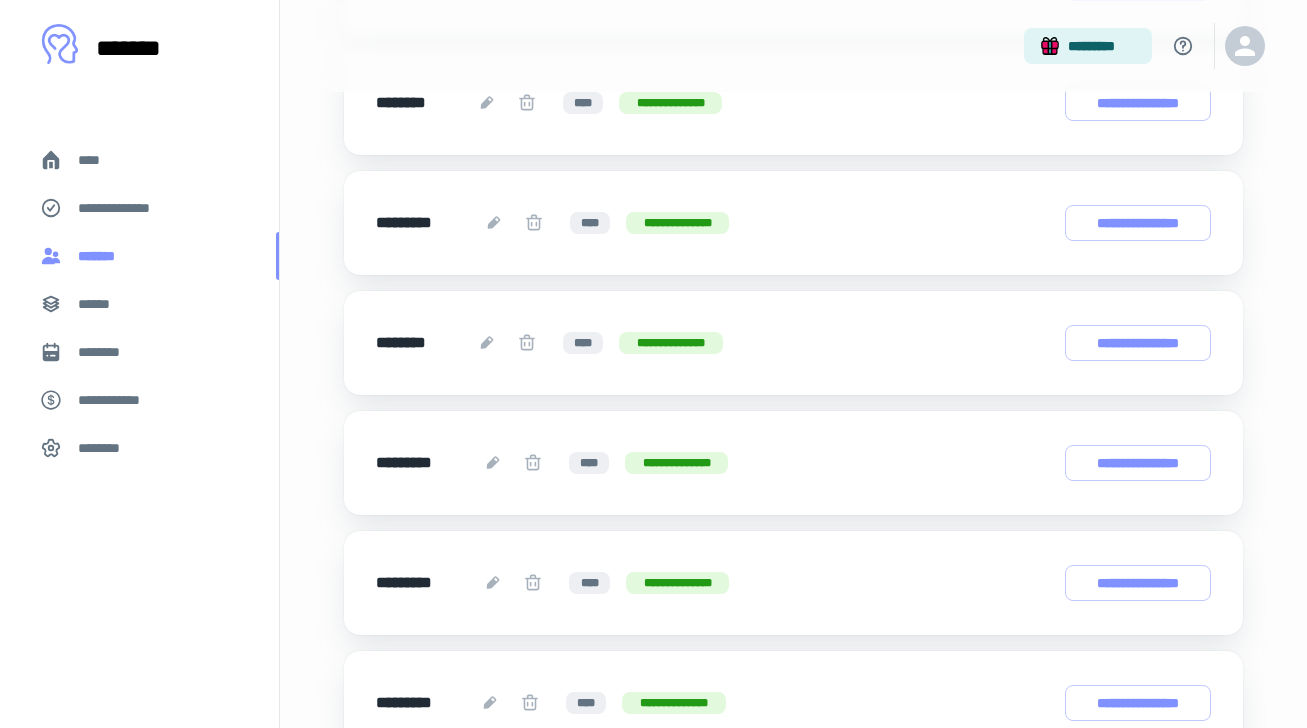 click on "*******" at bounding box center [139, 256] 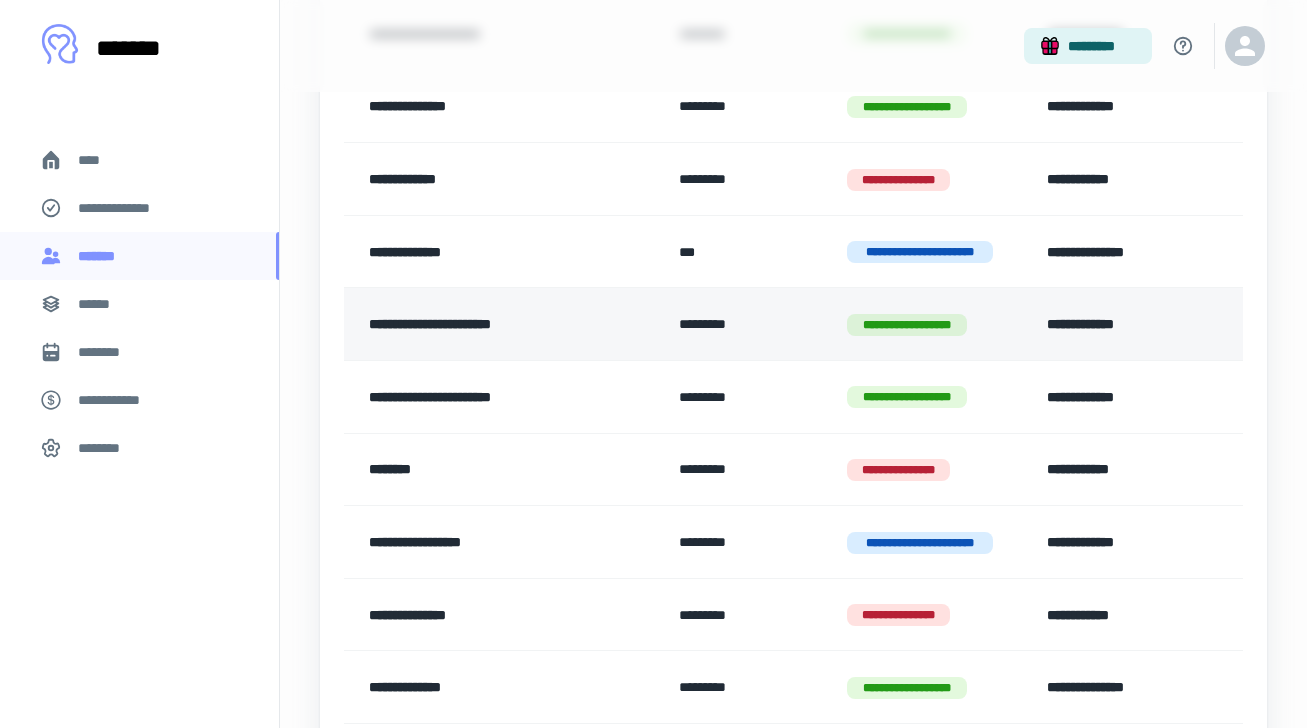 scroll, scrollTop: 366, scrollLeft: 0, axis: vertical 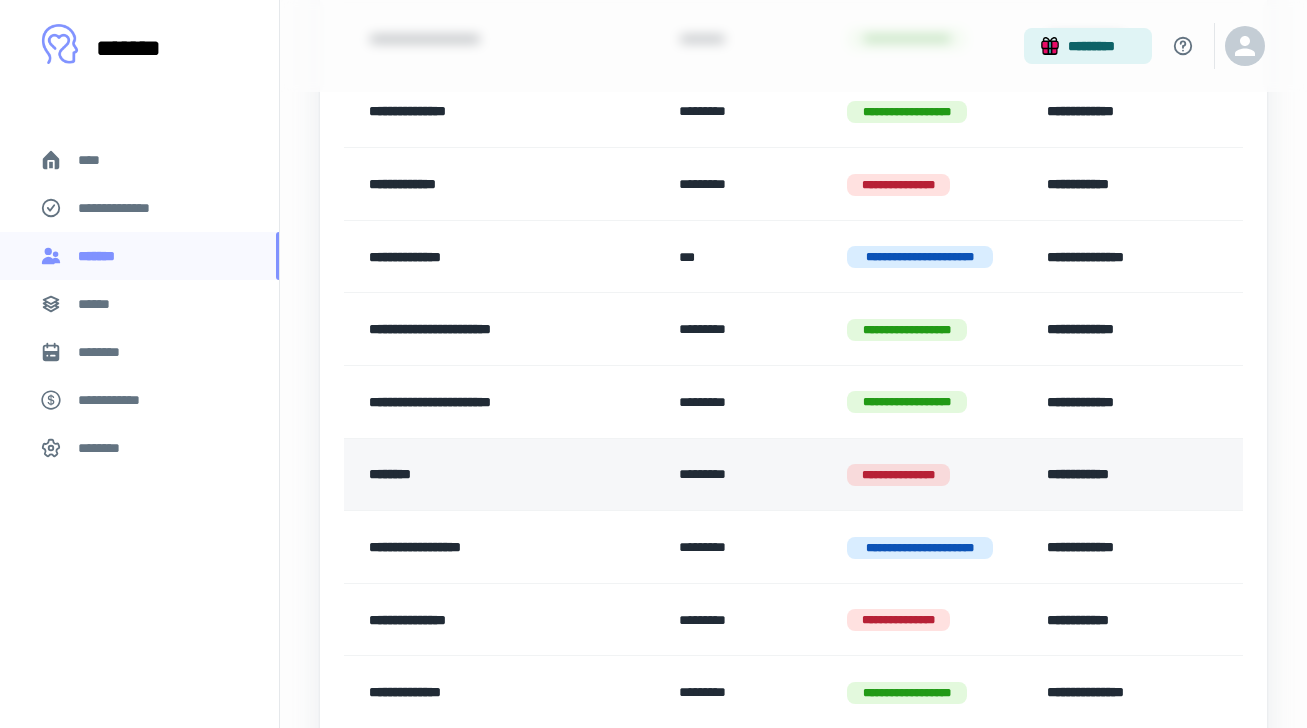 click on "**********" at bounding box center [1132, 474] 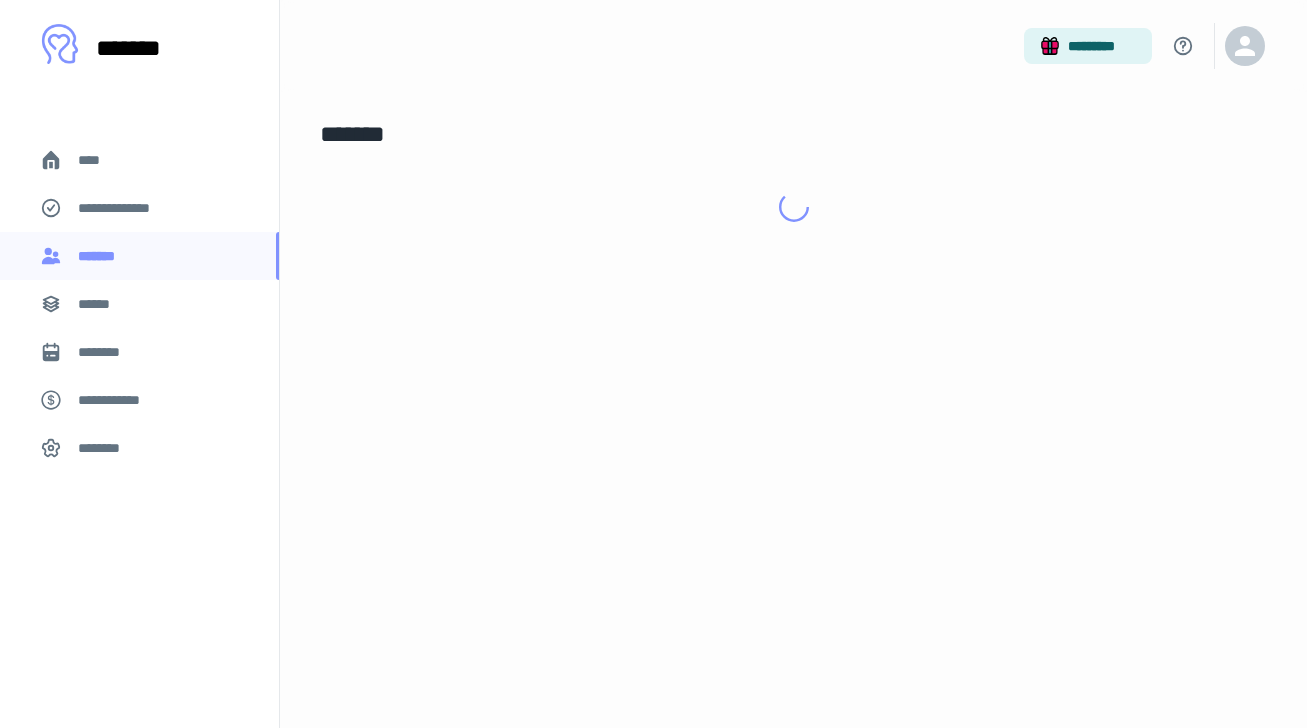 scroll, scrollTop: 0, scrollLeft: 0, axis: both 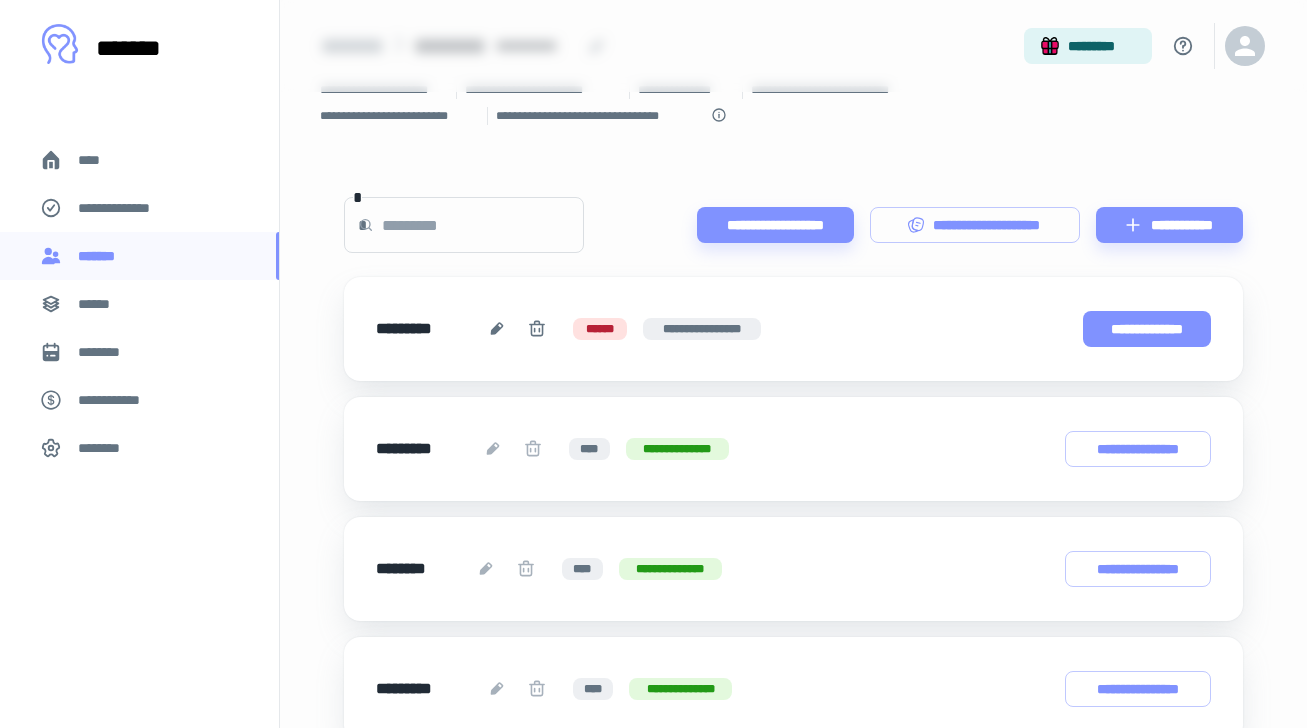 click on "**********" at bounding box center (1147, 329) 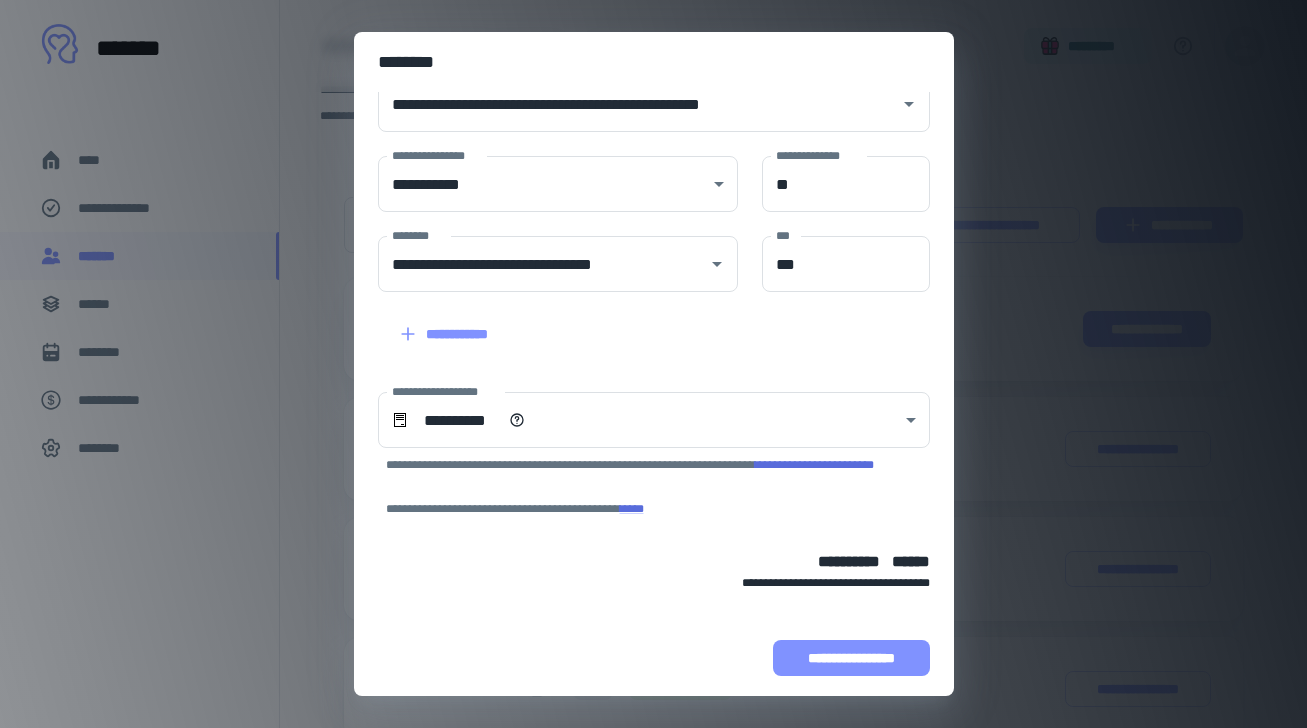 scroll, scrollTop: 128, scrollLeft: 0, axis: vertical 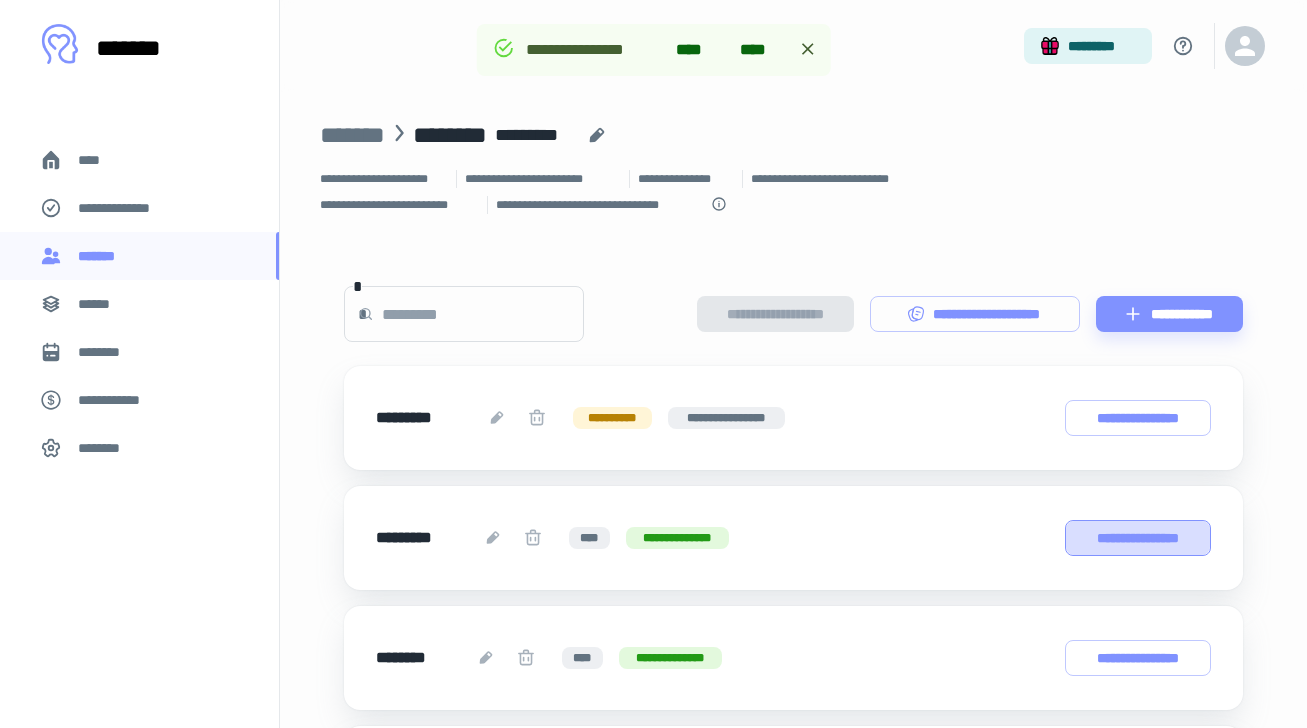 click on "**********" at bounding box center (1138, 538) 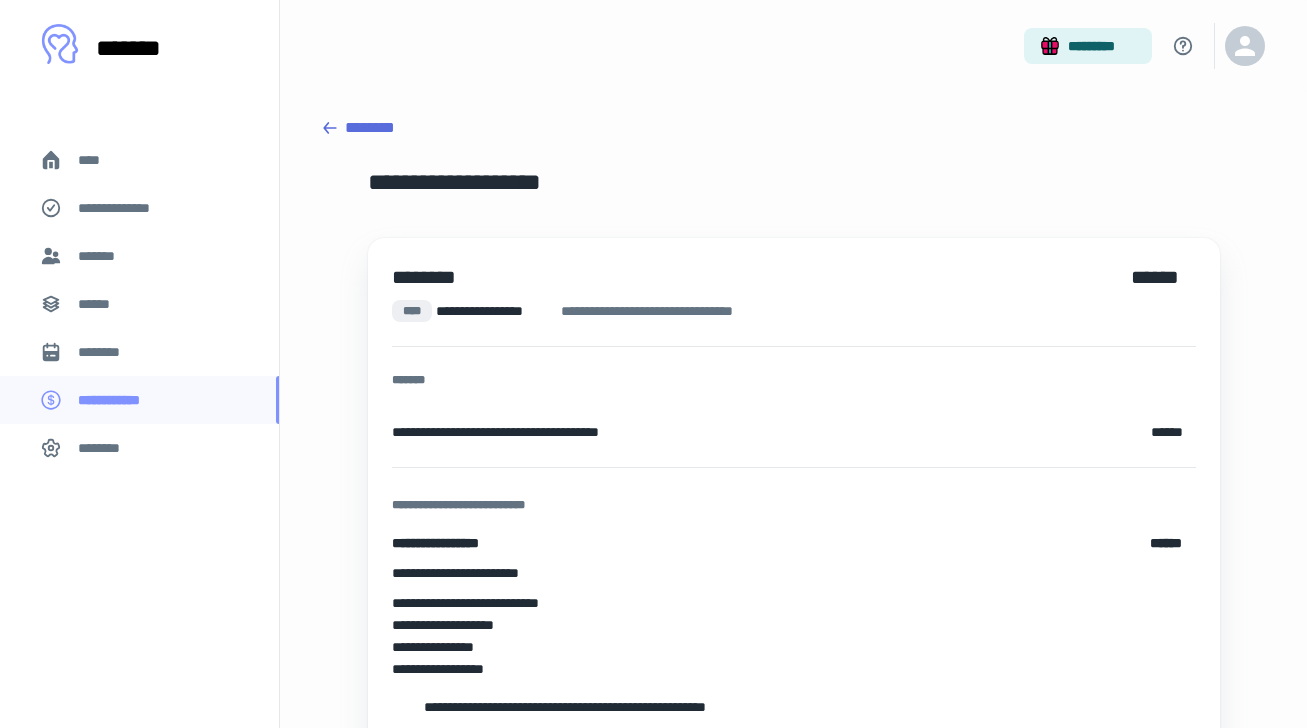 click on "[FIRST] [LAST] [CITY] [STATE] [ADDRESS] [CITY] [STATE] [ZIP] [PHONE] [EMAIL] [DATE] [TIME] [CREDIT_CARD] [SSN] [PASSPORT] [DRIVER_LICENSE] [ADDRESS] [CITY] [STATE] [ZIP] [PHONE] [EMAIL] [DATE] [TIME] [CREDIT_CARD] [SSN] [PASSPORT] [DRIVER_LICENSE]" at bounding box center (793, 470) 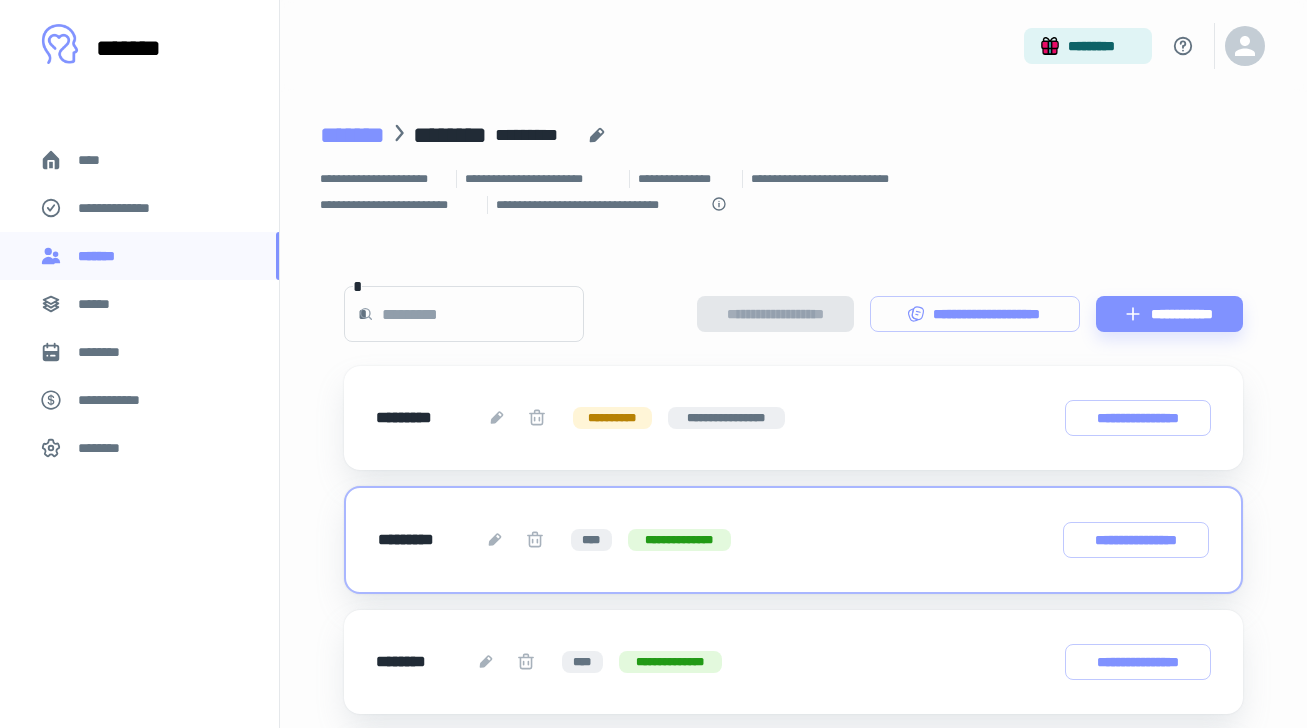 scroll, scrollTop: 0, scrollLeft: 0, axis: both 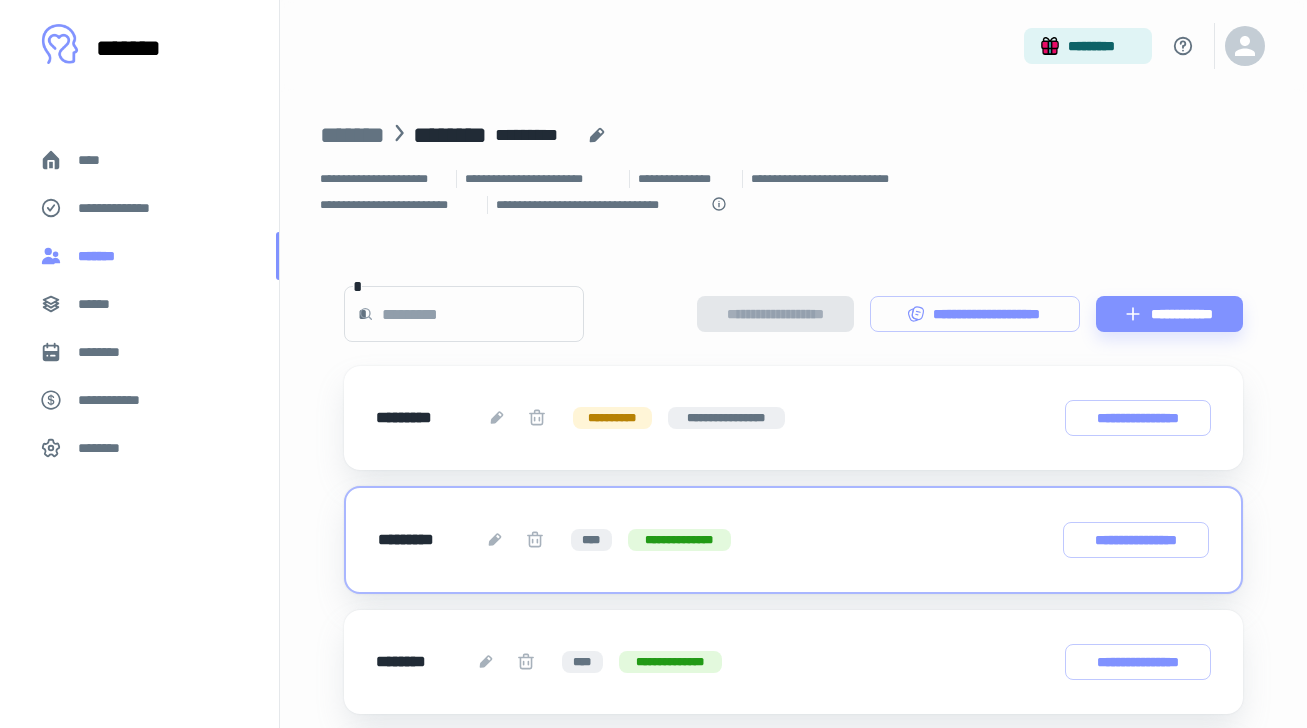 click on "*******" at bounding box center [101, 256] 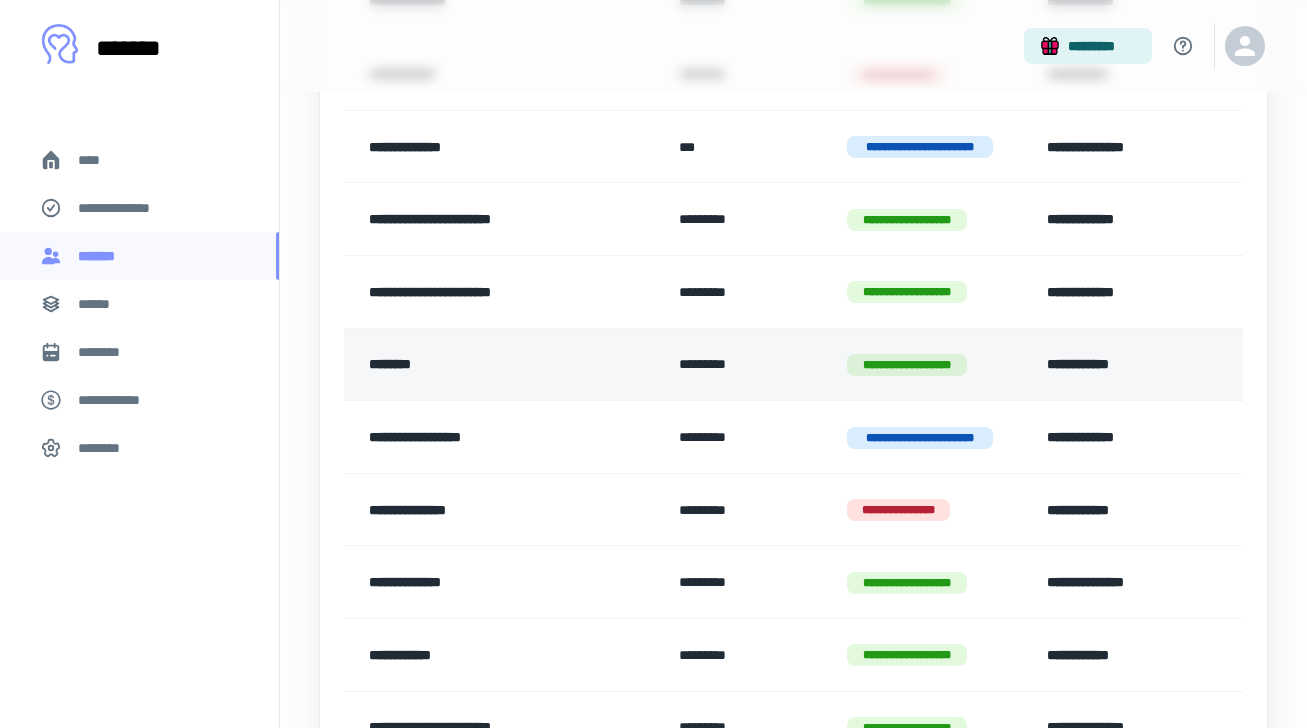 scroll, scrollTop: 473, scrollLeft: 1, axis: both 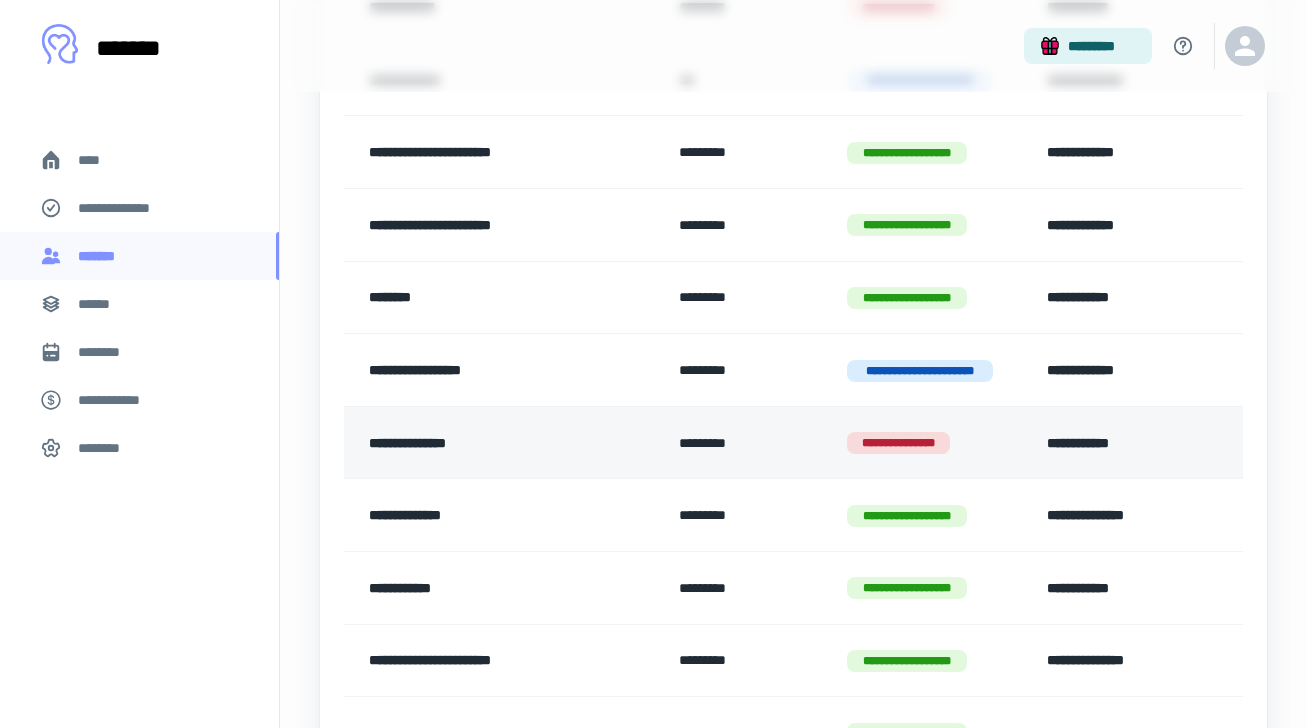 click on "**********" at bounding box center [926, 442] 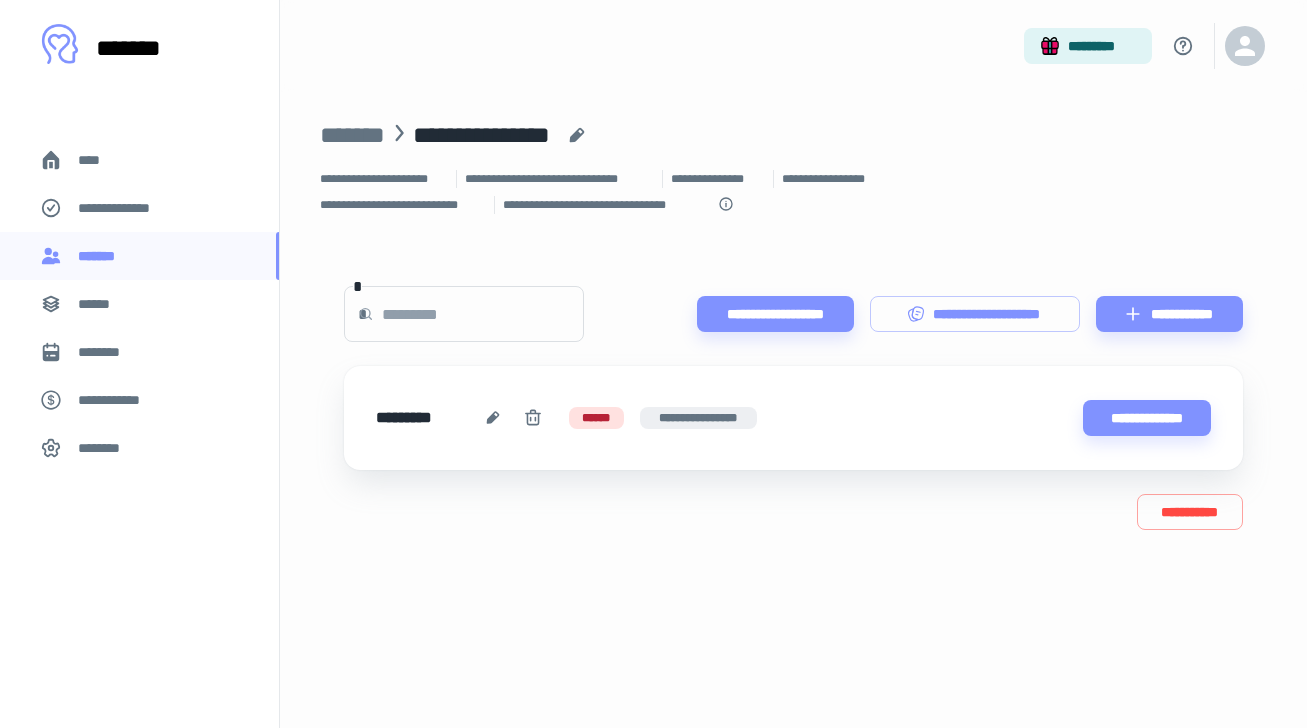 click on "********" at bounding box center [139, 352] 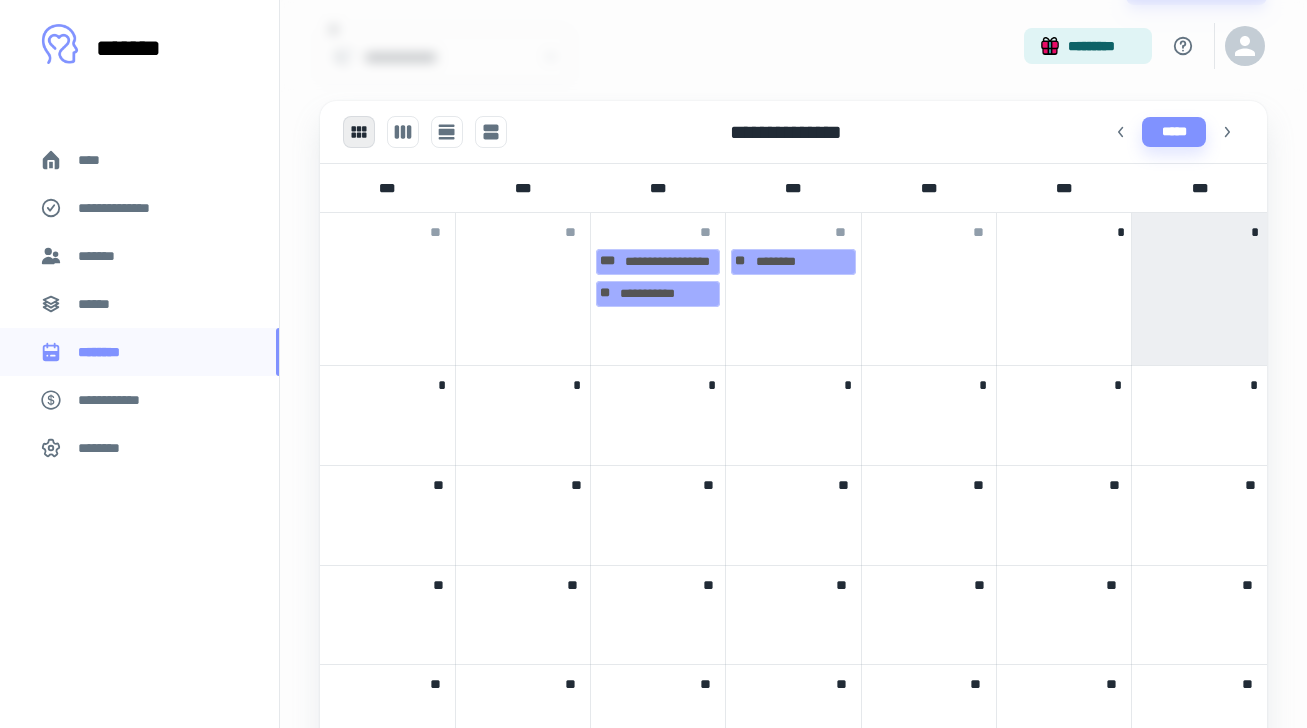 scroll, scrollTop: 1033, scrollLeft: 0, axis: vertical 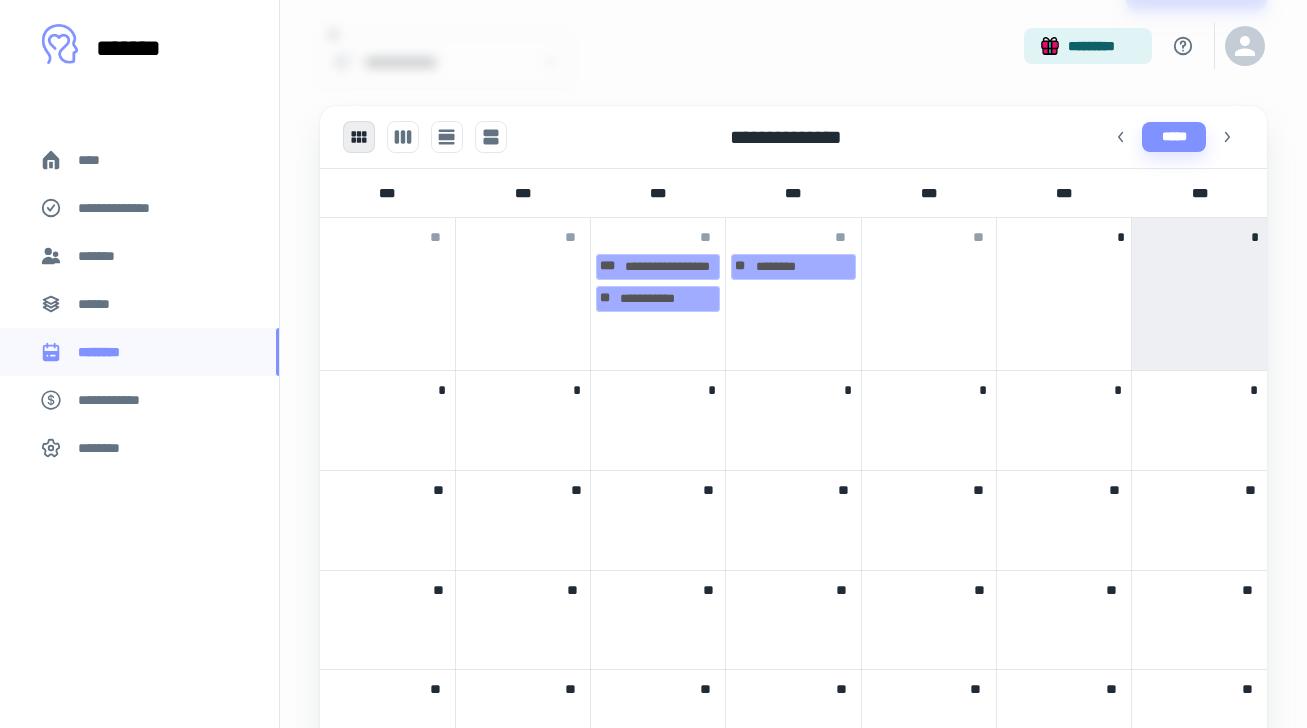 click on "**" at bounding box center [523, 294] 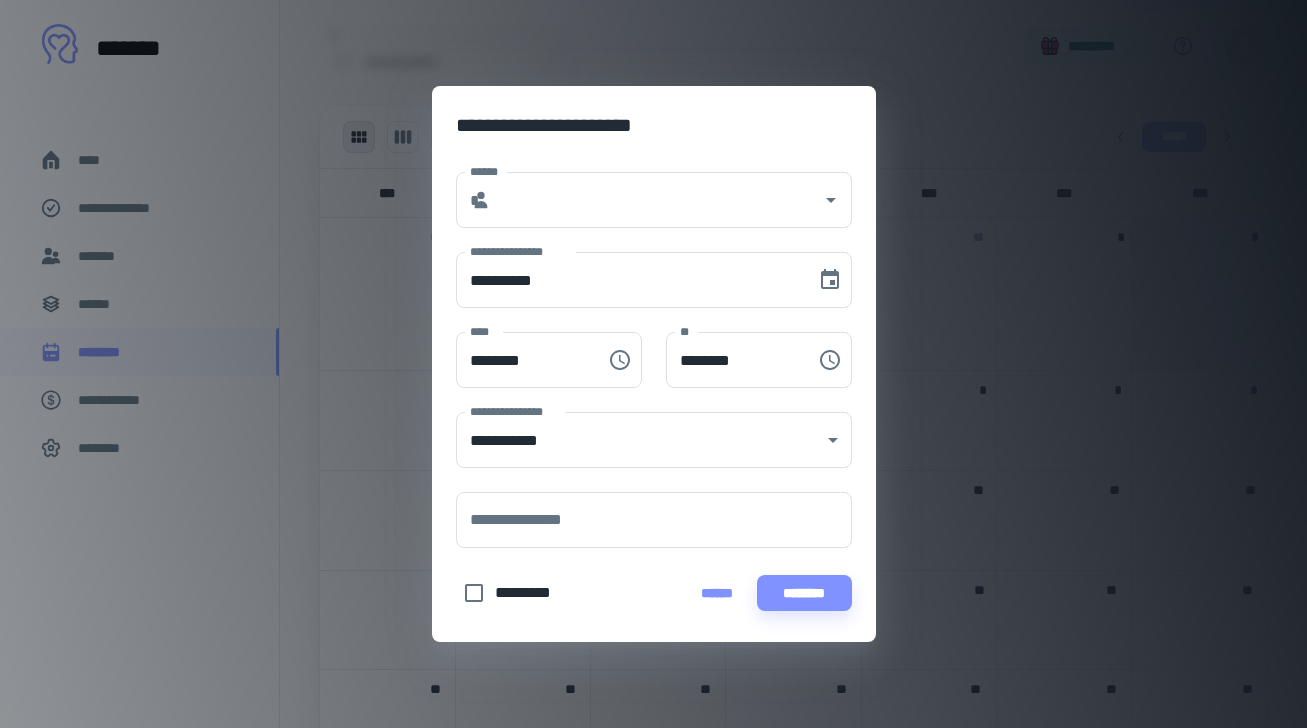 click on "**********" at bounding box center (642, 268) 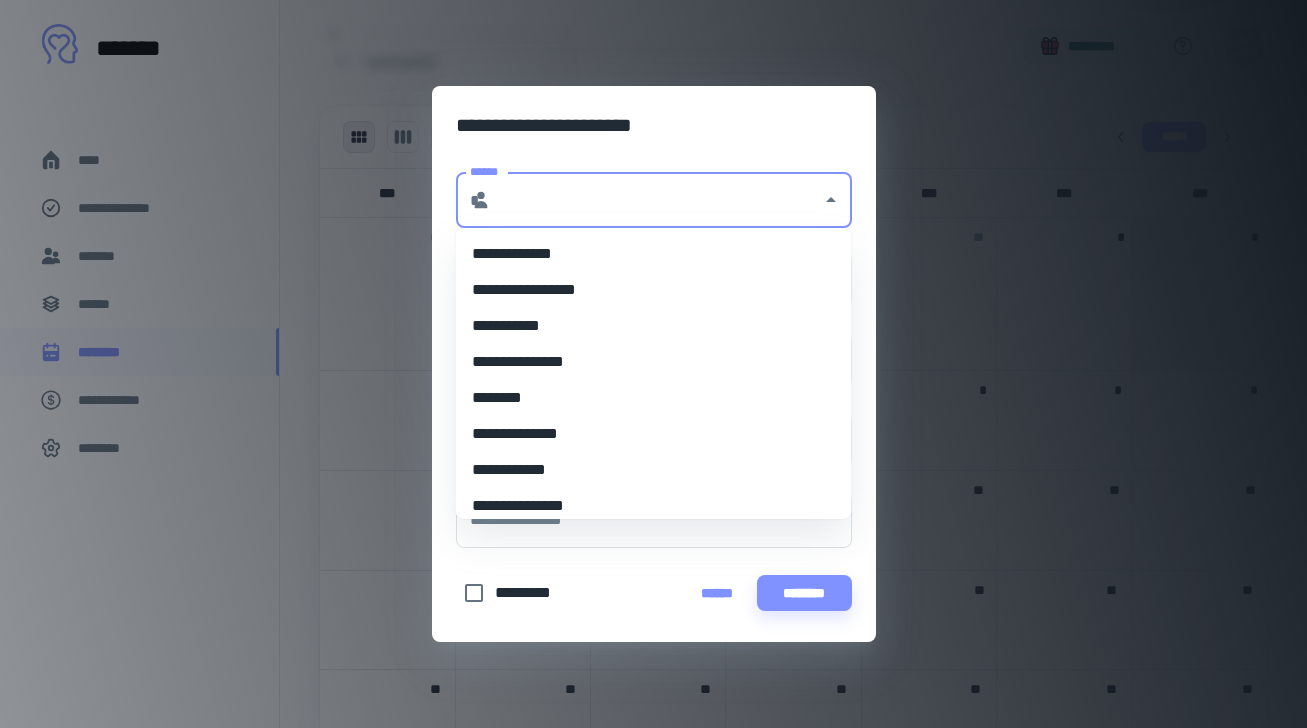 click on "******" at bounding box center (656, 200) 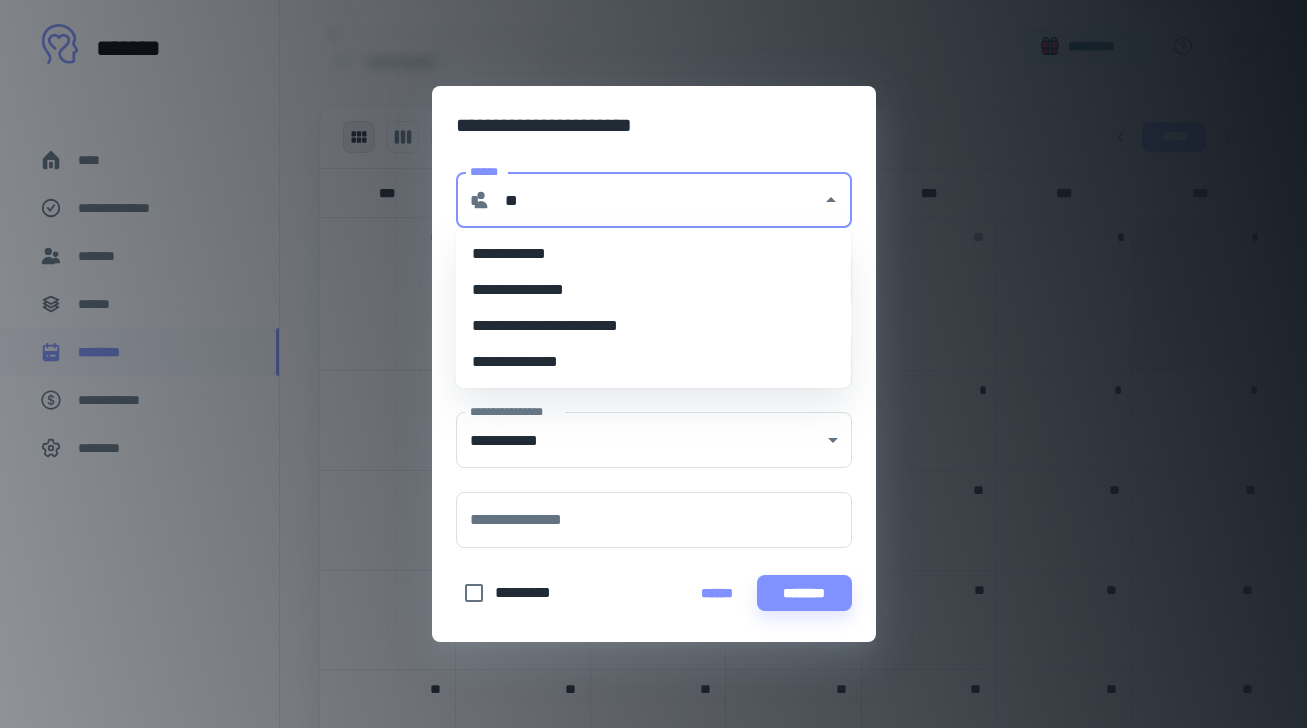 click on "**********" at bounding box center (654, 290) 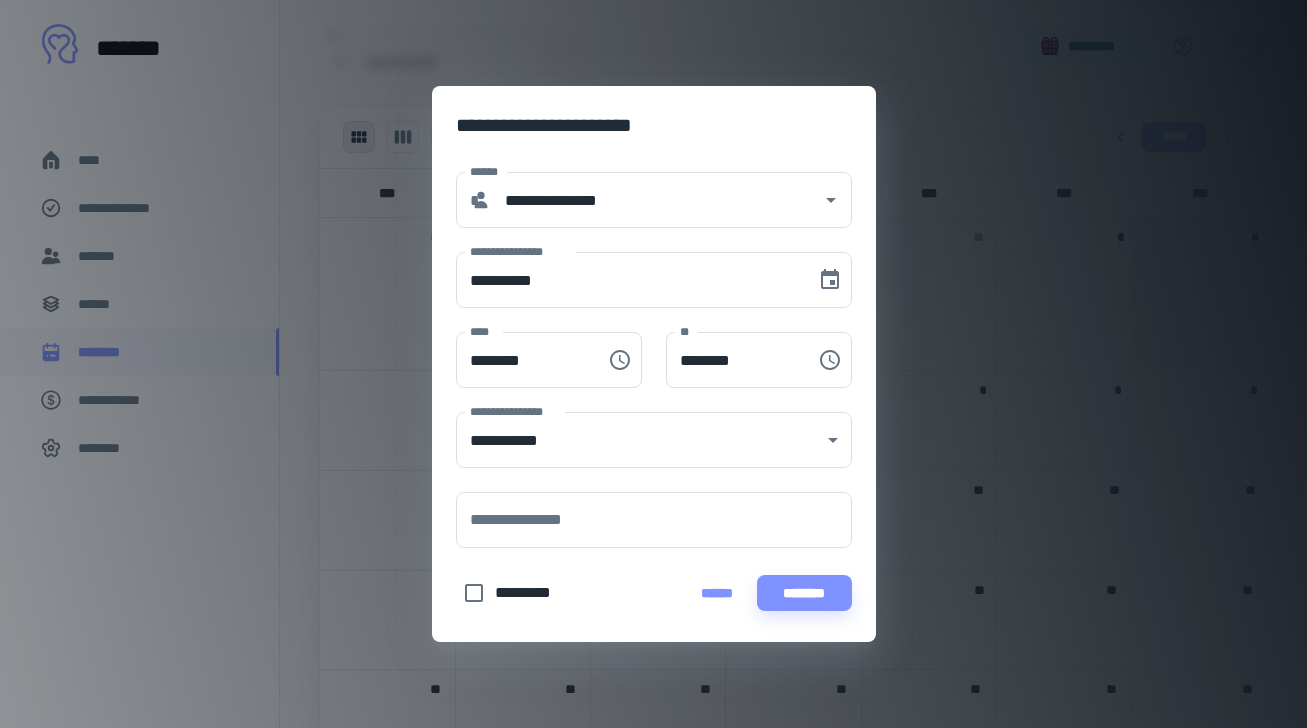 click on "**********" at bounding box center [653, 364] 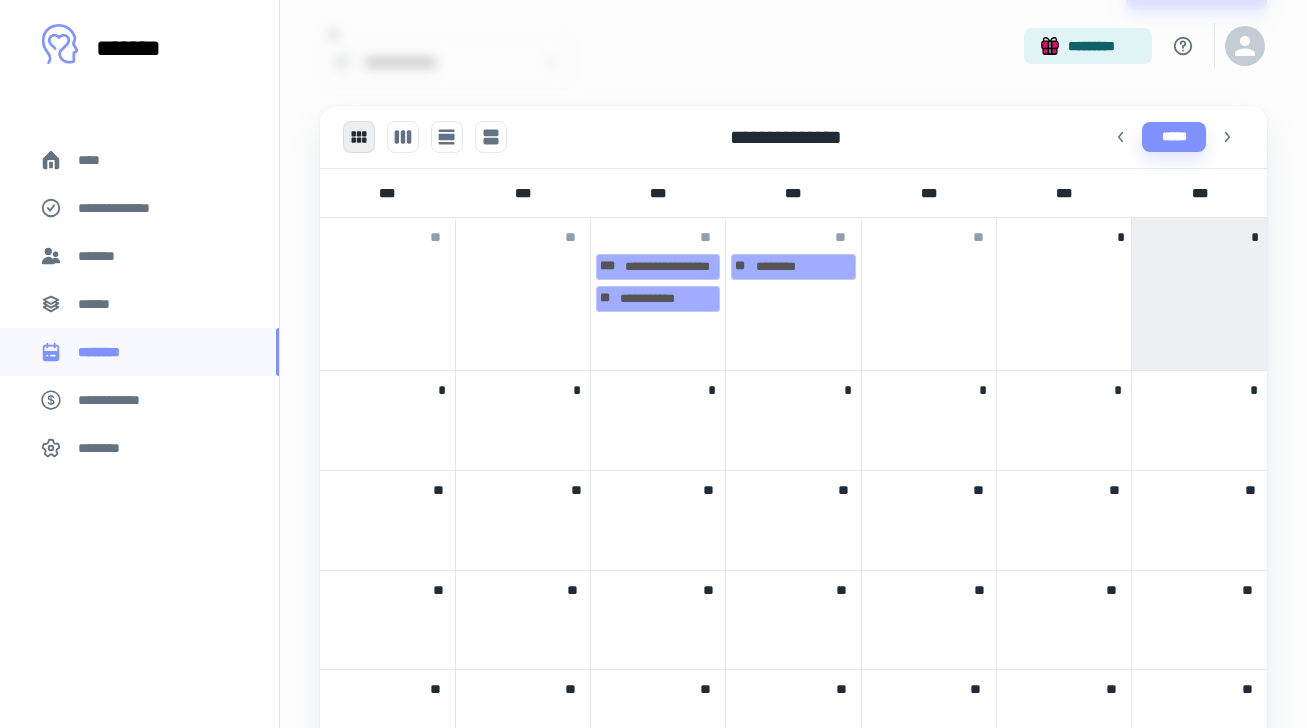 click at bounding box center (523, 265) 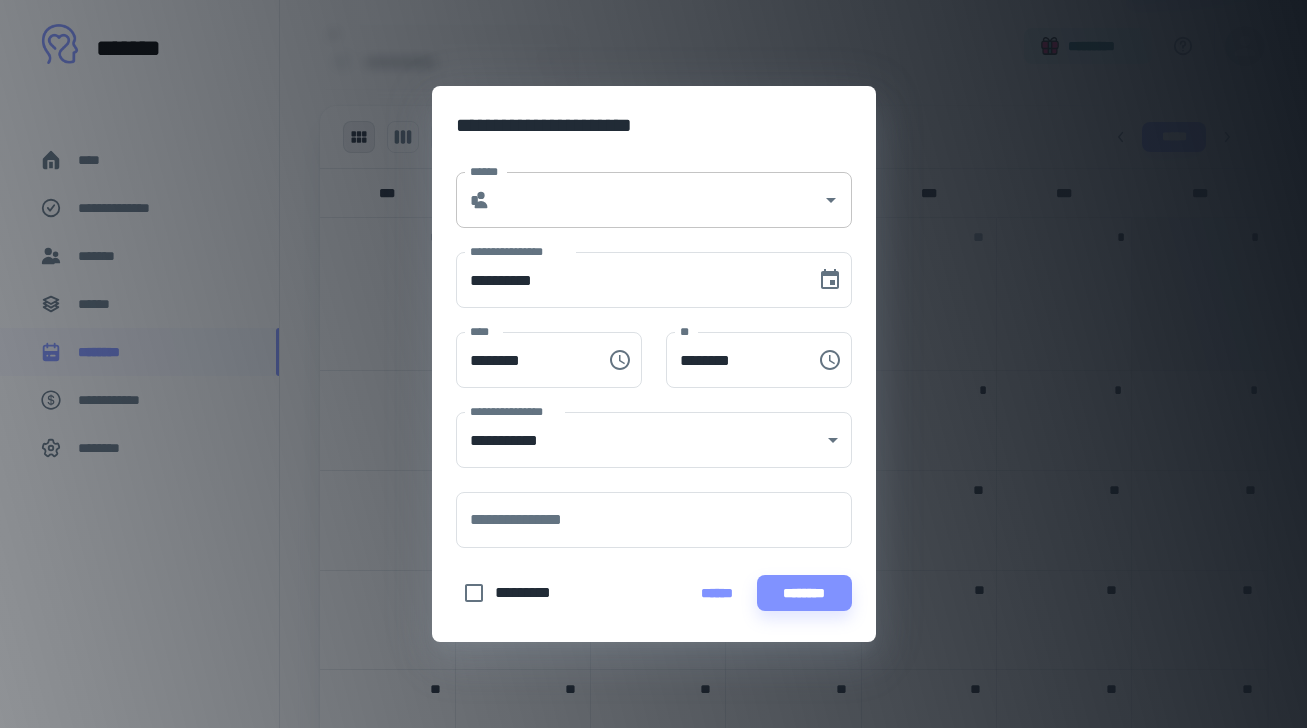 click on "******" at bounding box center (656, 200) 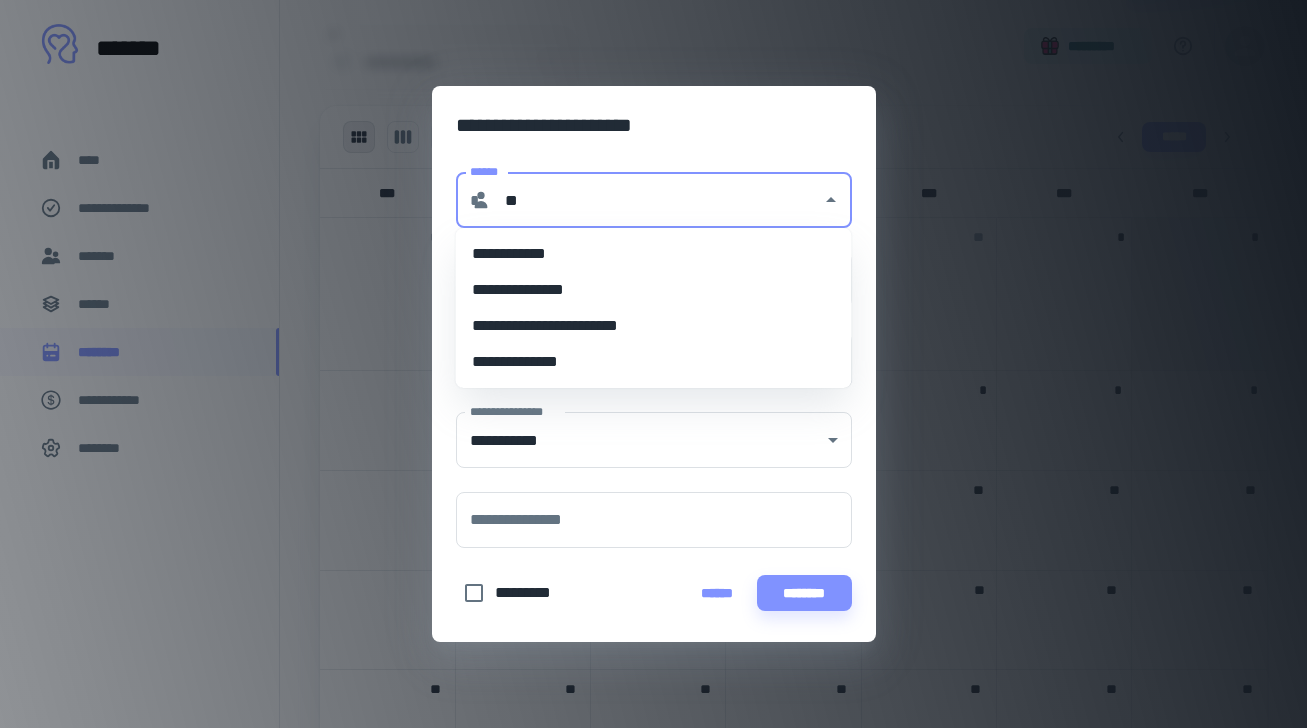 click on "**********" at bounding box center (654, 290) 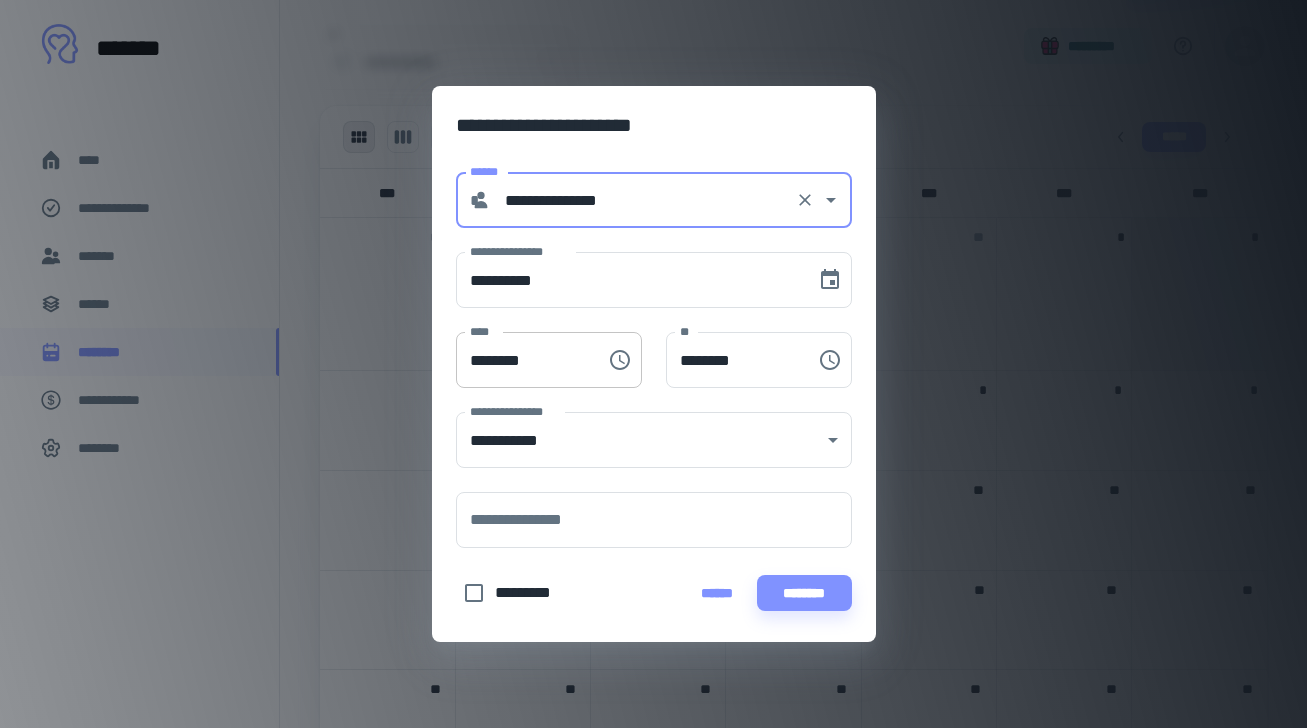 click on "********" at bounding box center (524, 360) 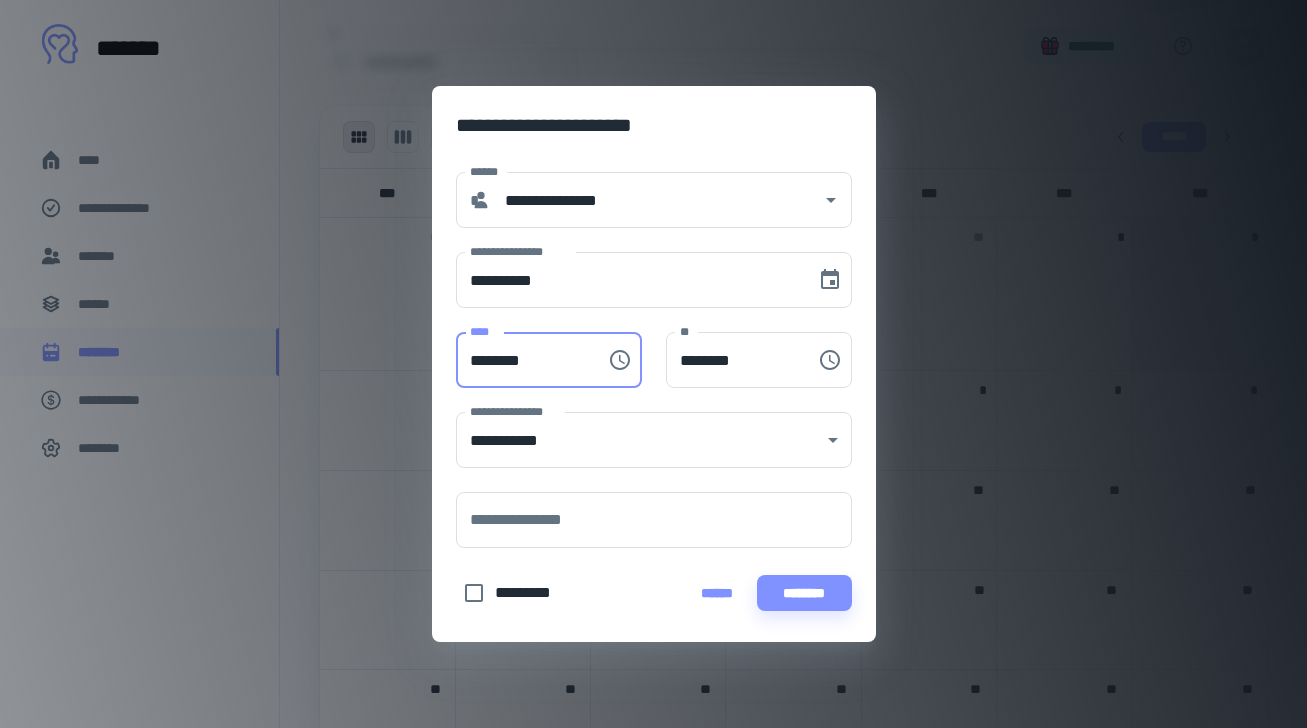 type on "********" 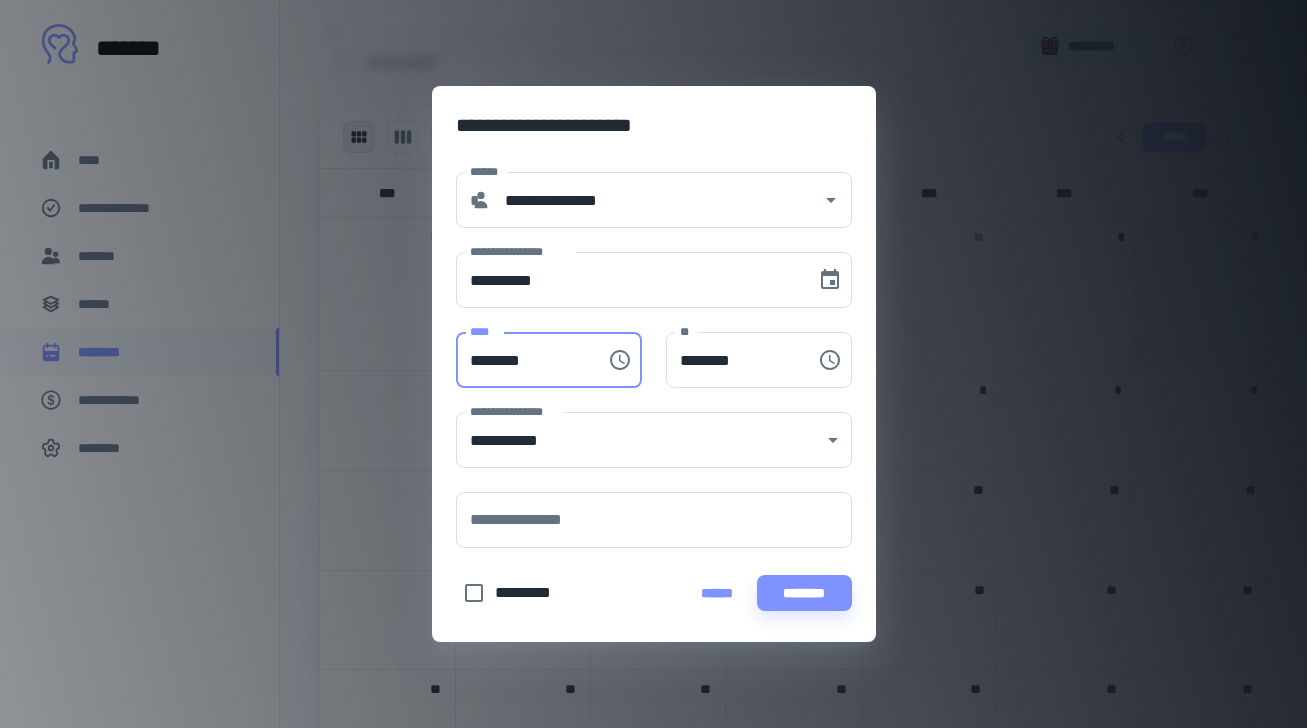 type on "********" 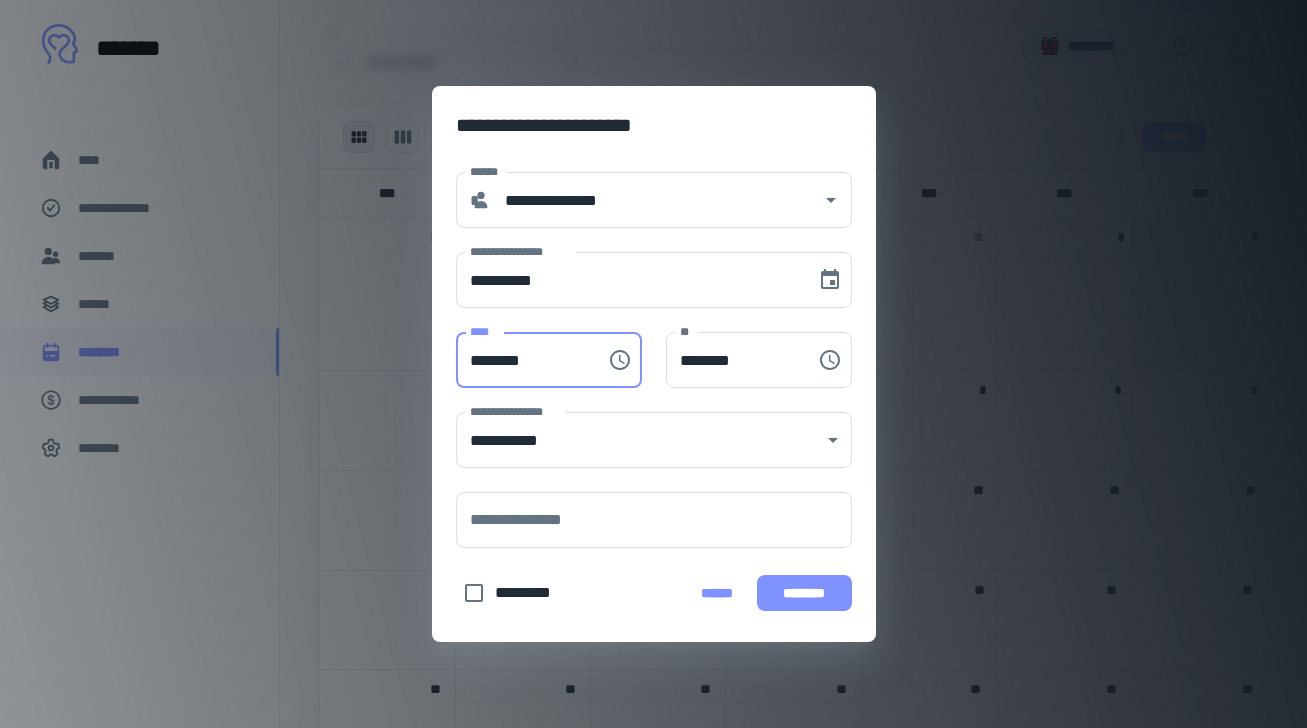 click on "********" at bounding box center (804, 593) 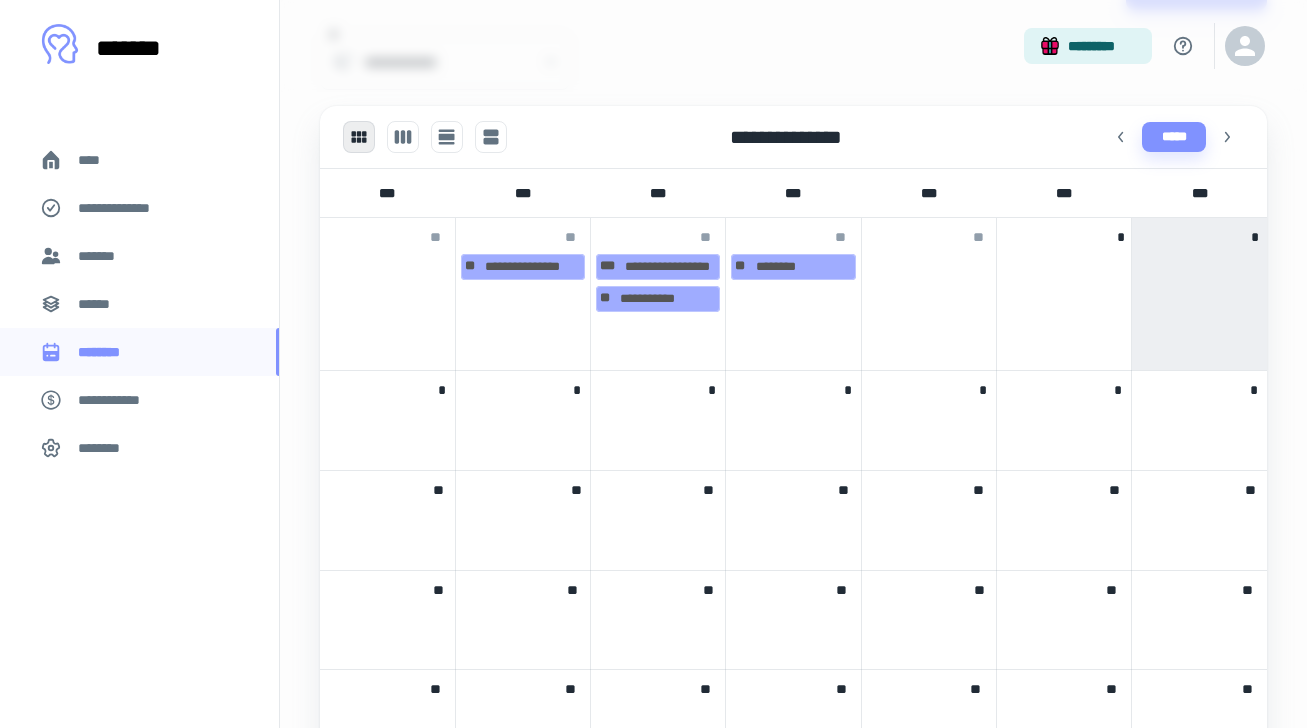 click at bounding box center (1064, 265) 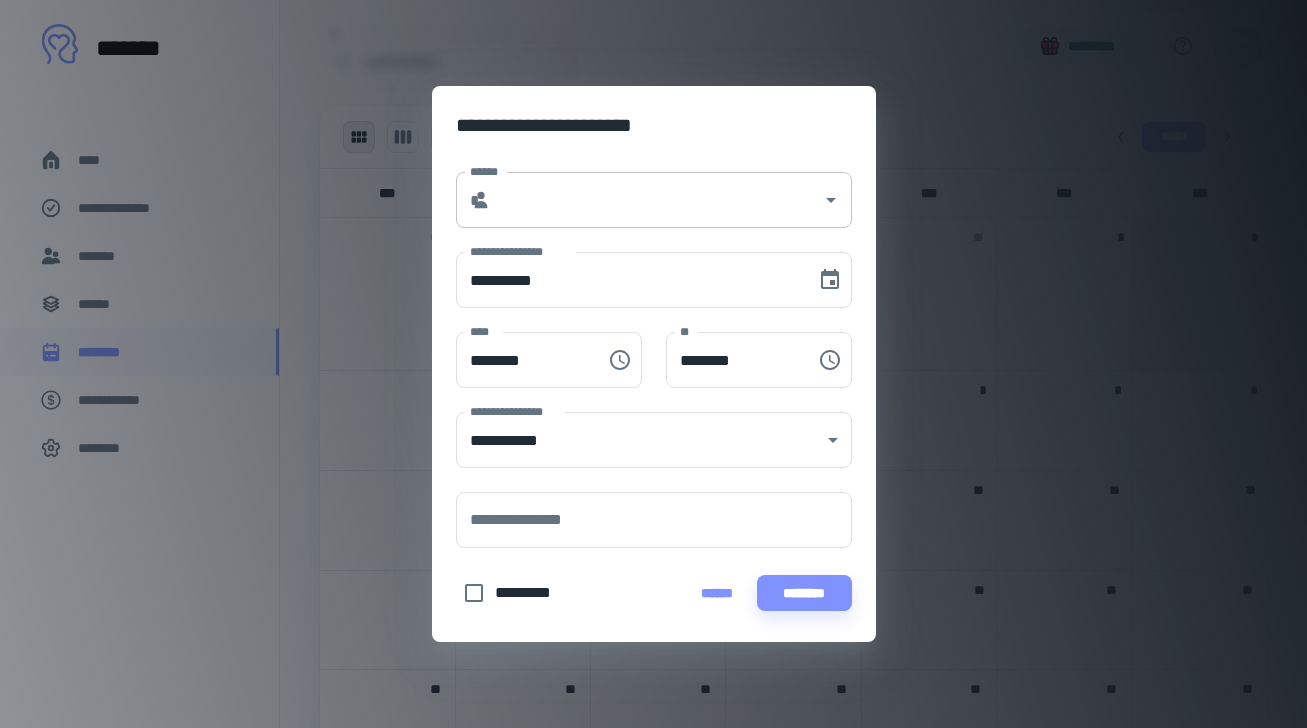click on "******" at bounding box center [656, 200] 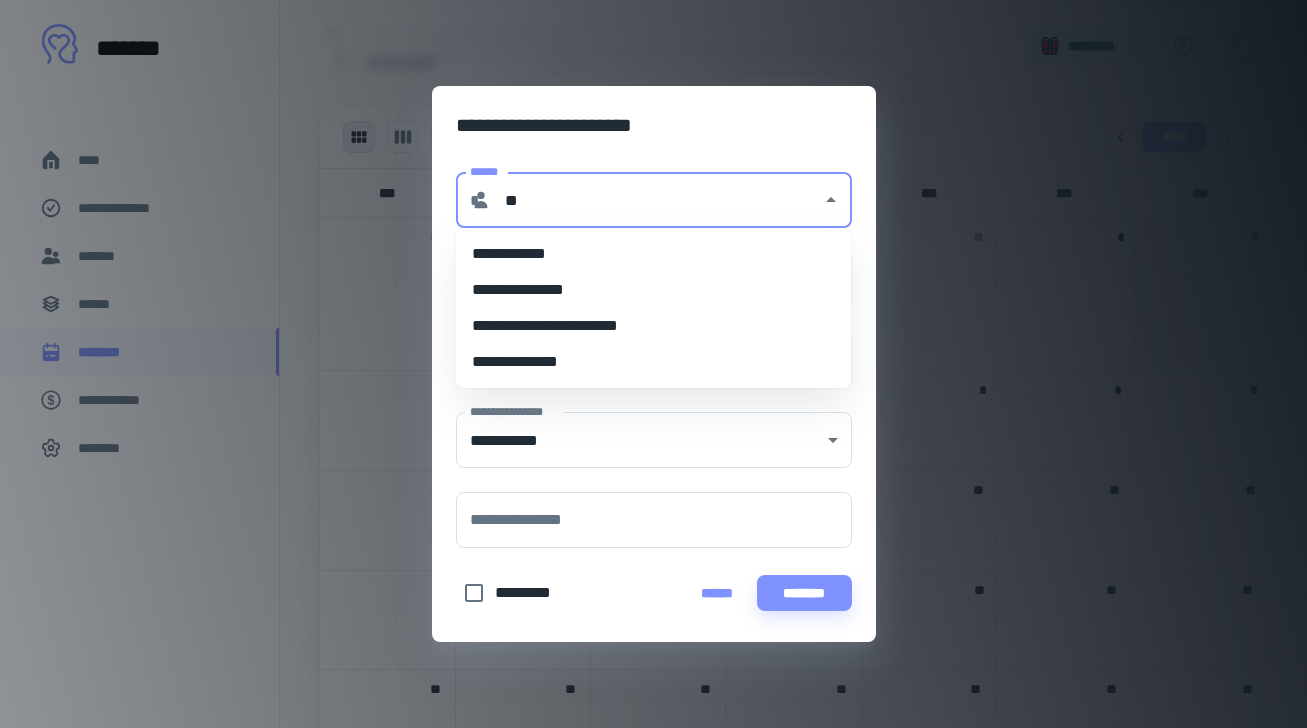 click on "**********" at bounding box center [654, 290] 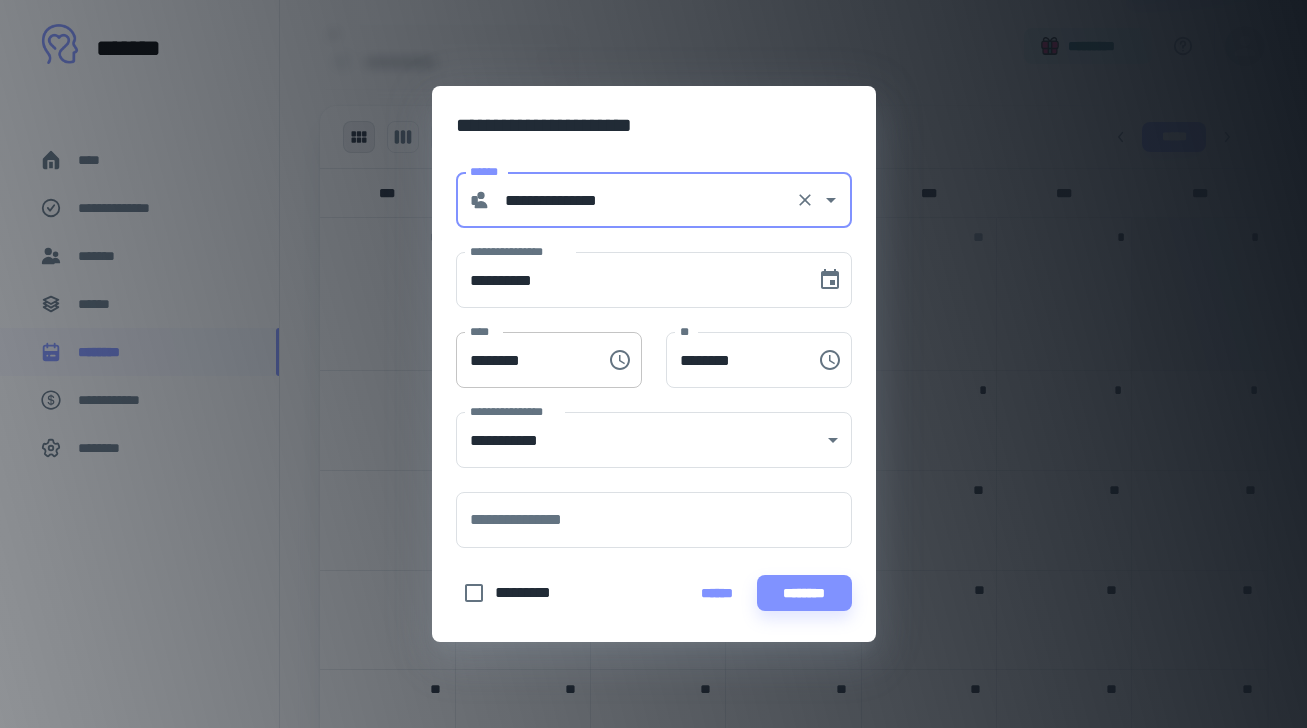 click on "********" at bounding box center [524, 360] 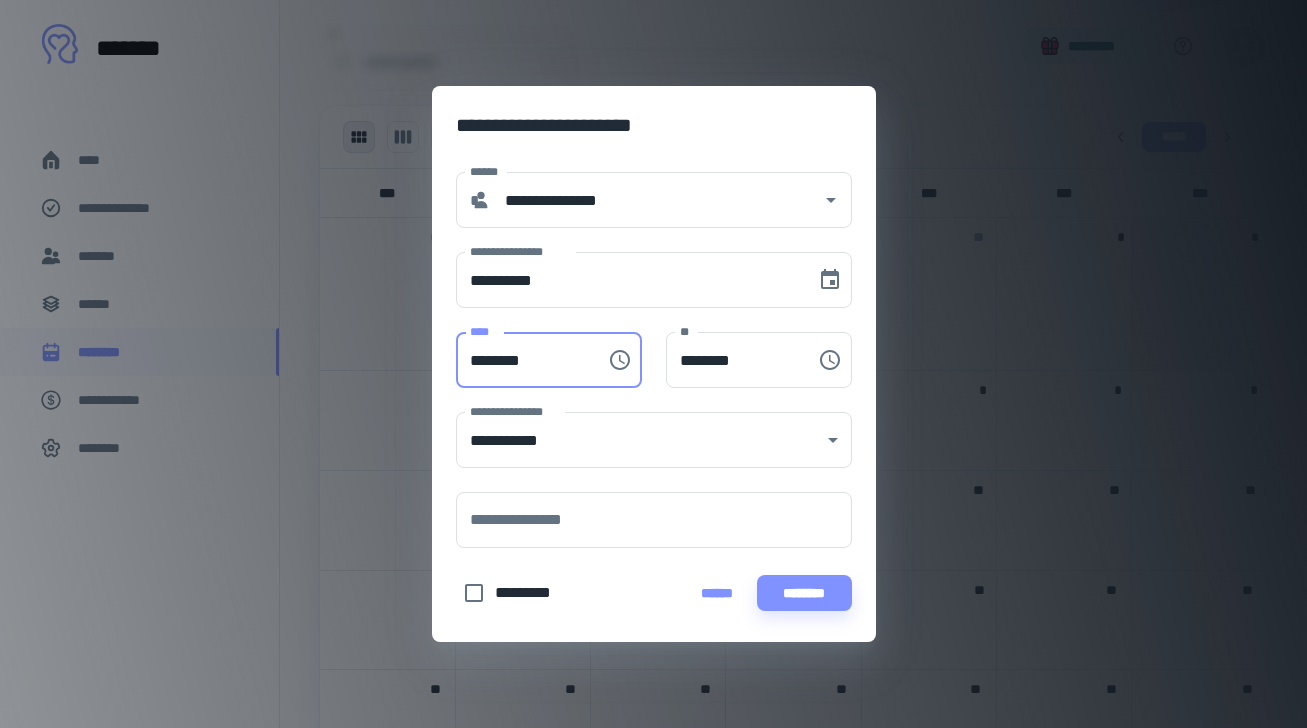 click on "********" at bounding box center (524, 360) 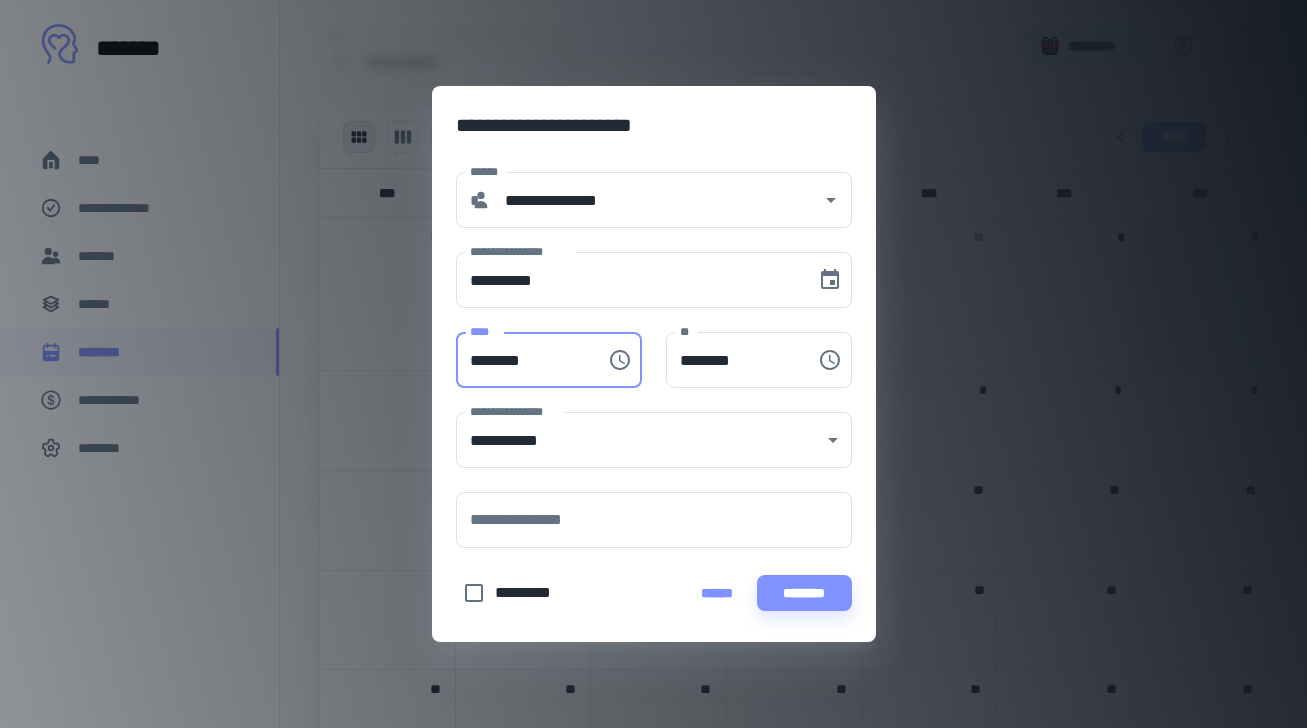 type on "********" 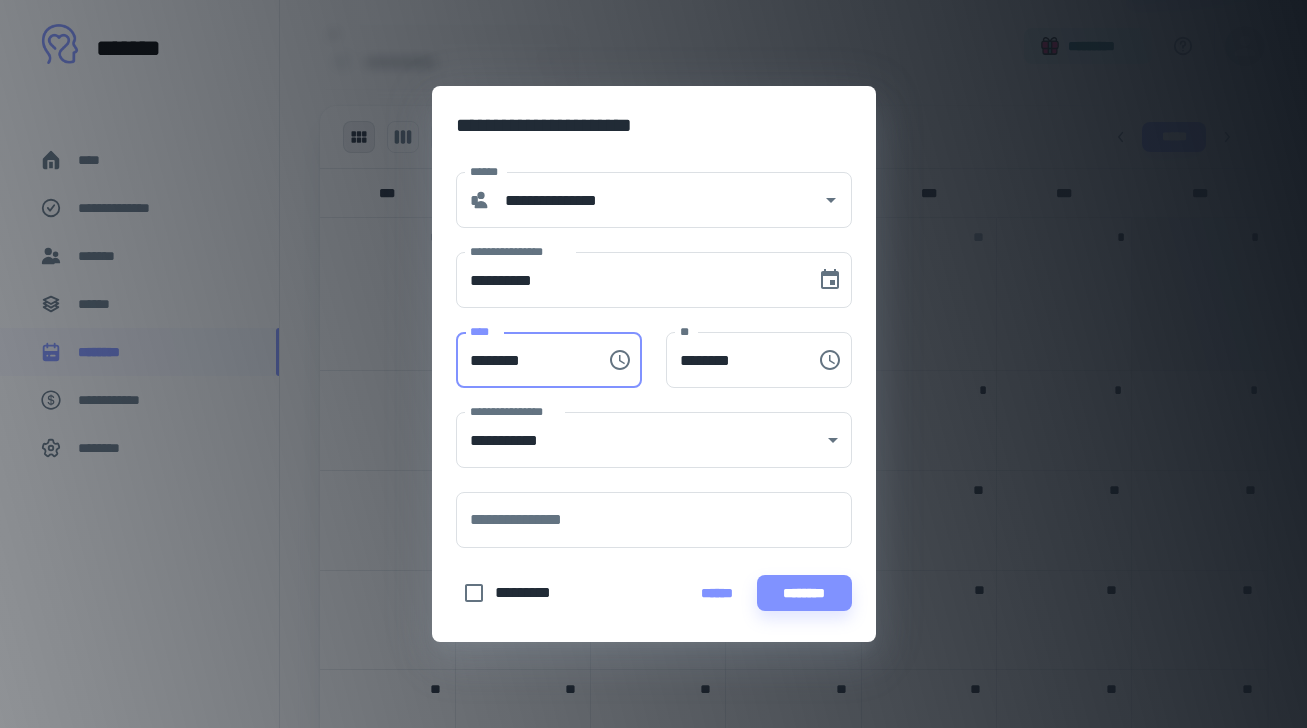 type on "********" 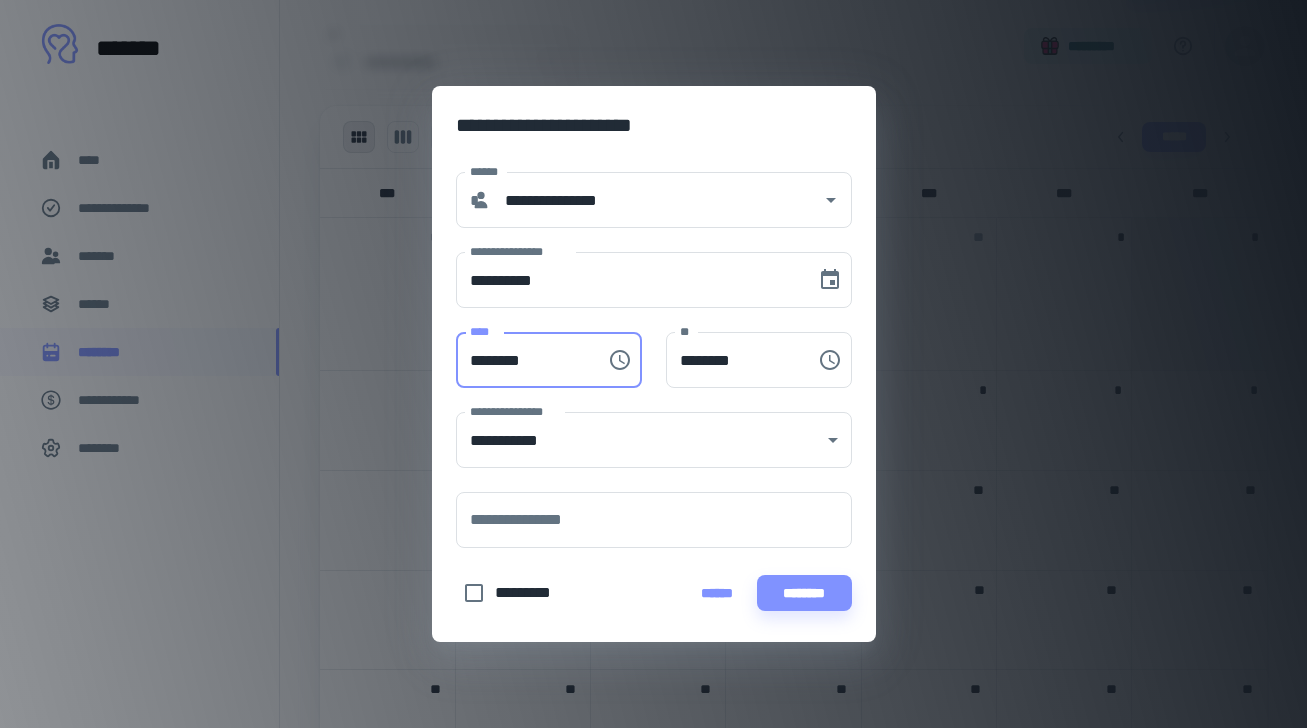 type on "********" 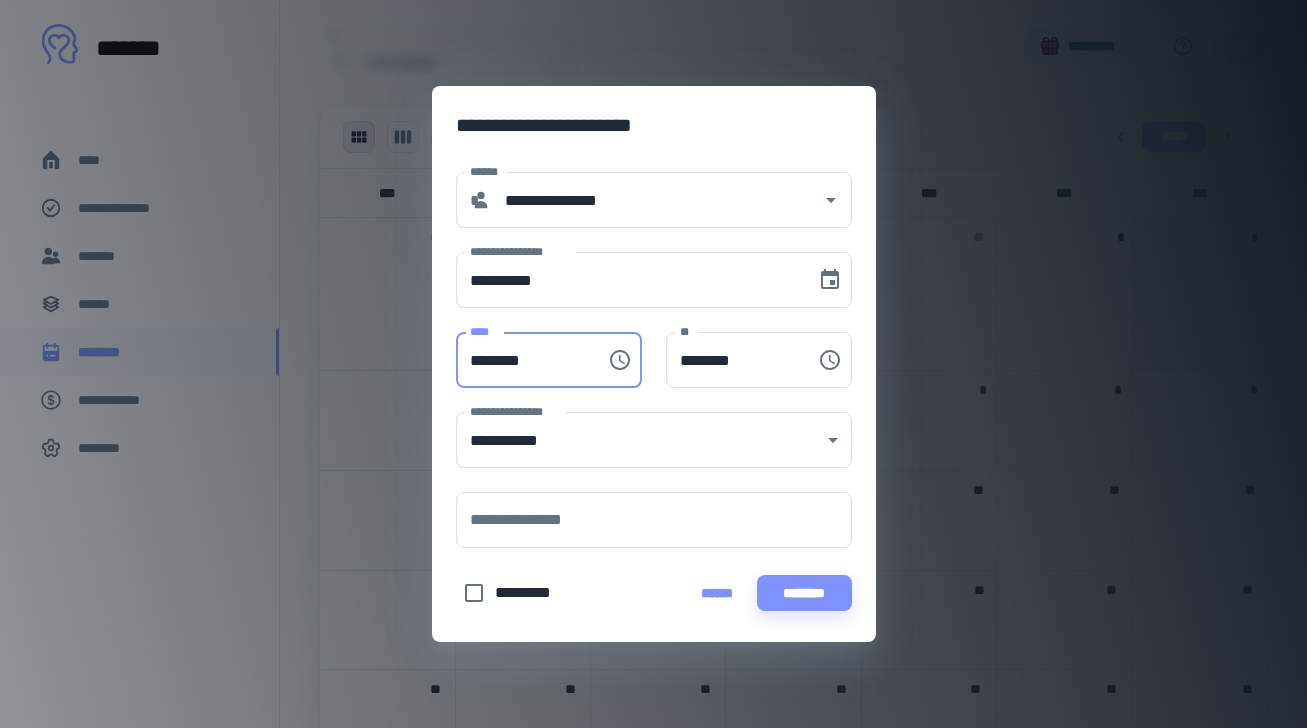 type on "********" 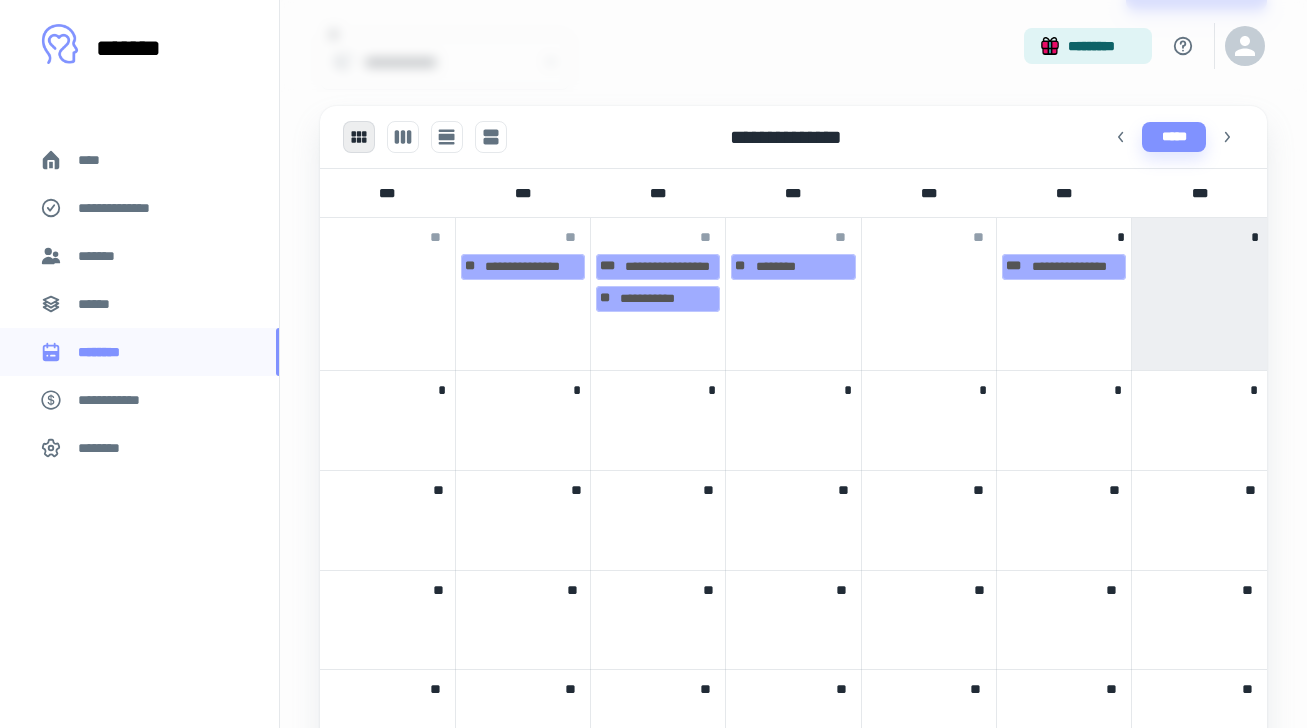 click on "****" at bounding box center [139, 160] 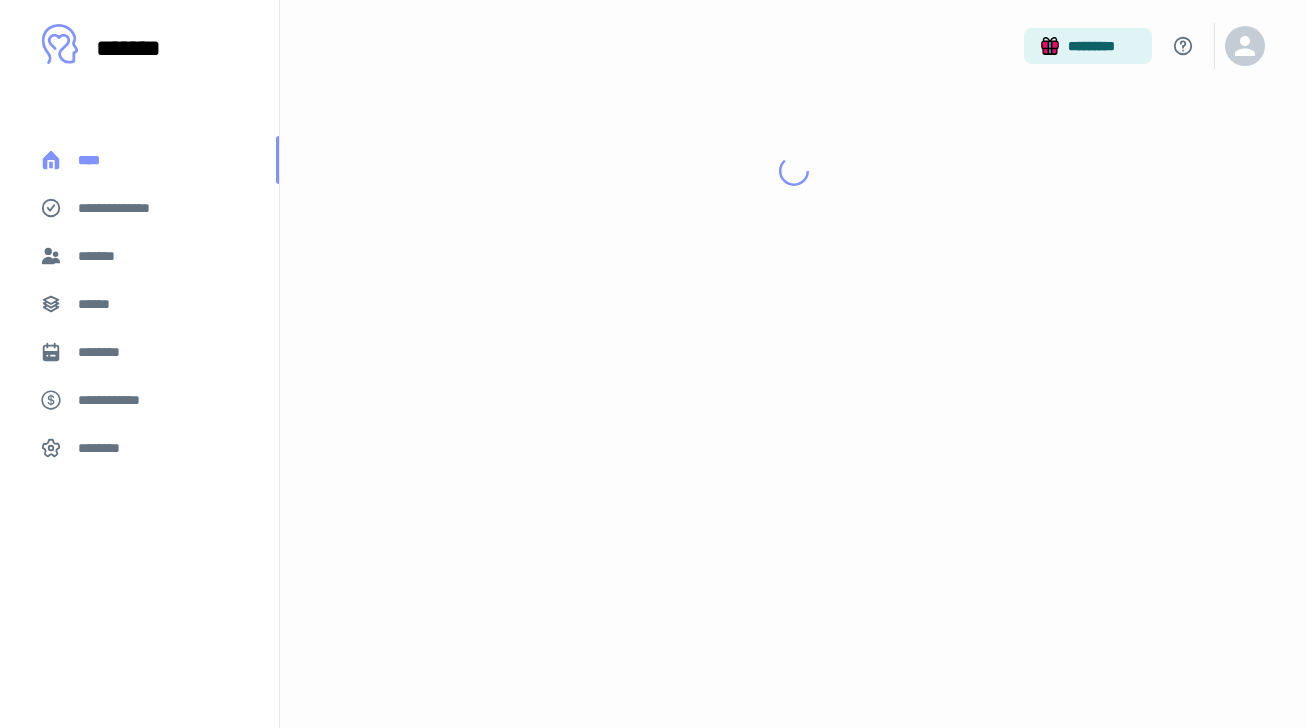scroll, scrollTop: 0, scrollLeft: 0, axis: both 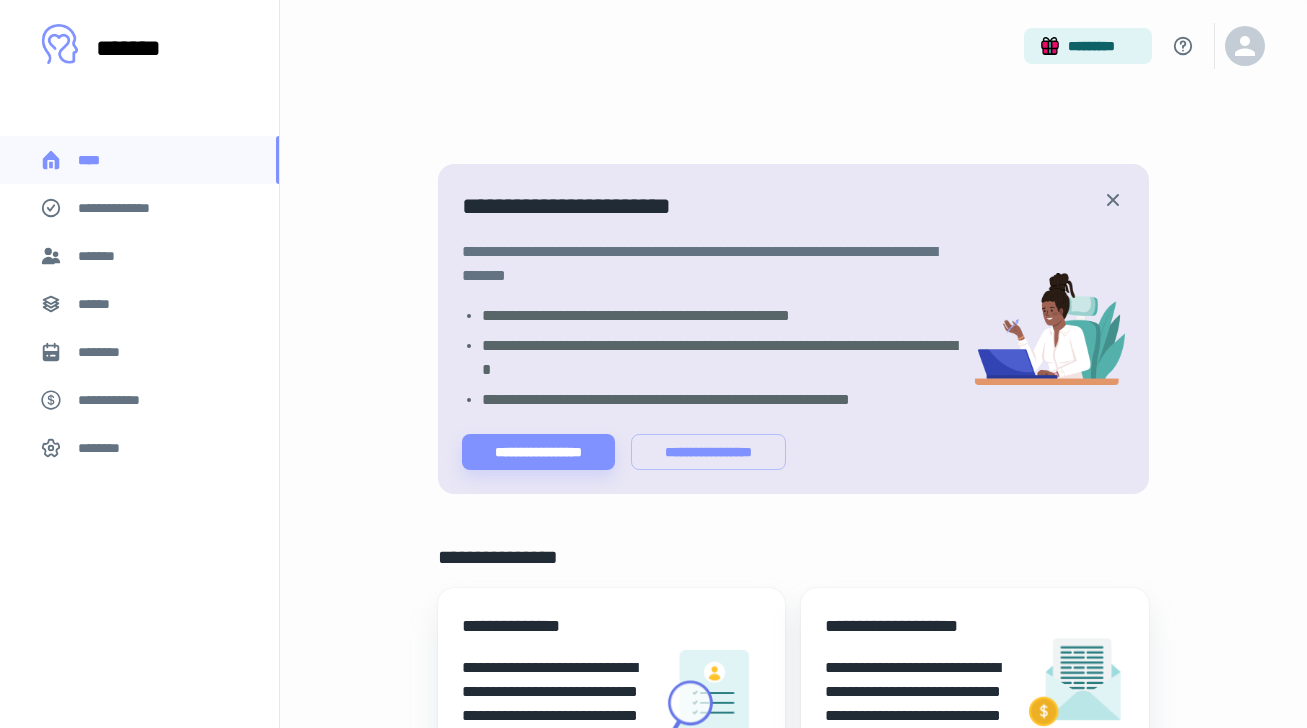 click on "*******" at bounding box center (139, 256) 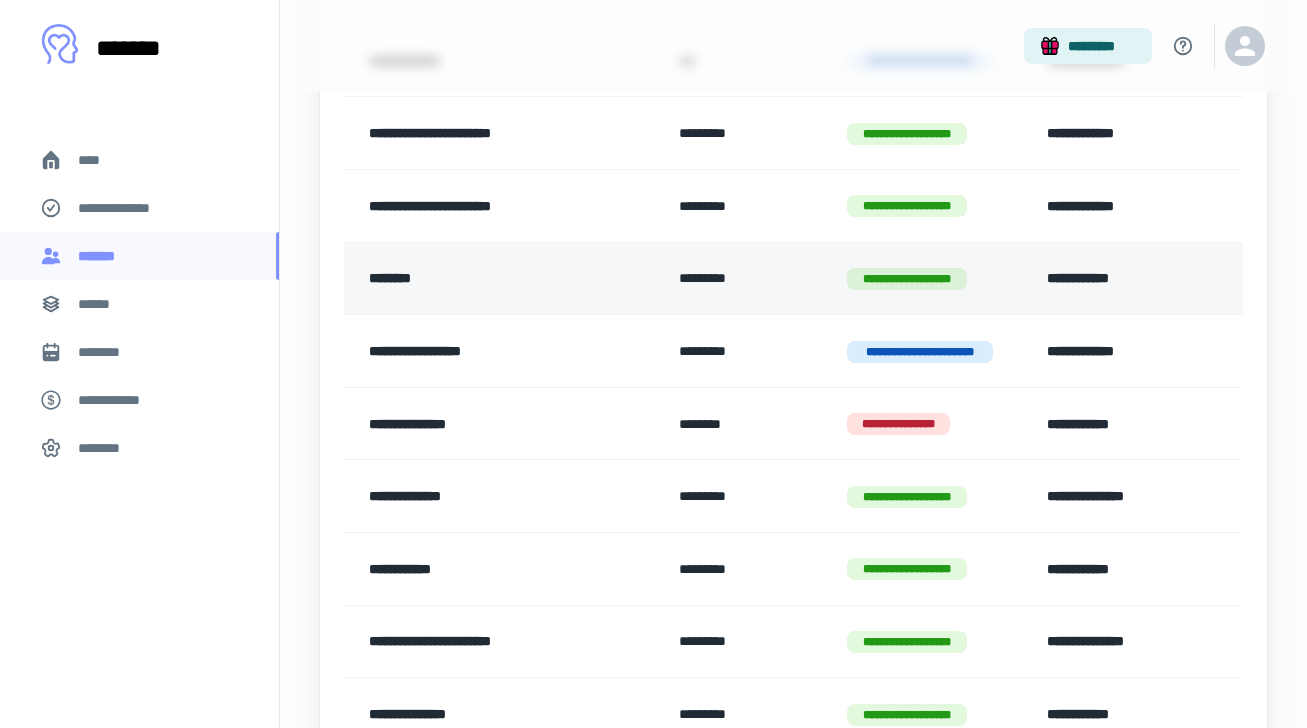 scroll, scrollTop: 597, scrollLeft: 0, axis: vertical 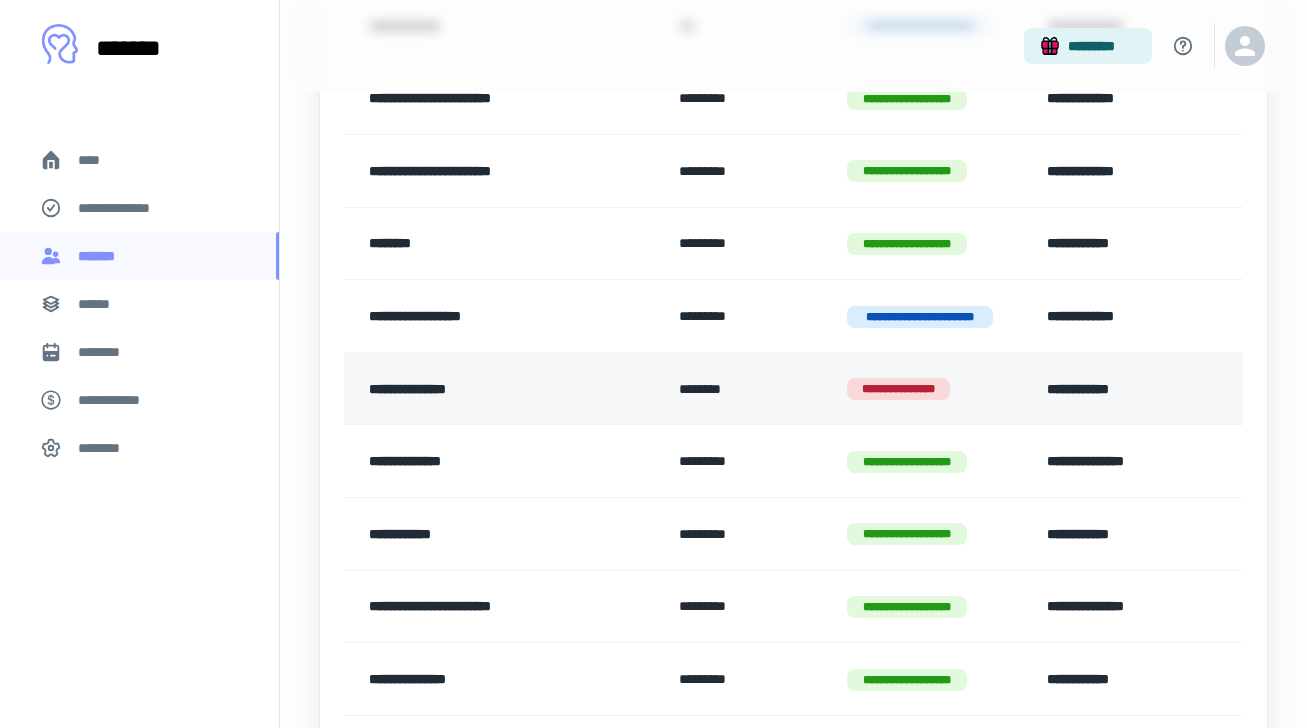 click on "**********" at bounding box center [926, 388] 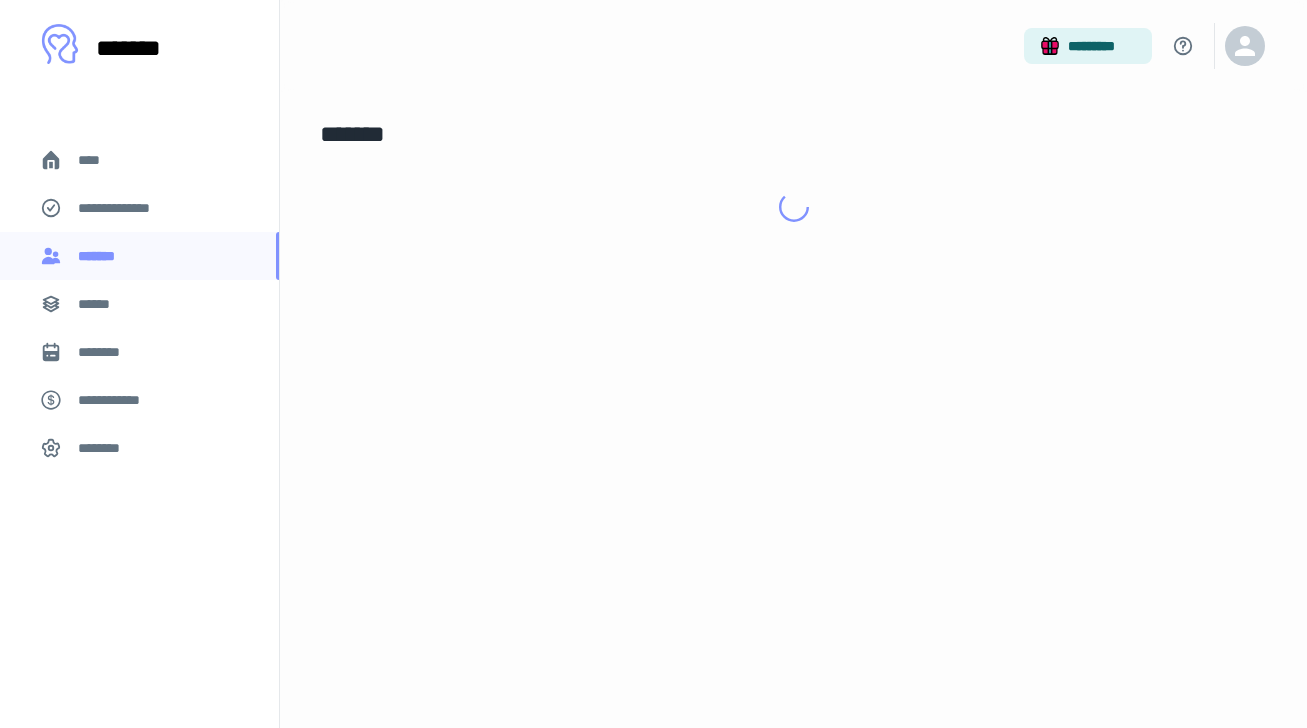 scroll, scrollTop: 0, scrollLeft: 0, axis: both 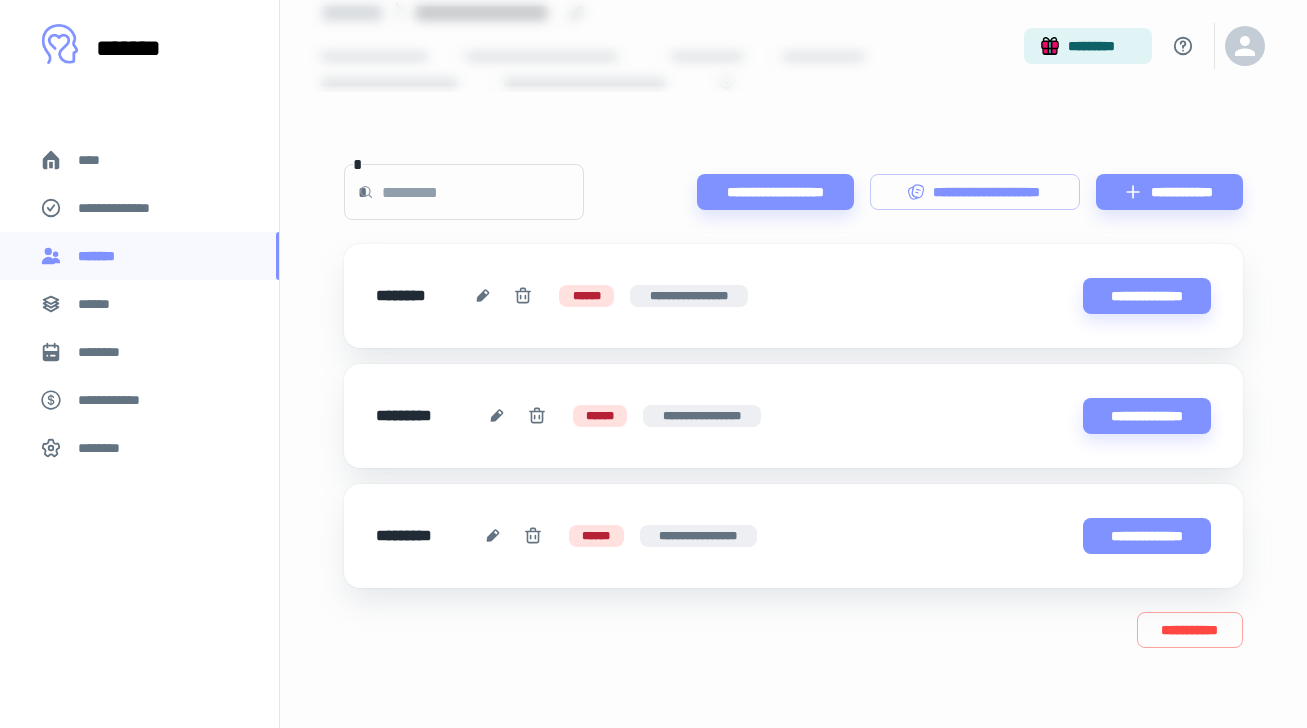 click on "**********" at bounding box center [1147, 536] 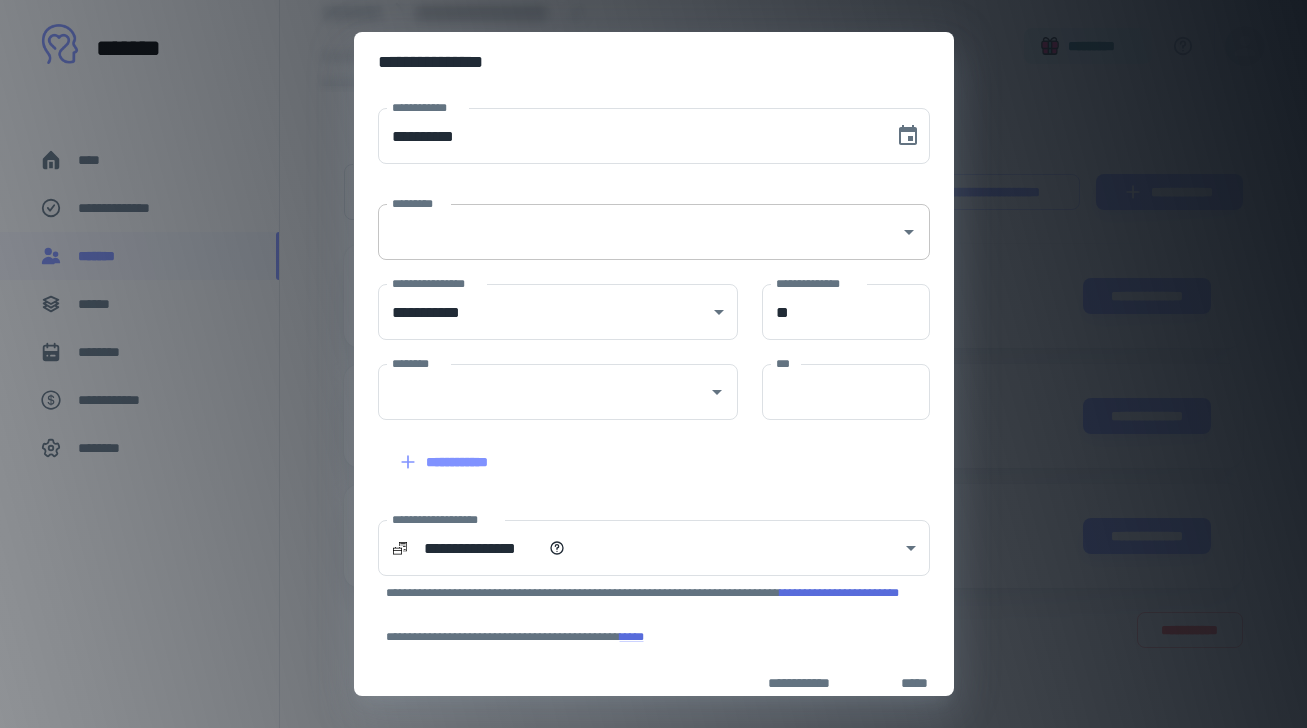 click on "*********" at bounding box center (639, 232) 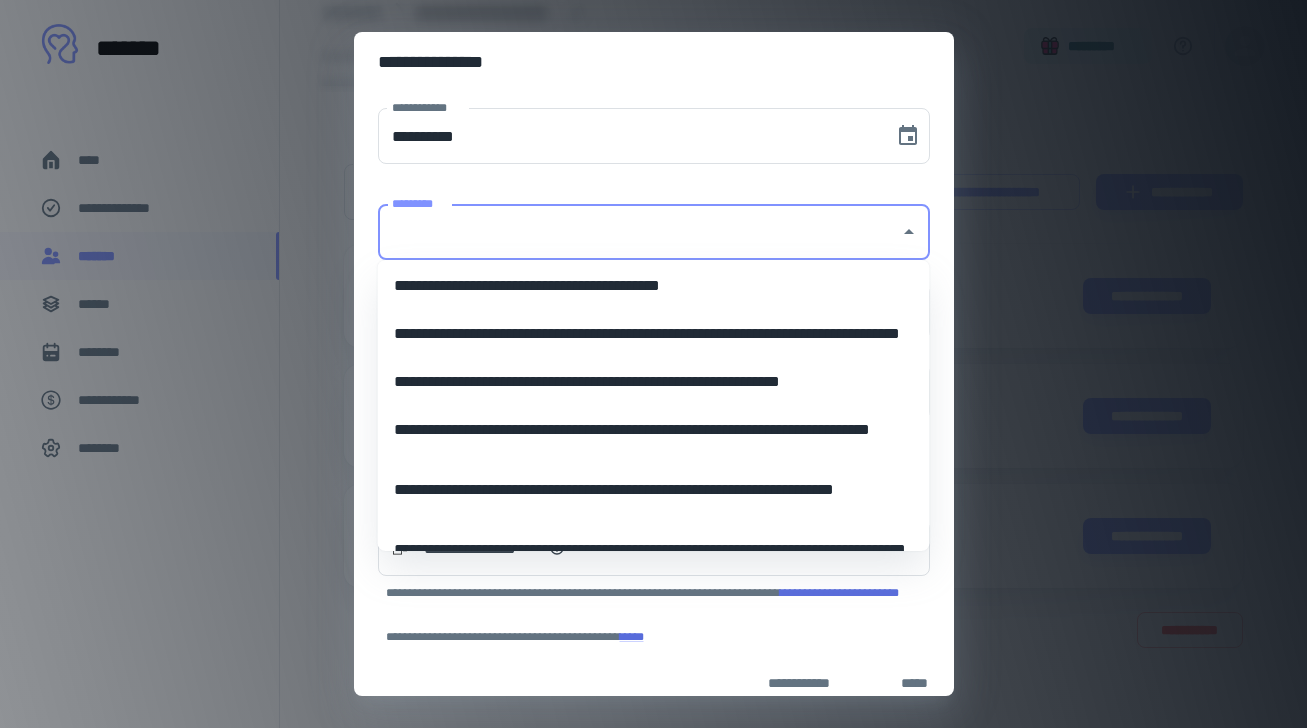 paste on "******" 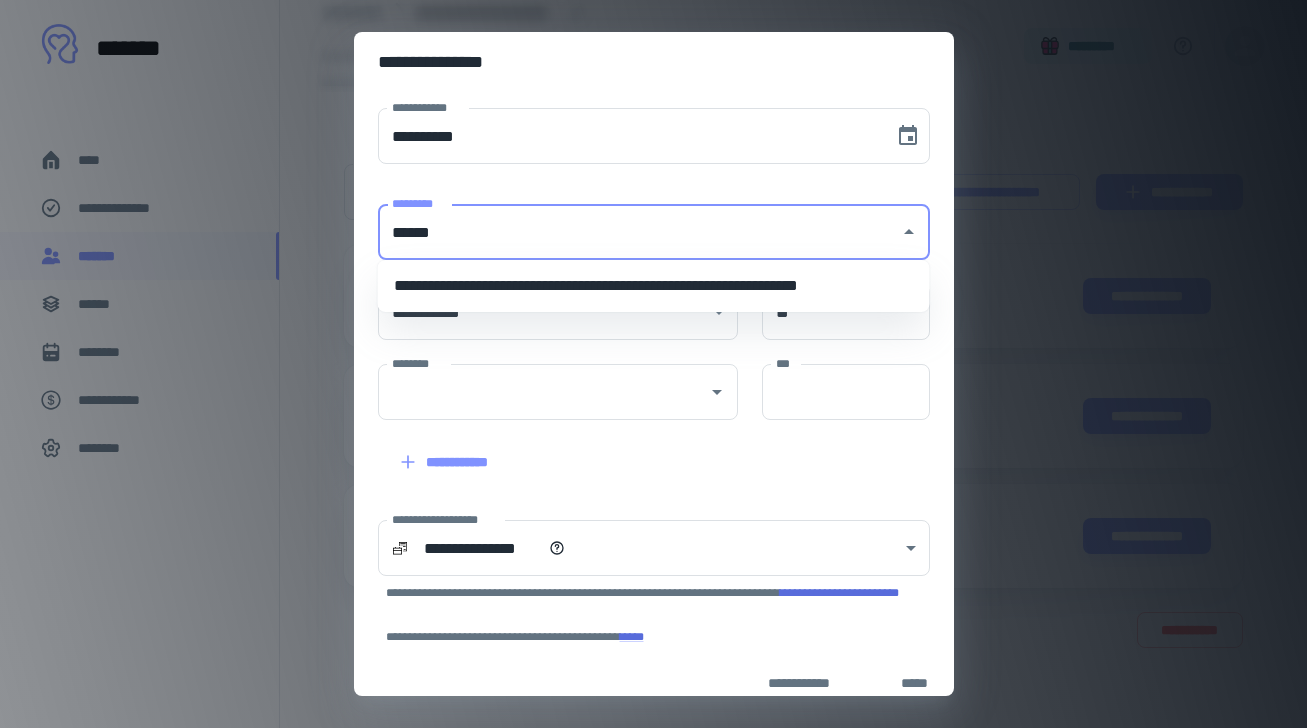 click on "**********" at bounding box center [654, 286] 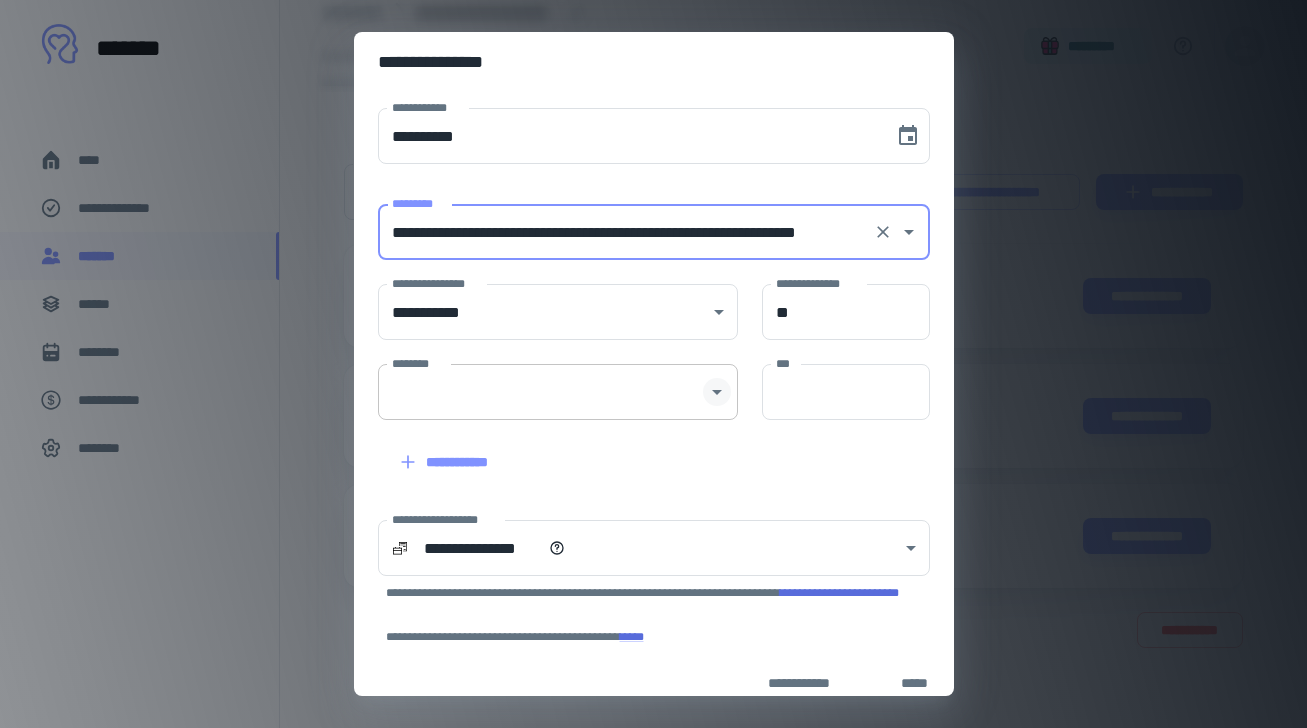 click 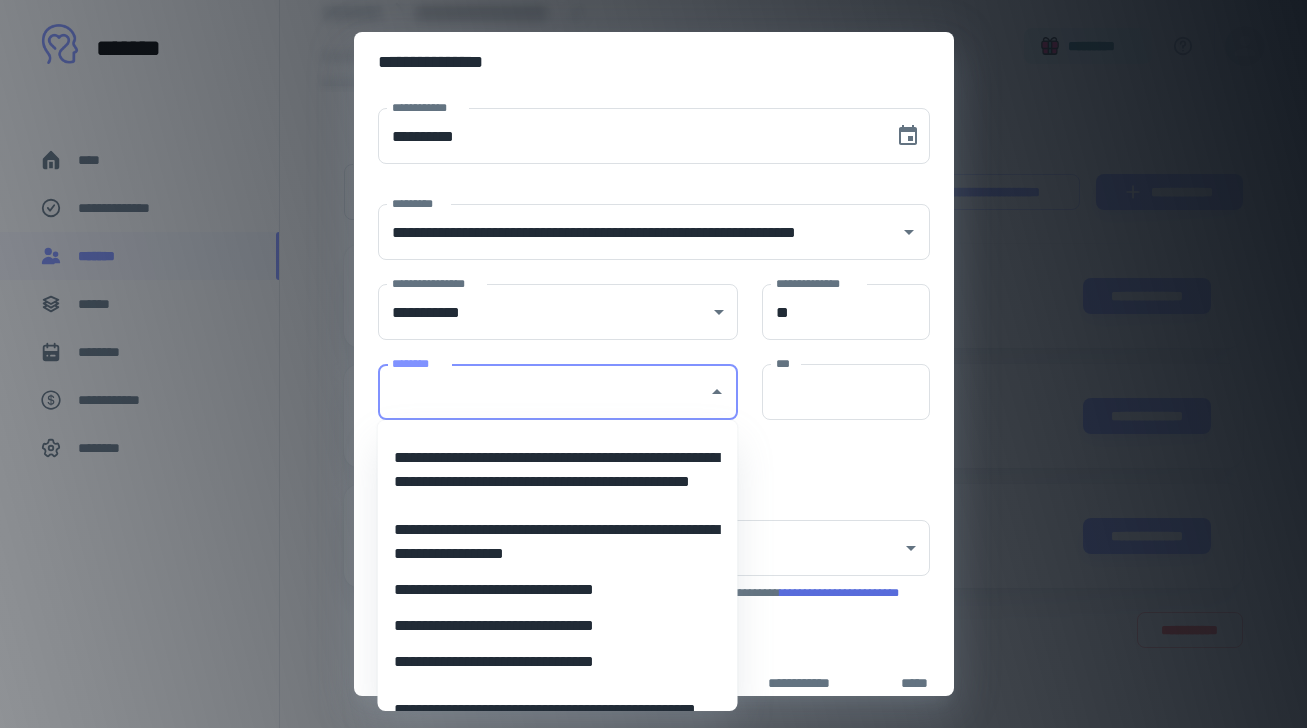 click on "**********" at bounding box center [558, 470] 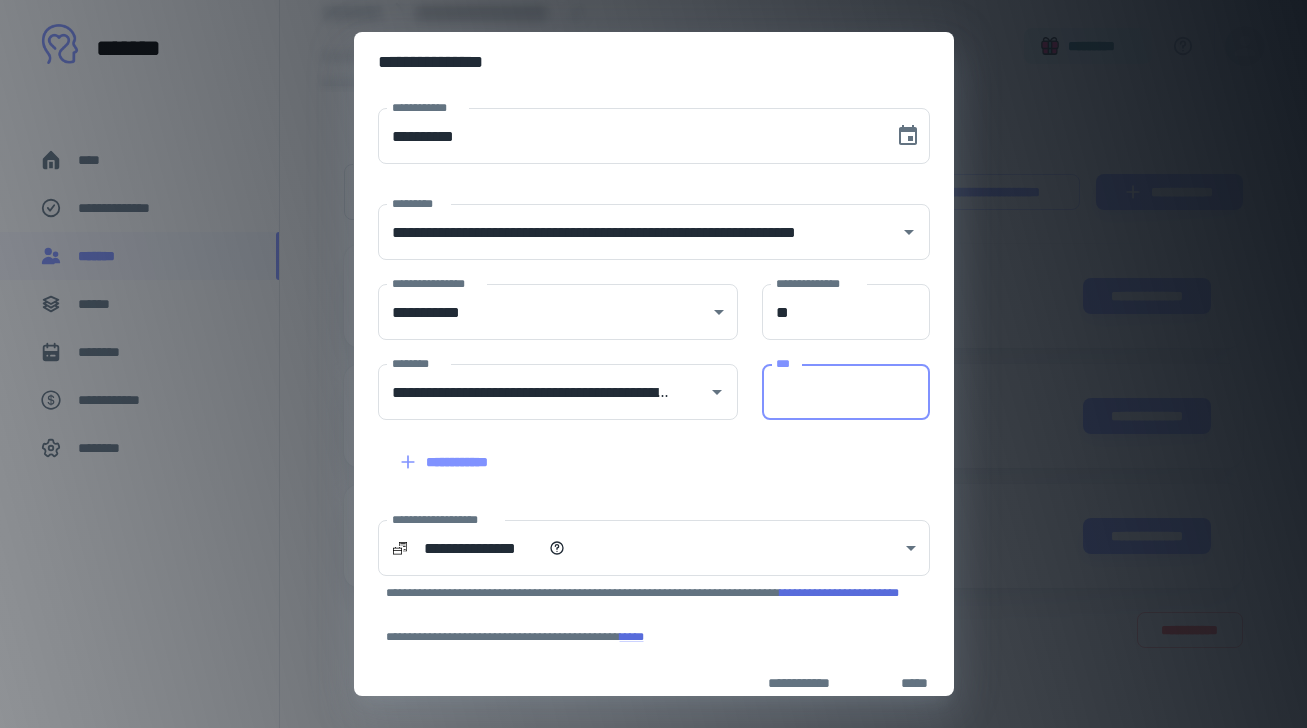 click on "***" at bounding box center (846, 392) 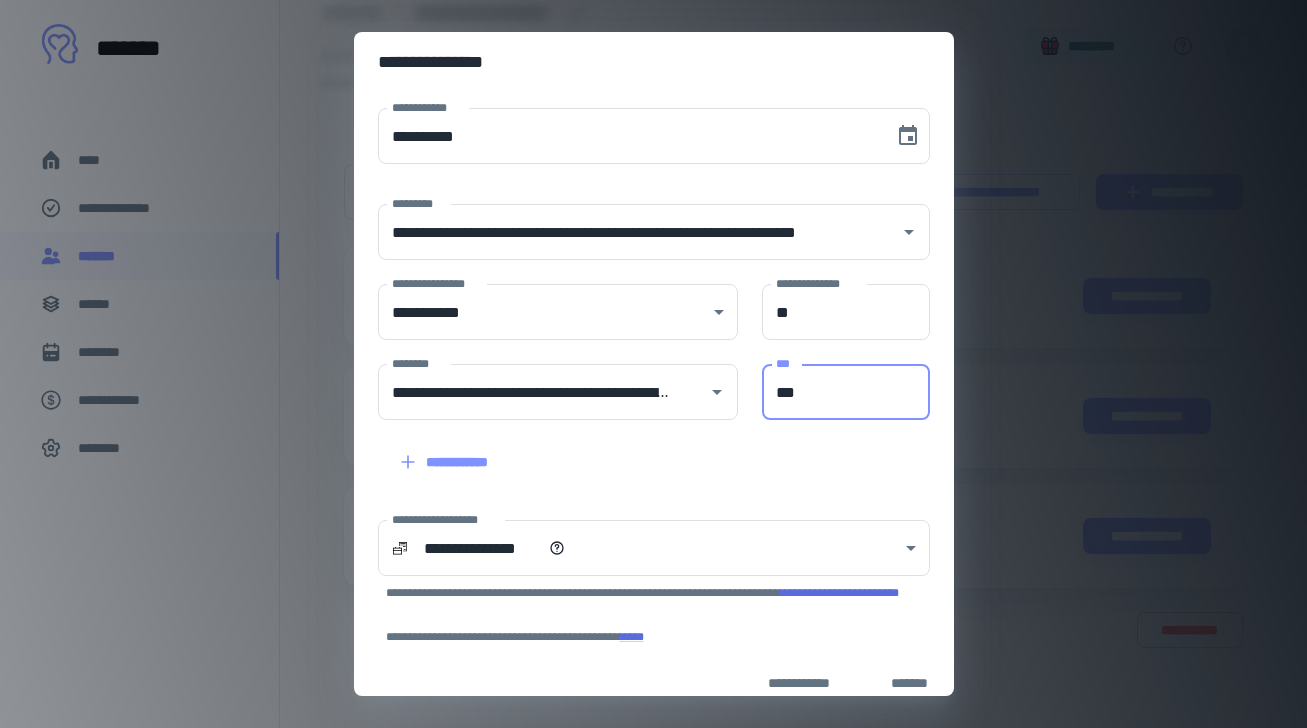 scroll, scrollTop: 110, scrollLeft: 0, axis: vertical 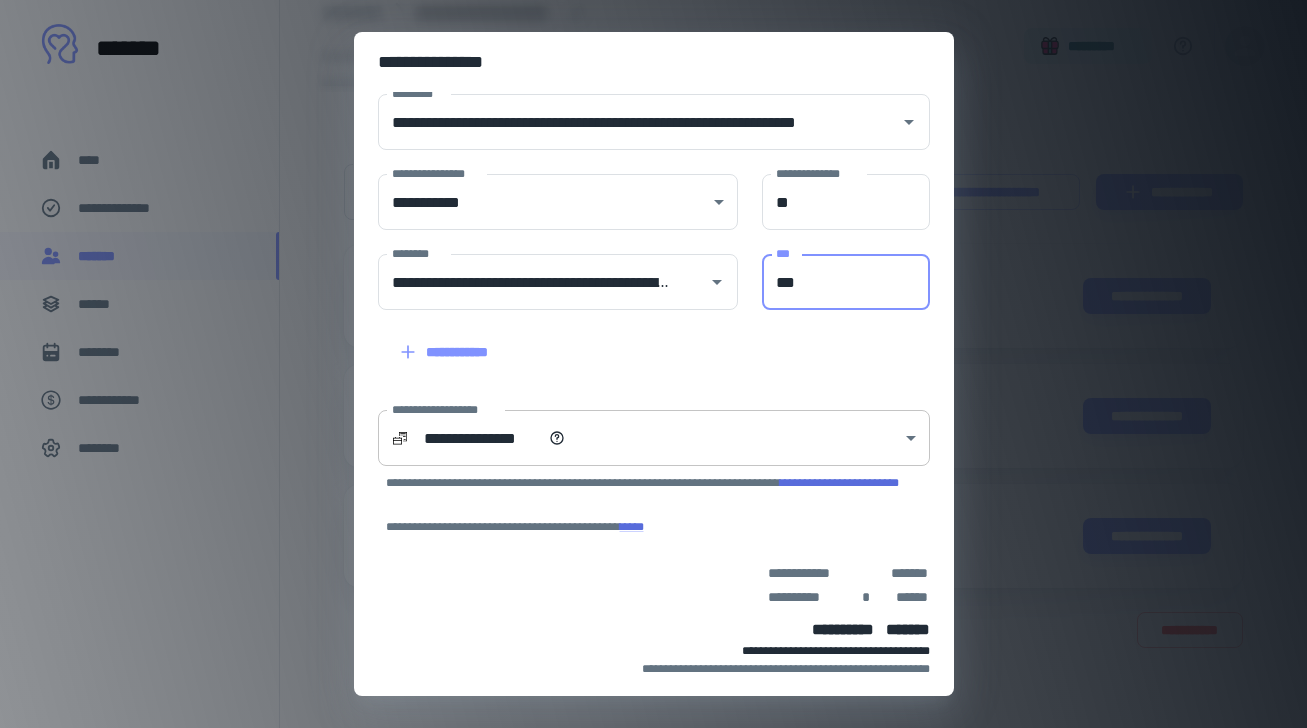 type on "***" 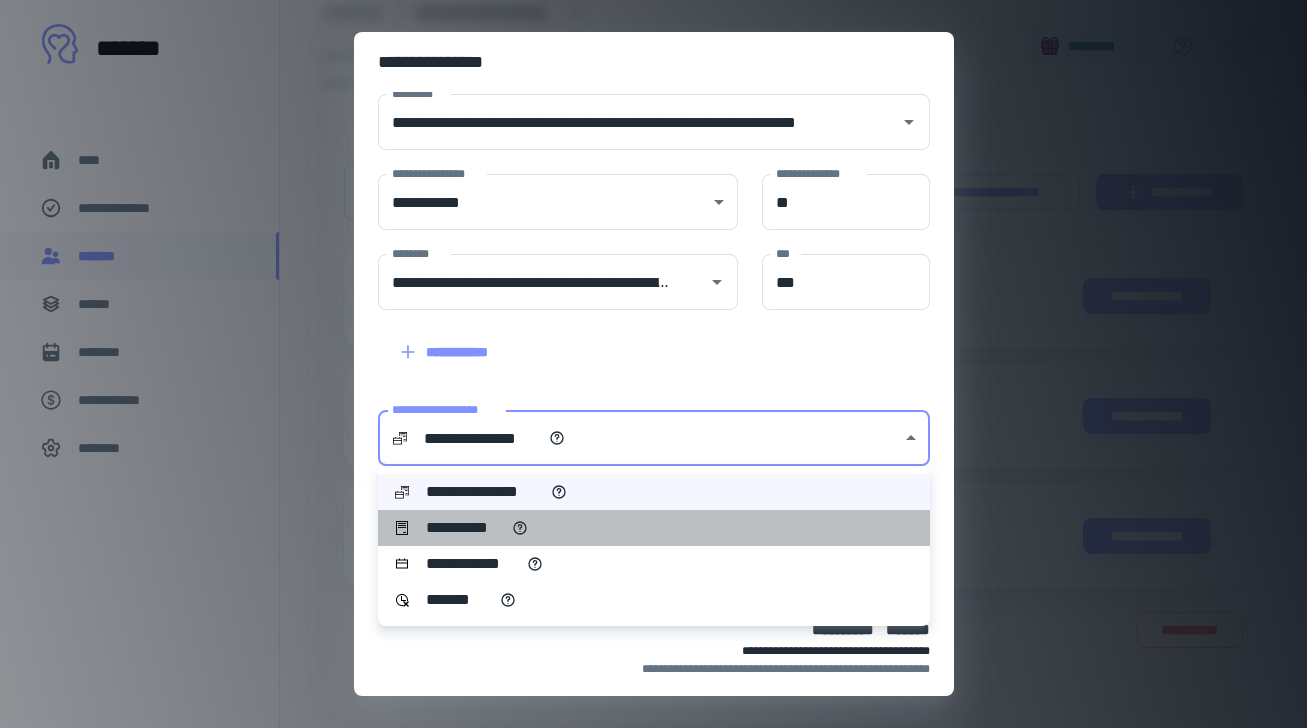 click on "**********" at bounding box center (654, 528) 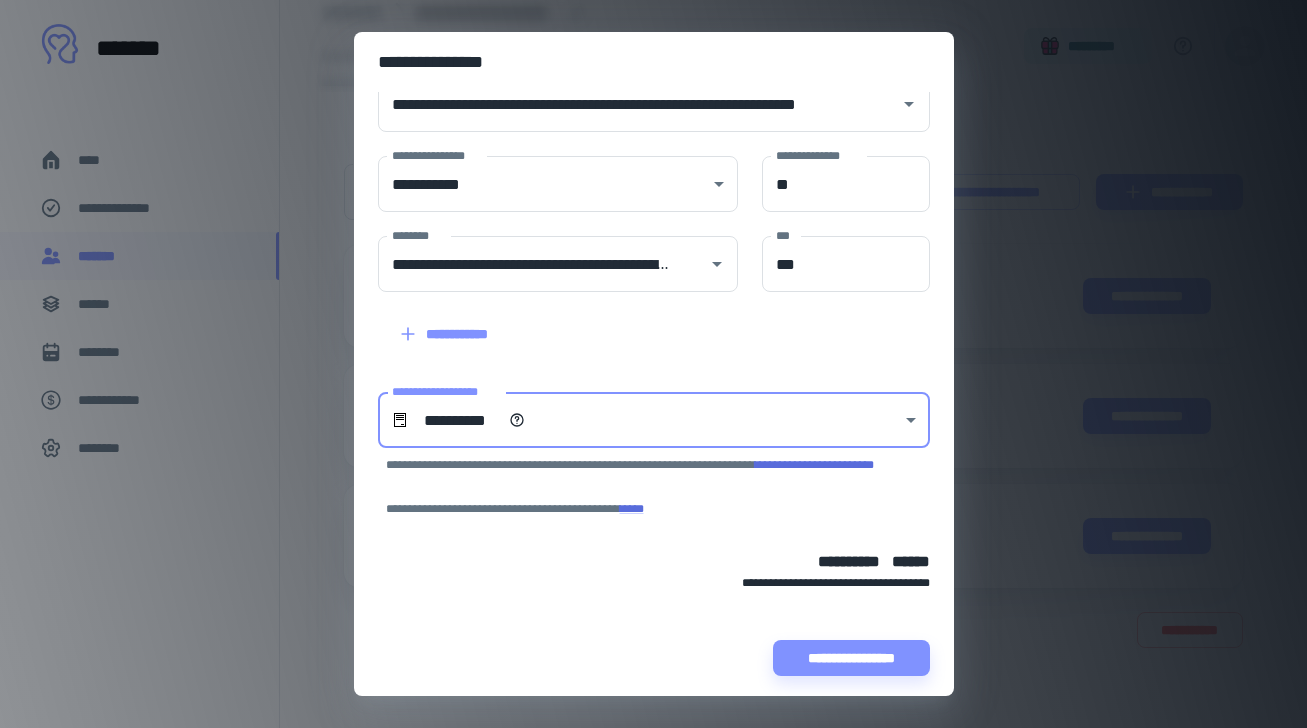 scroll, scrollTop: 128, scrollLeft: 0, axis: vertical 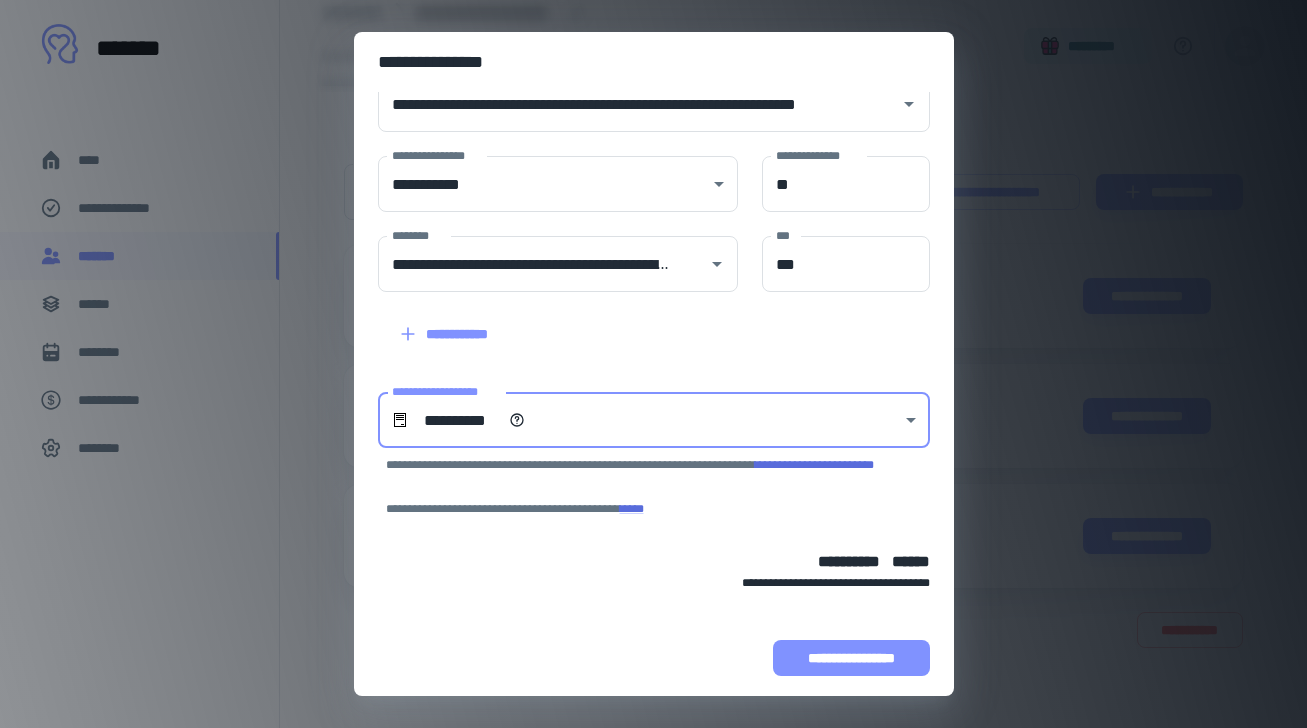 click on "**********" at bounding box center (851, 658) 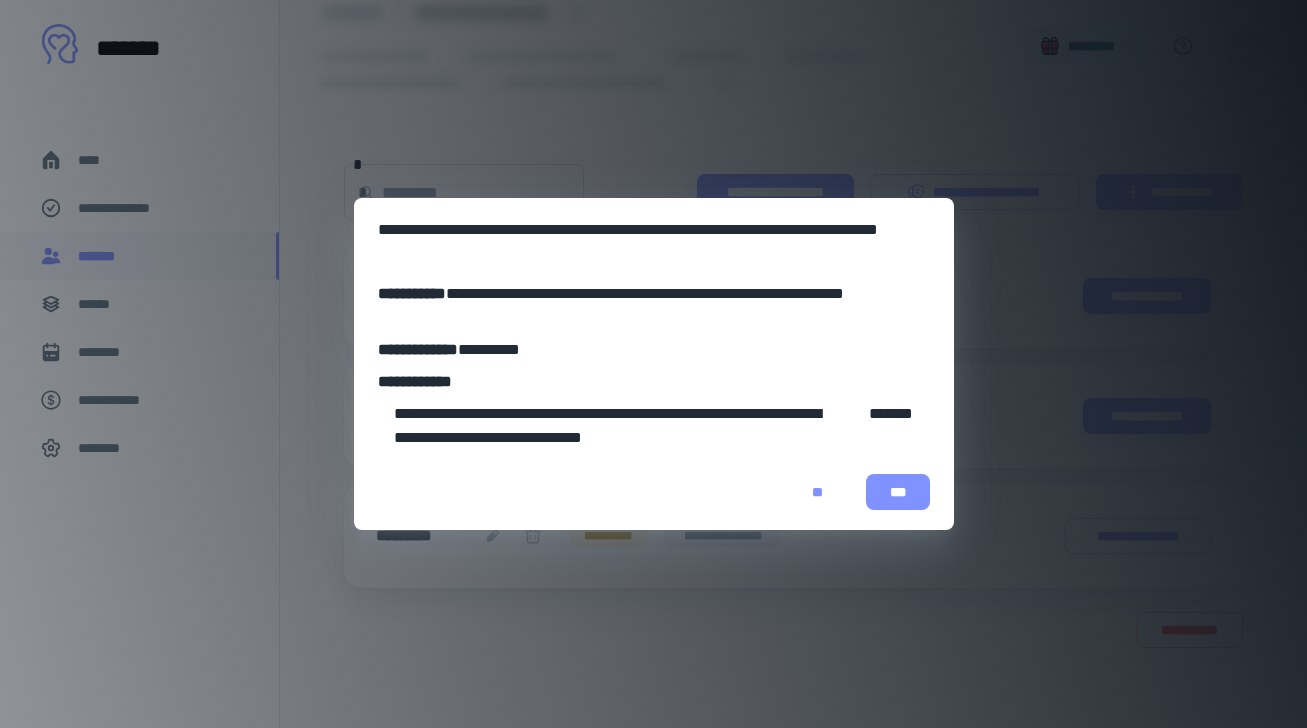 click on "***" at bounding box center [898, 492] 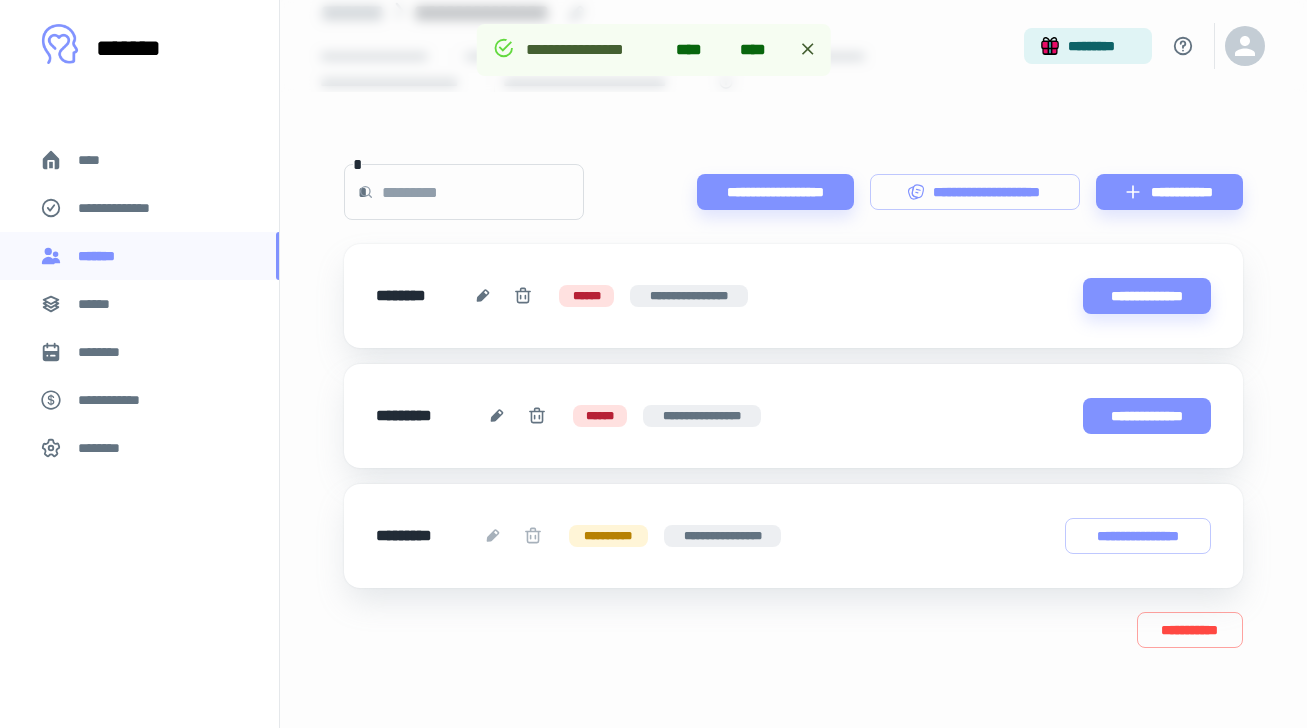 click on "**********" at bounding box center (1147, 416) 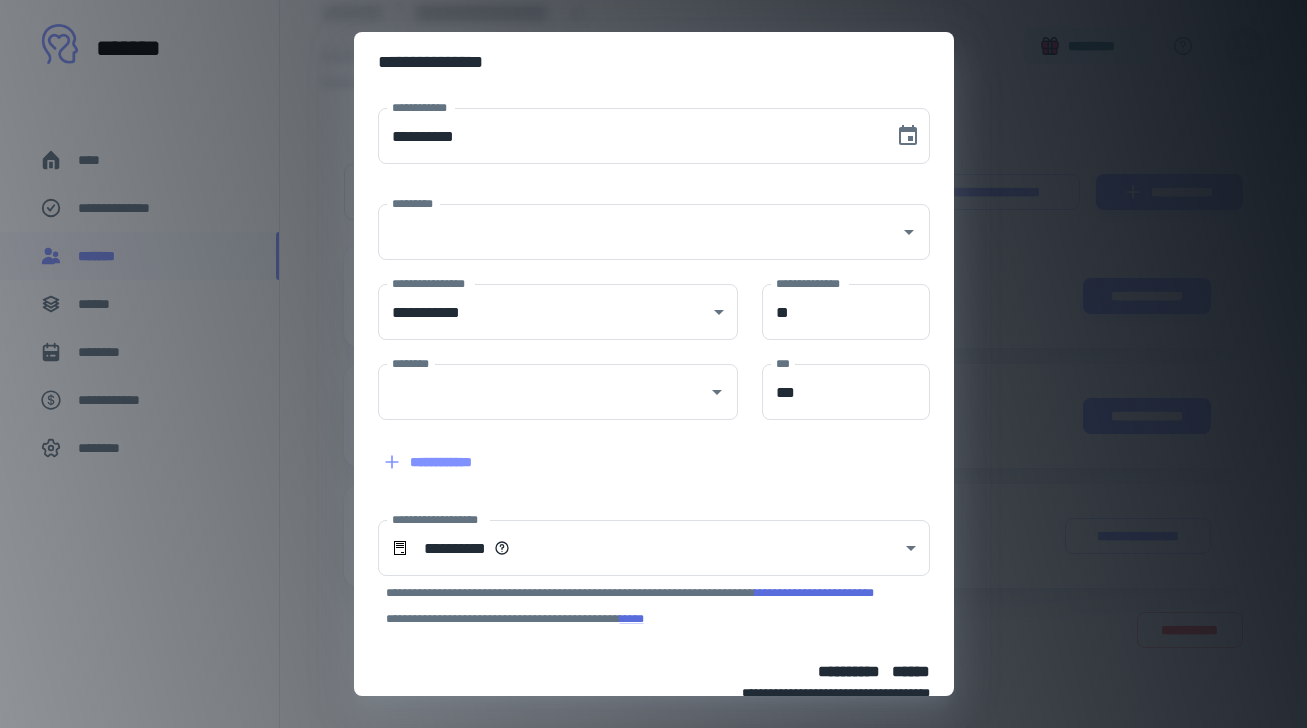 type on "**********" 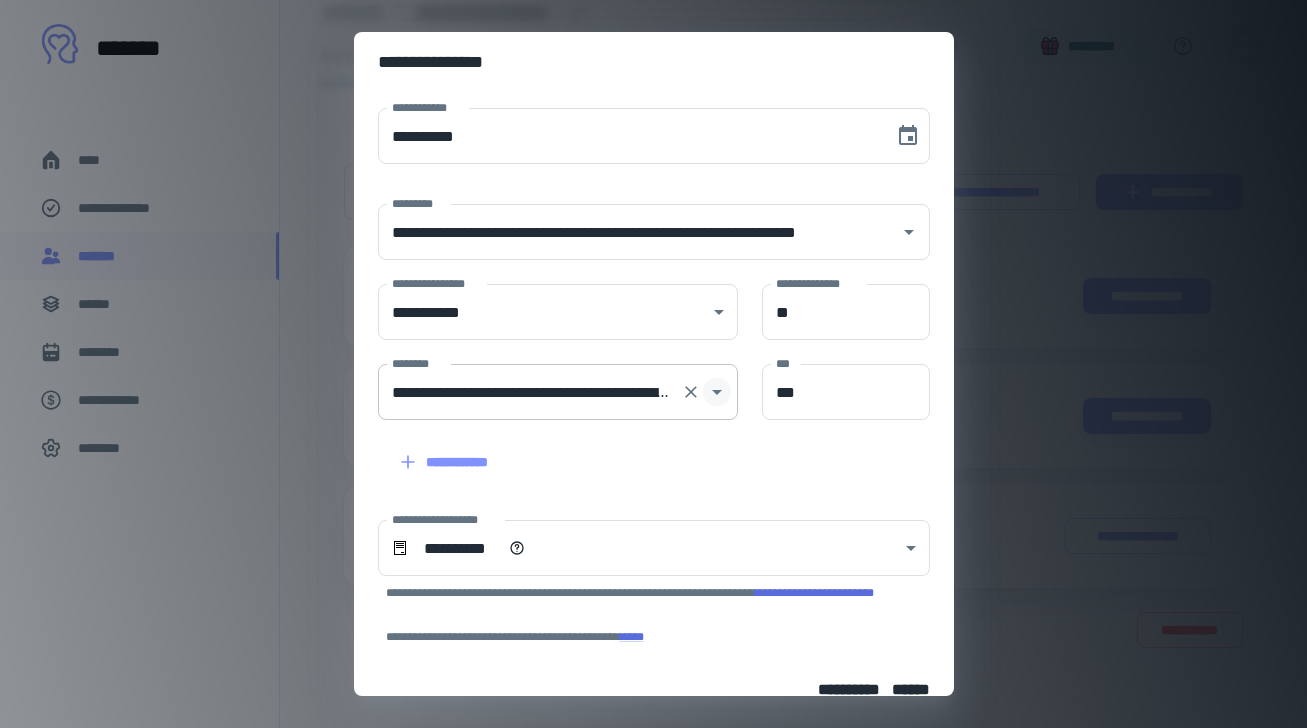 click 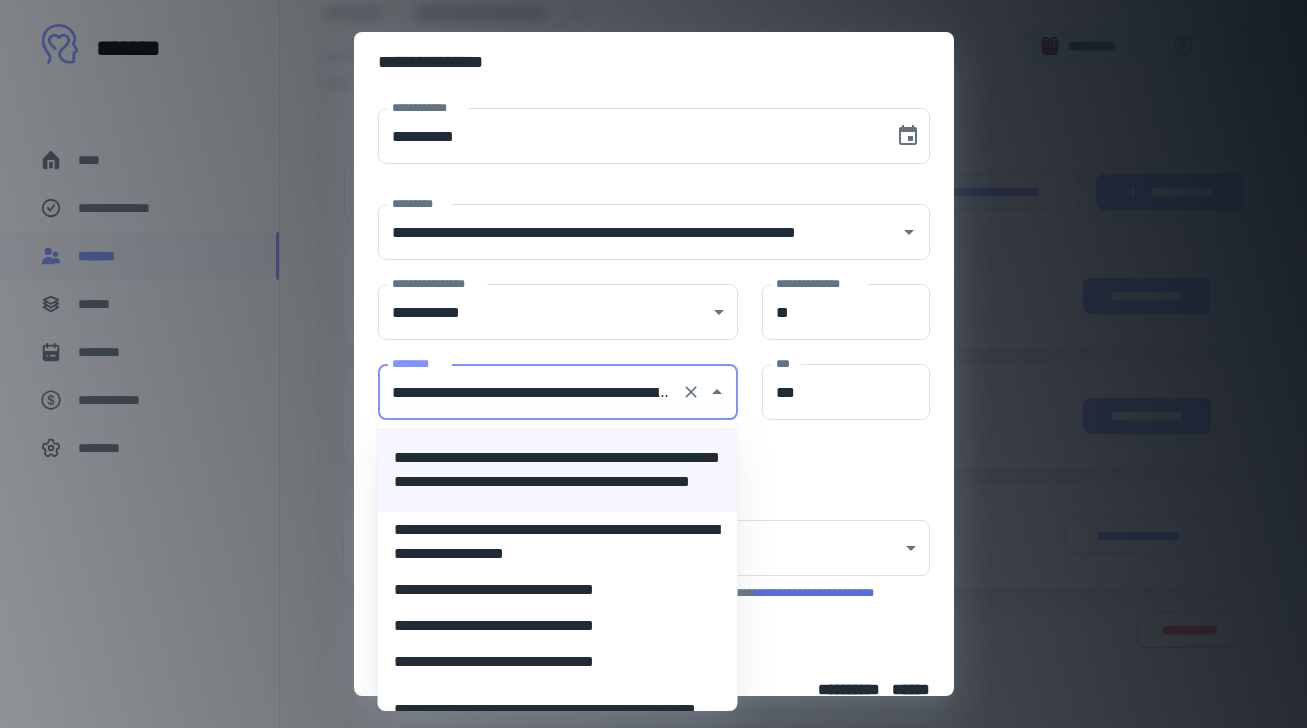 click on "**********" at bounding box center (558, 662) 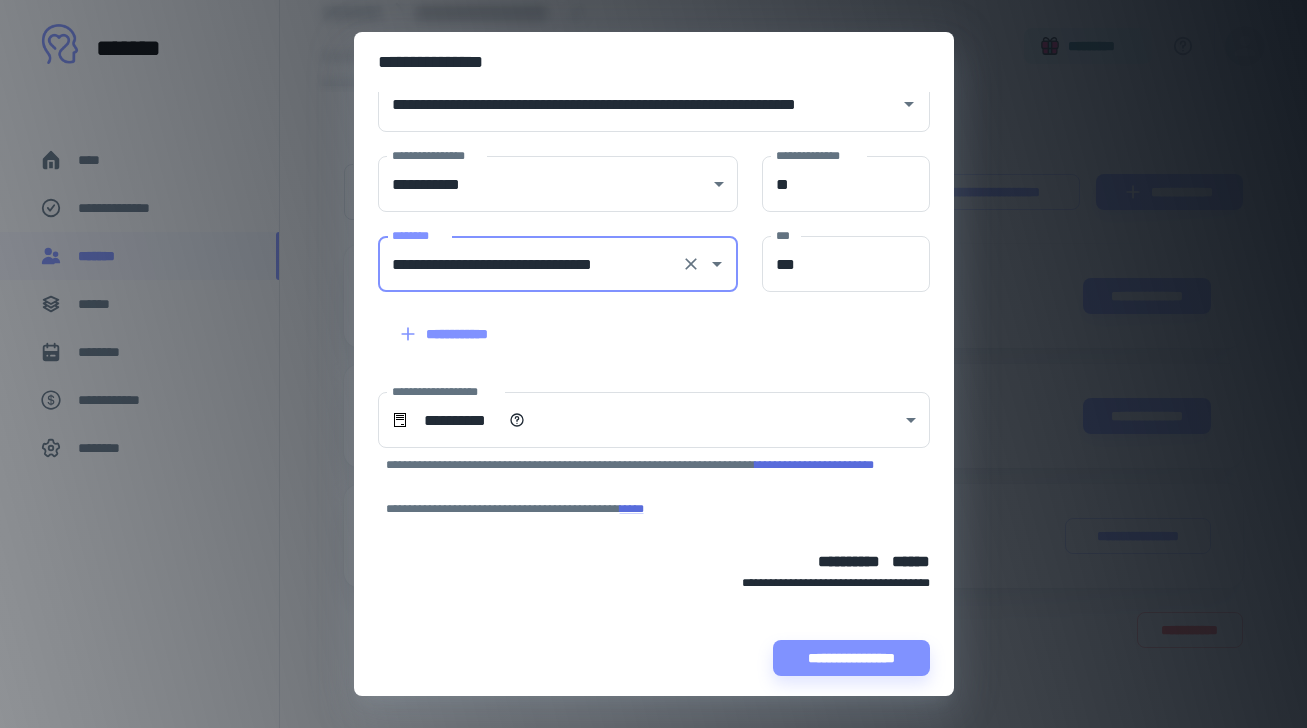scroll, scrollTop: 128, scrollLeft: 0, axis: vertical 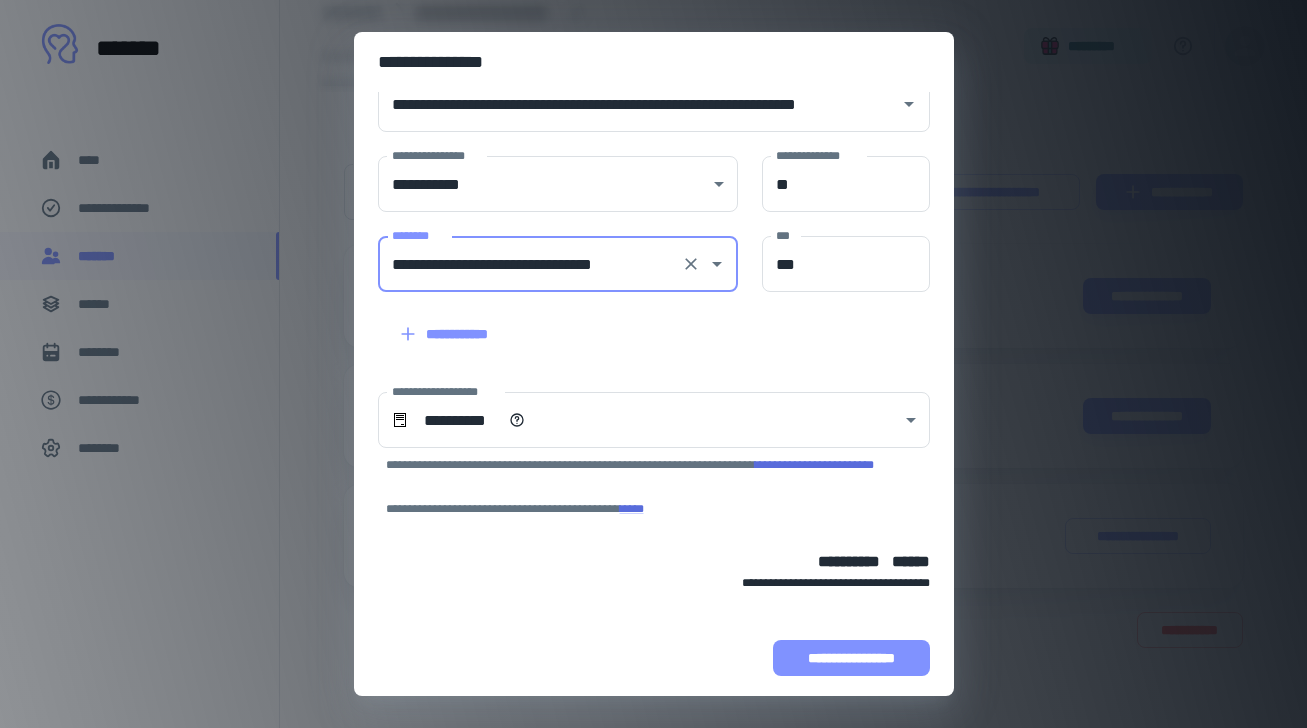 click on "**********" at bounding box center (851, 658) 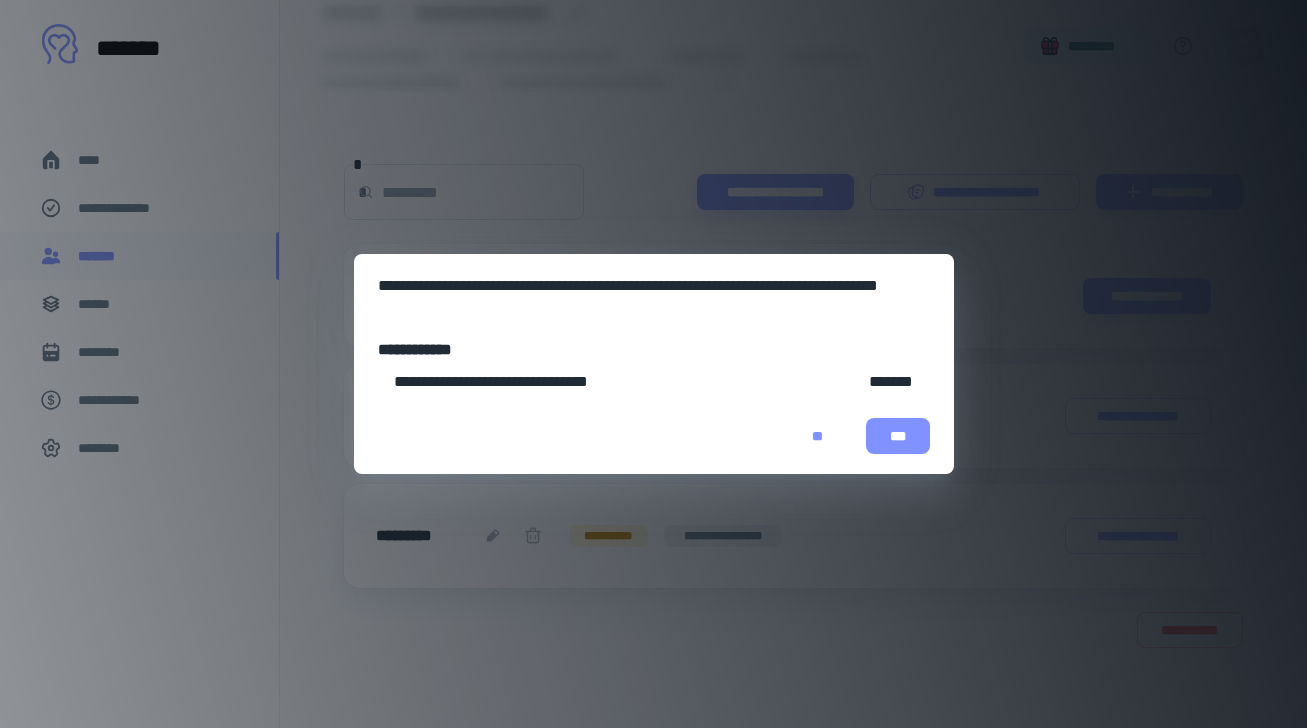 click on "***" at bounding box center (898, 436) 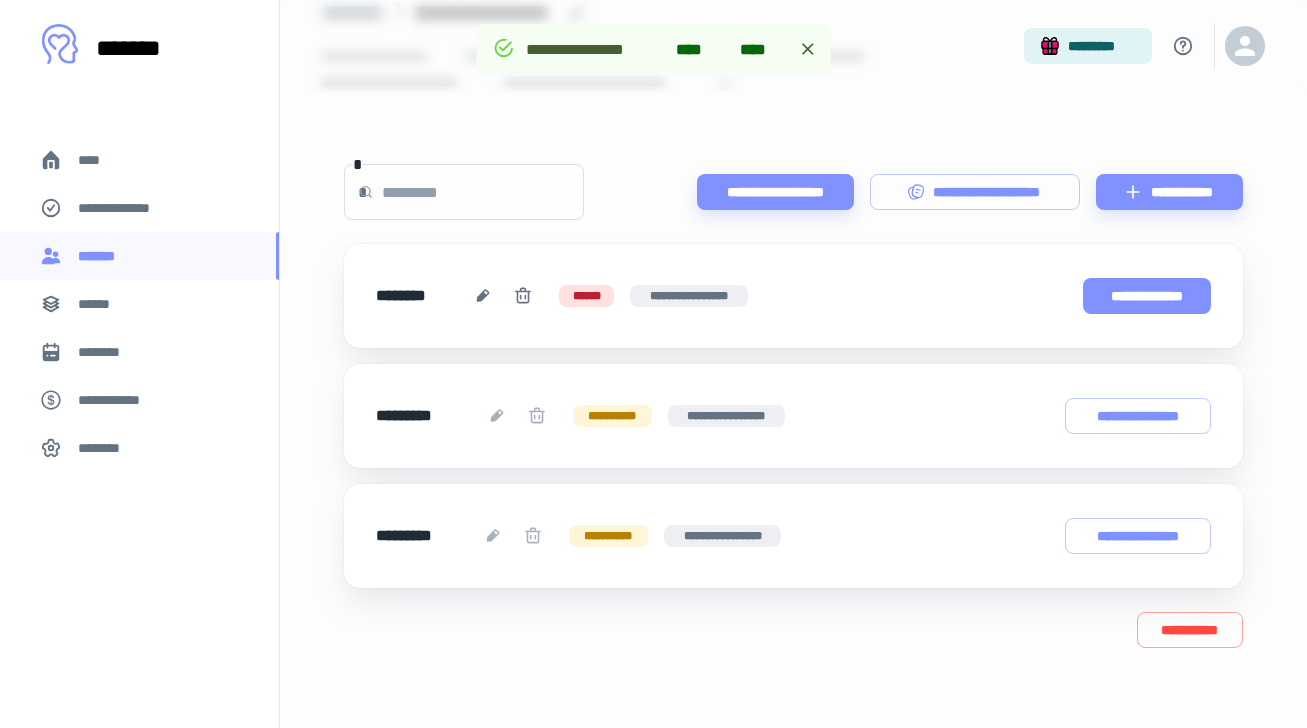 click on "**********" at bounding box center (1147, 296) 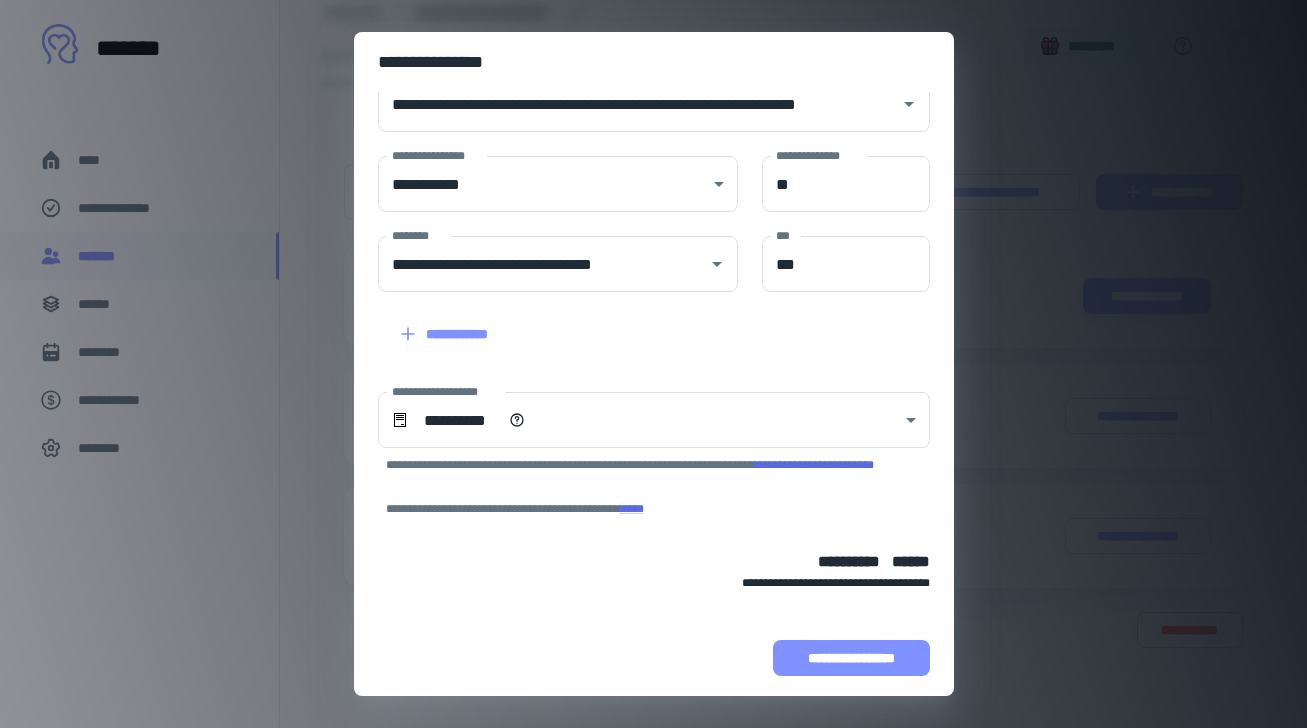 scroll, scrollTop: 128, scrollLeft: 0, axis: vertical 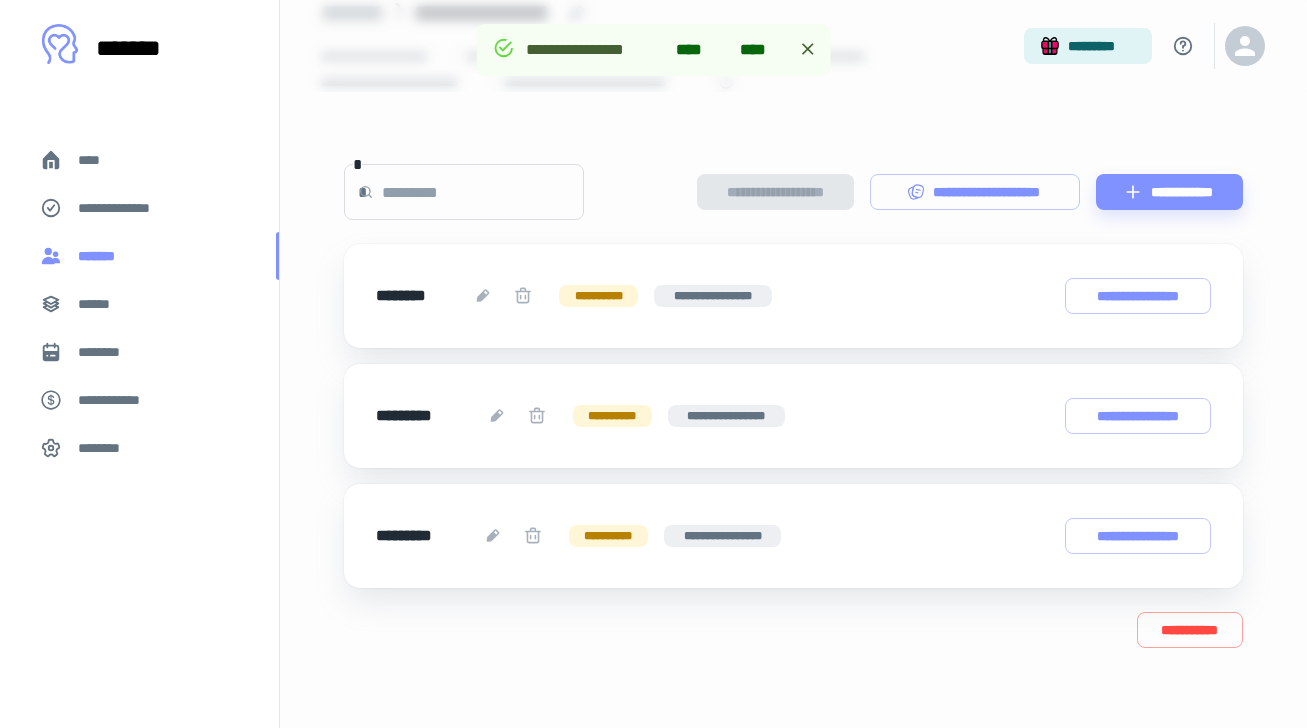 click on "*******" at bounding box center [139, 256] 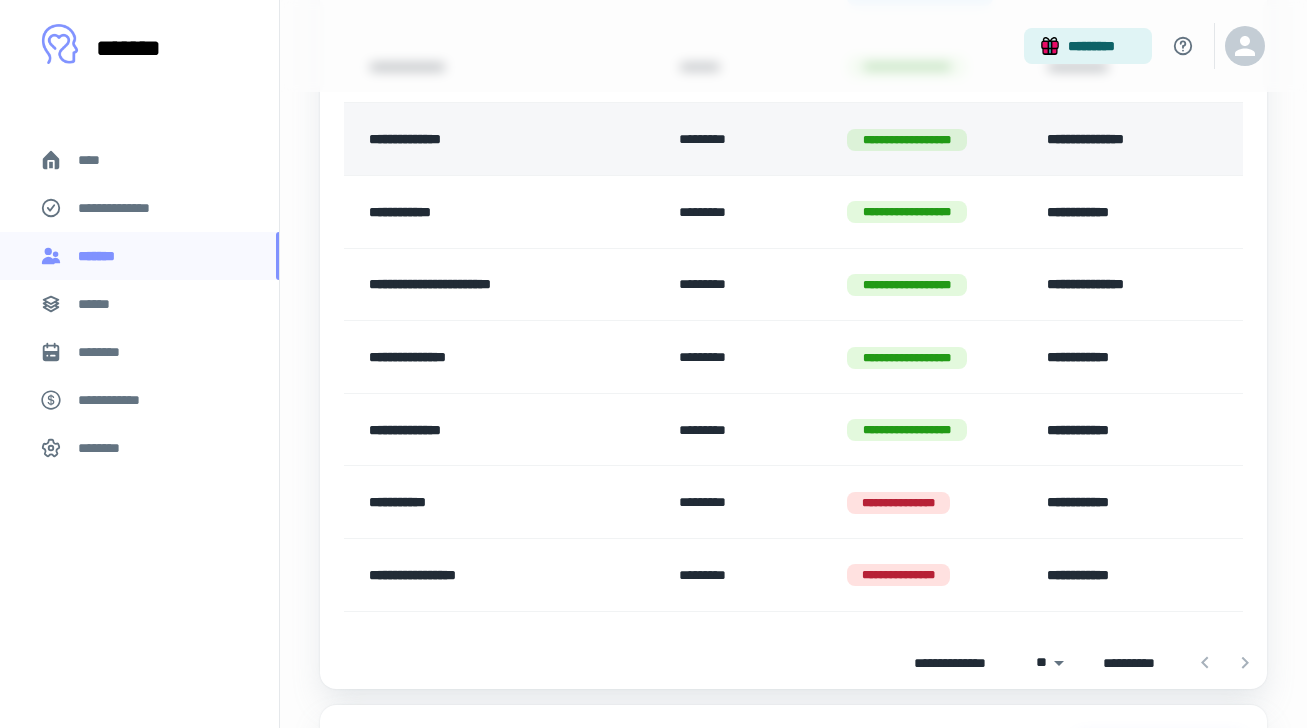 scroll, scrollTop: 936, scrollLeft: 0, axis: vertical 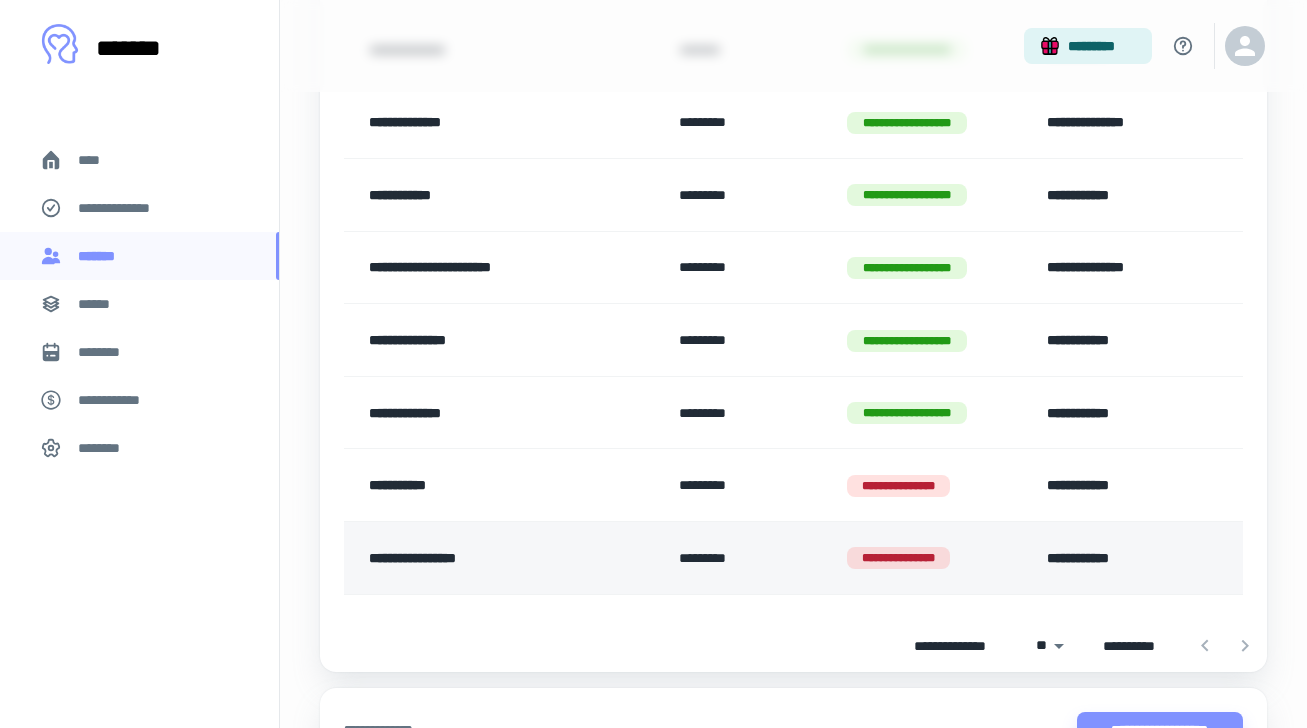 click on "**********" at bounding box center [492, 558] 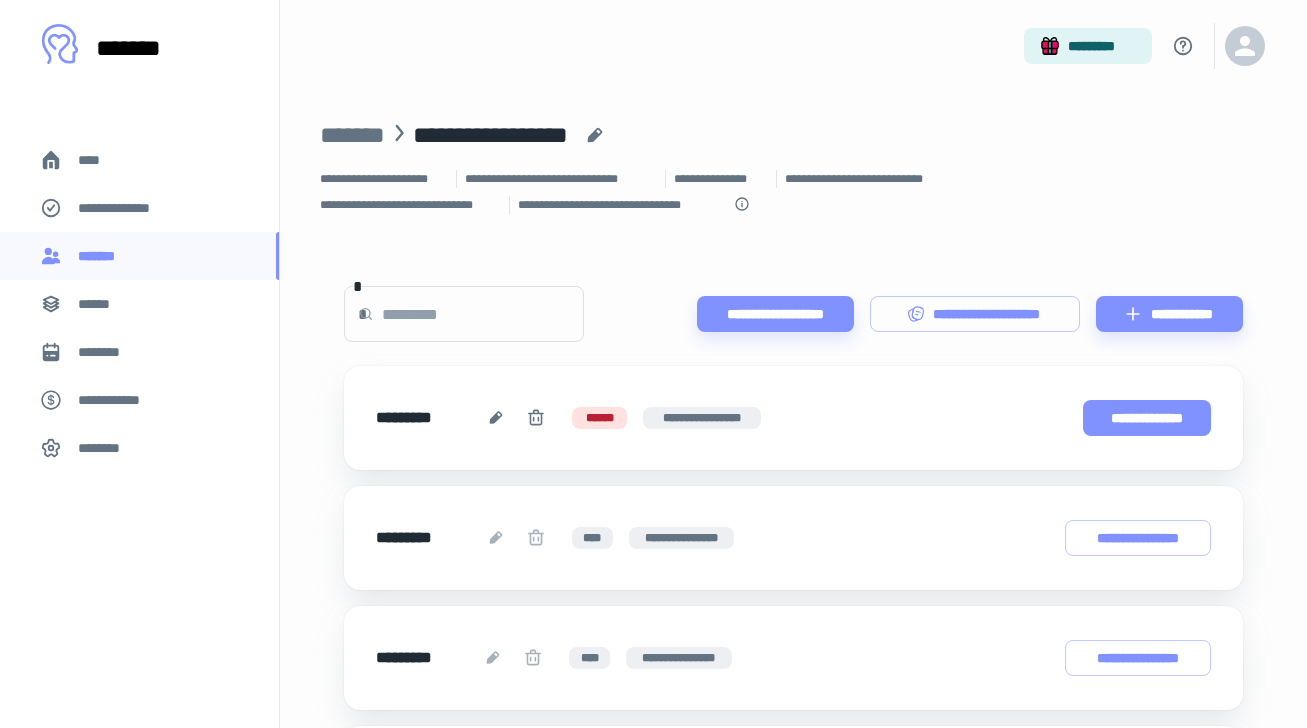 click on "**********" at bounding box center (1147, 418) 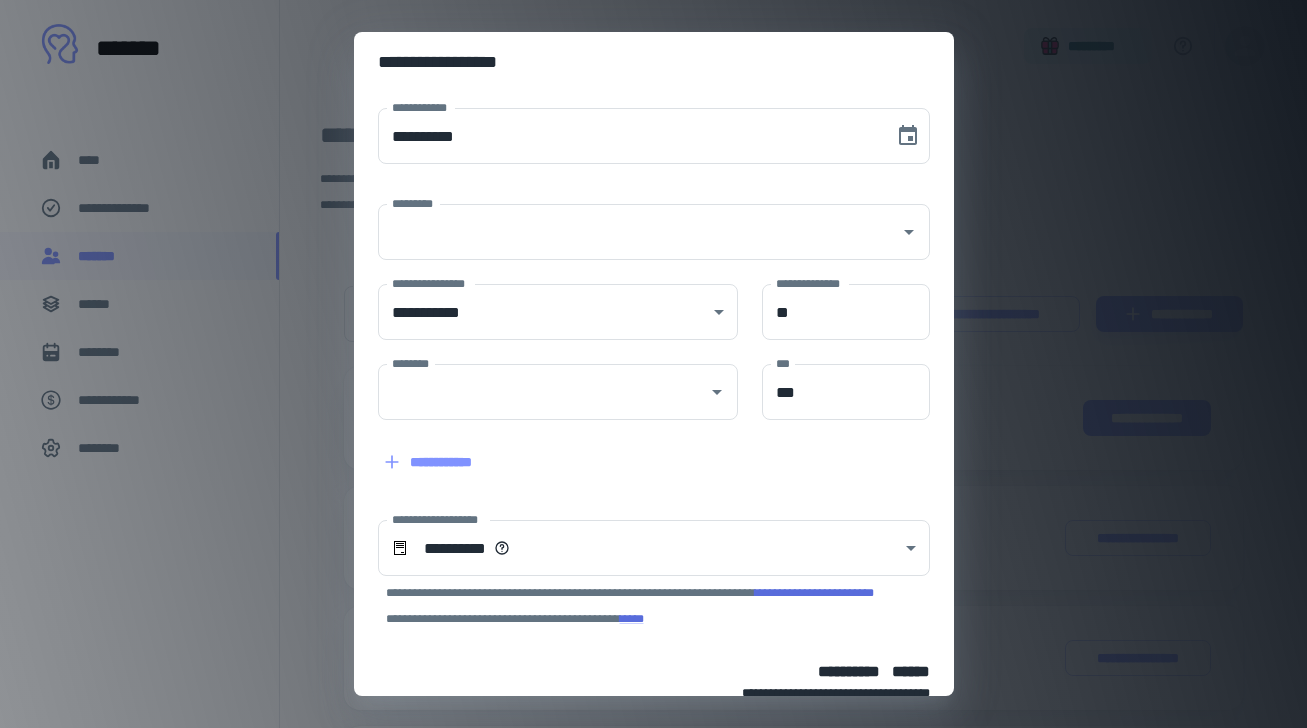 type on "**********" 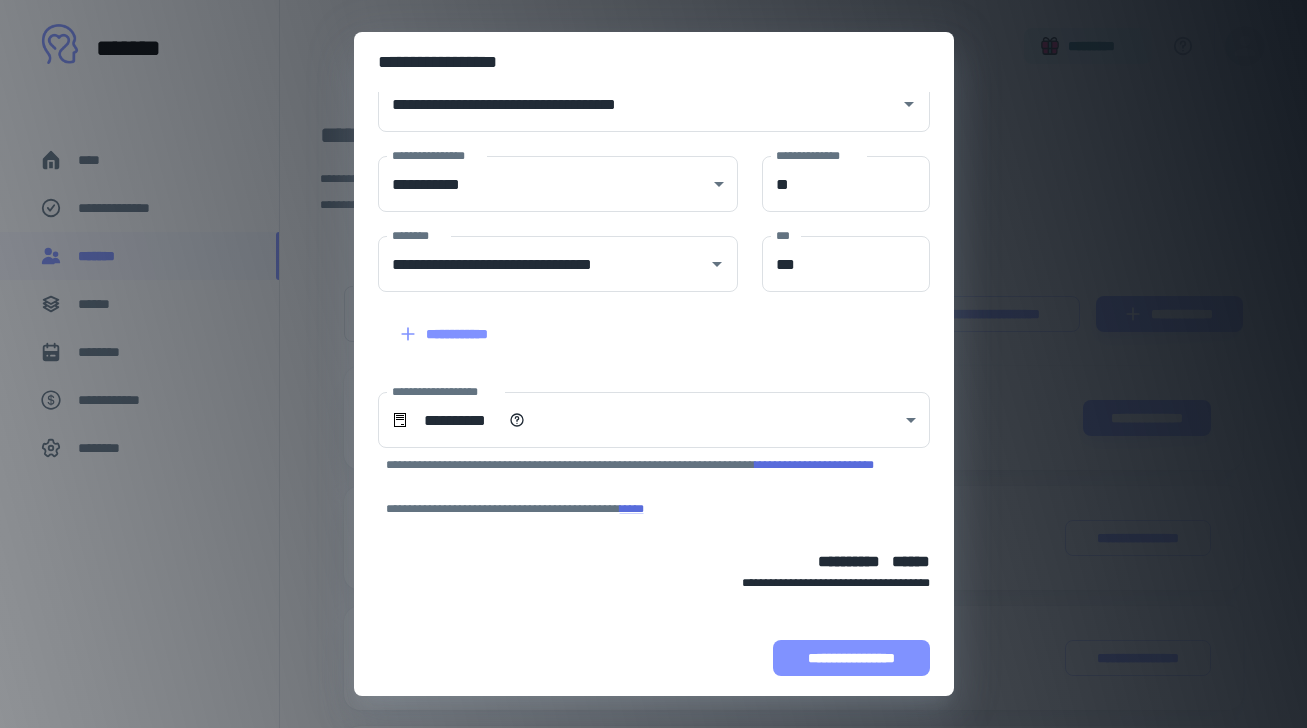 scroll, scrollTop: 128, scrollLeft: 0, axis: vertical 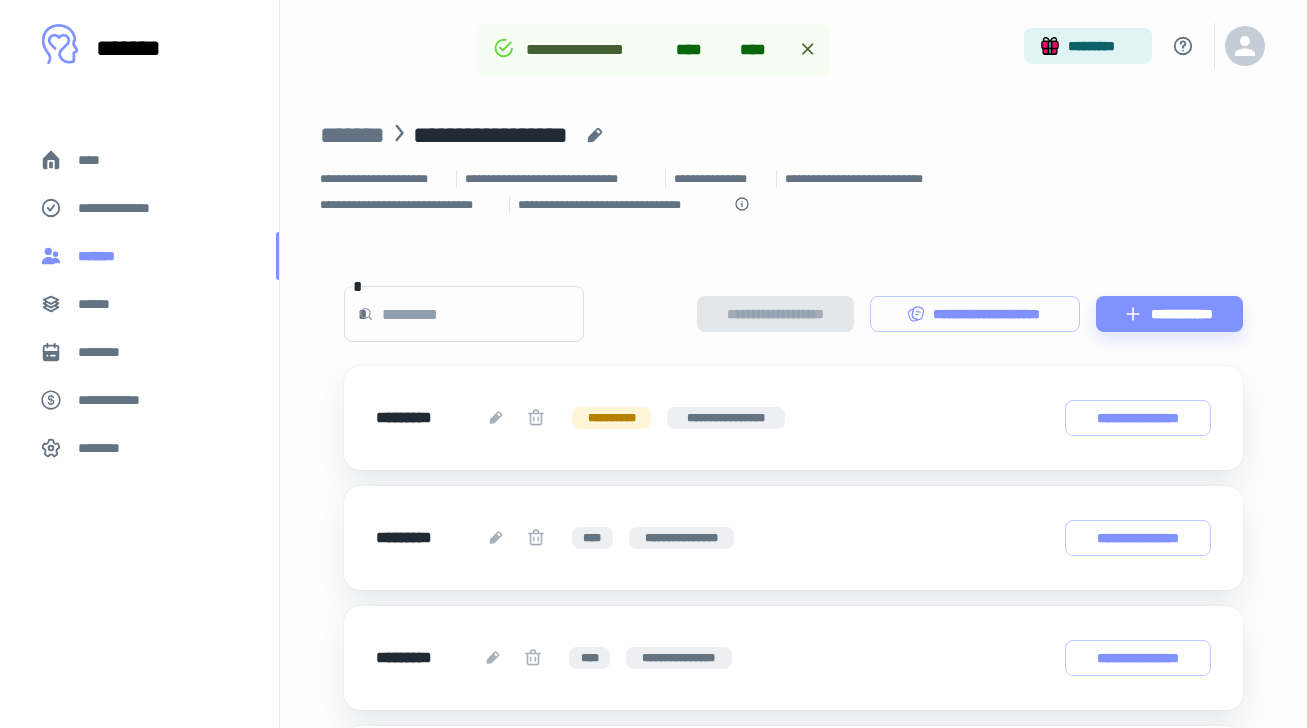 click on "*******" at bounding box center [139, 256] 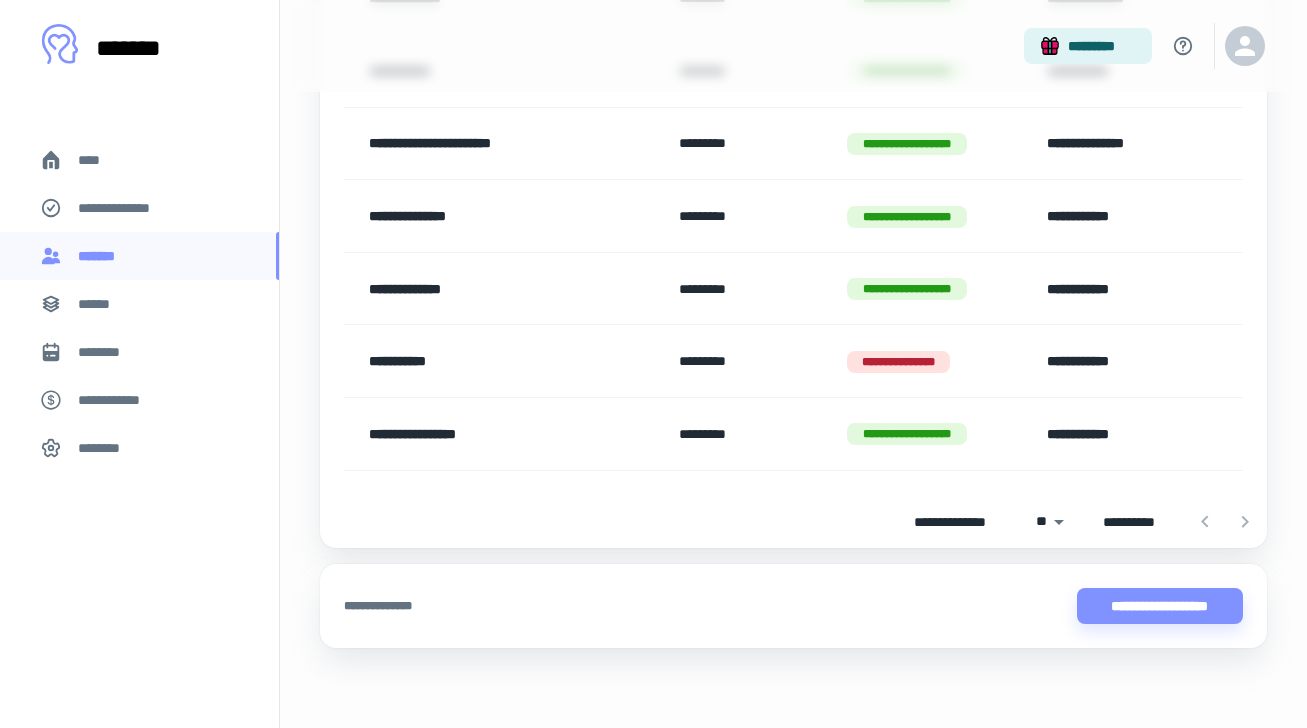 scroll, scrollTop: 1060, scrollLeft: 0, axis: vertical 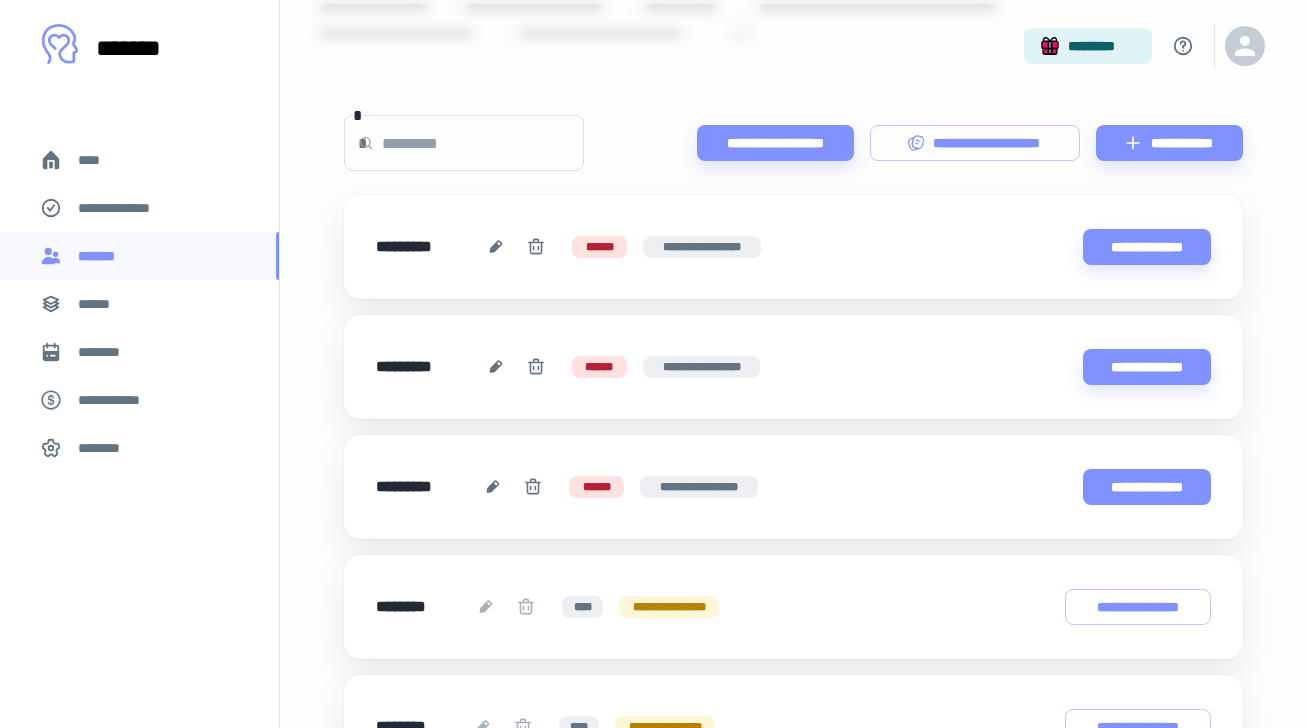 click on "**********" at bounding box center (1147, 487) 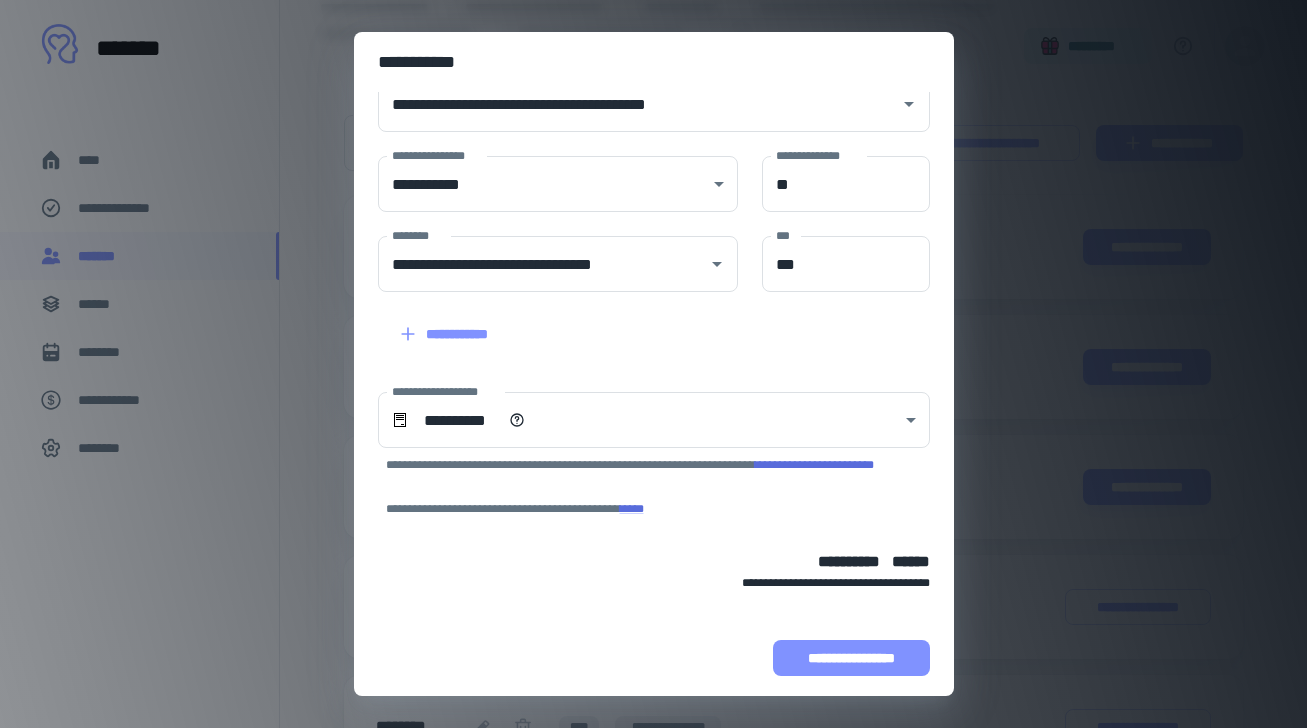 scroll, scrollTop: 128, scrollLeft: 0, axis: vertical 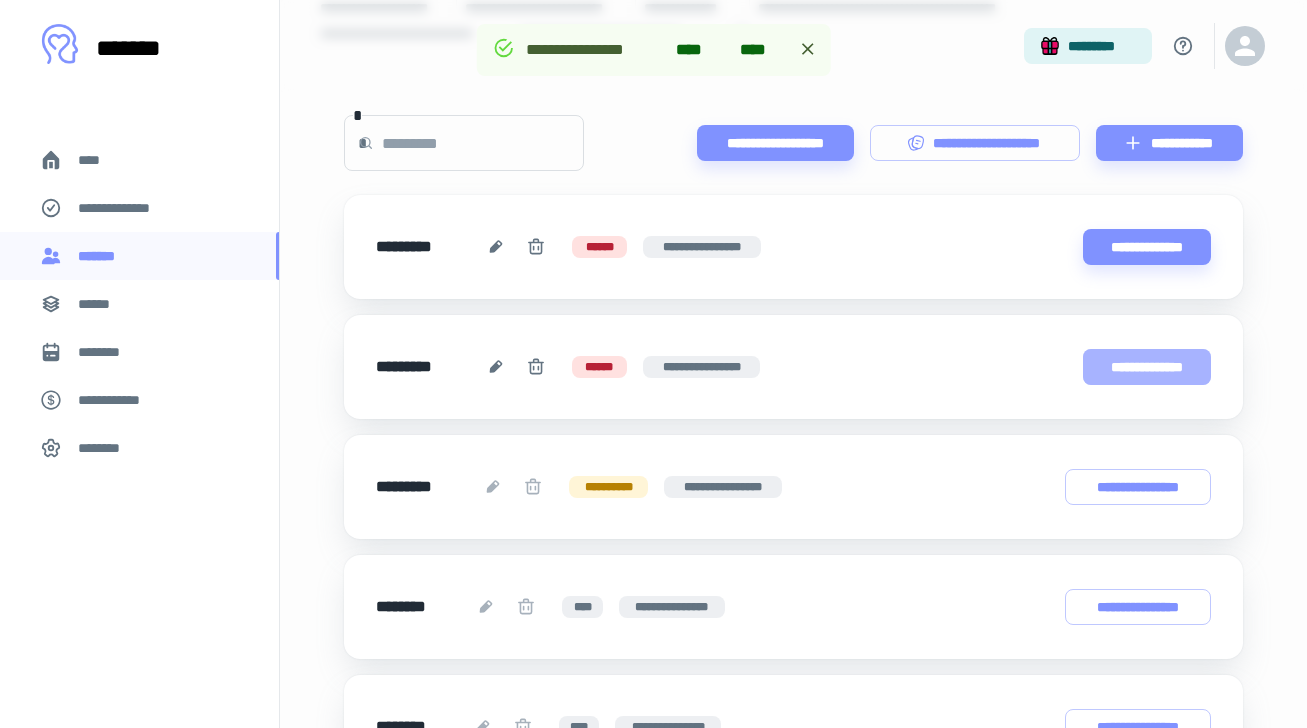 click on "**********" at bounding box center (1147, 367) 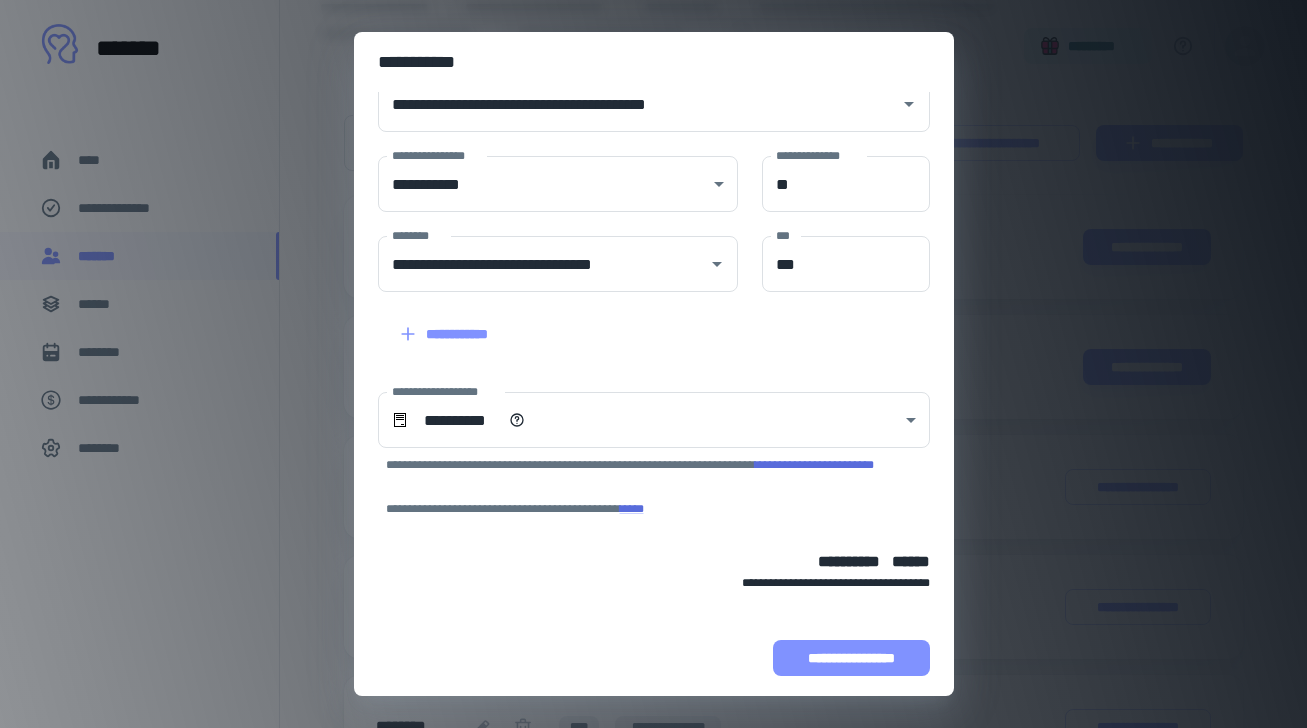 scroll, scrollTop: 128, scrollLeft: 0, axis: vertical 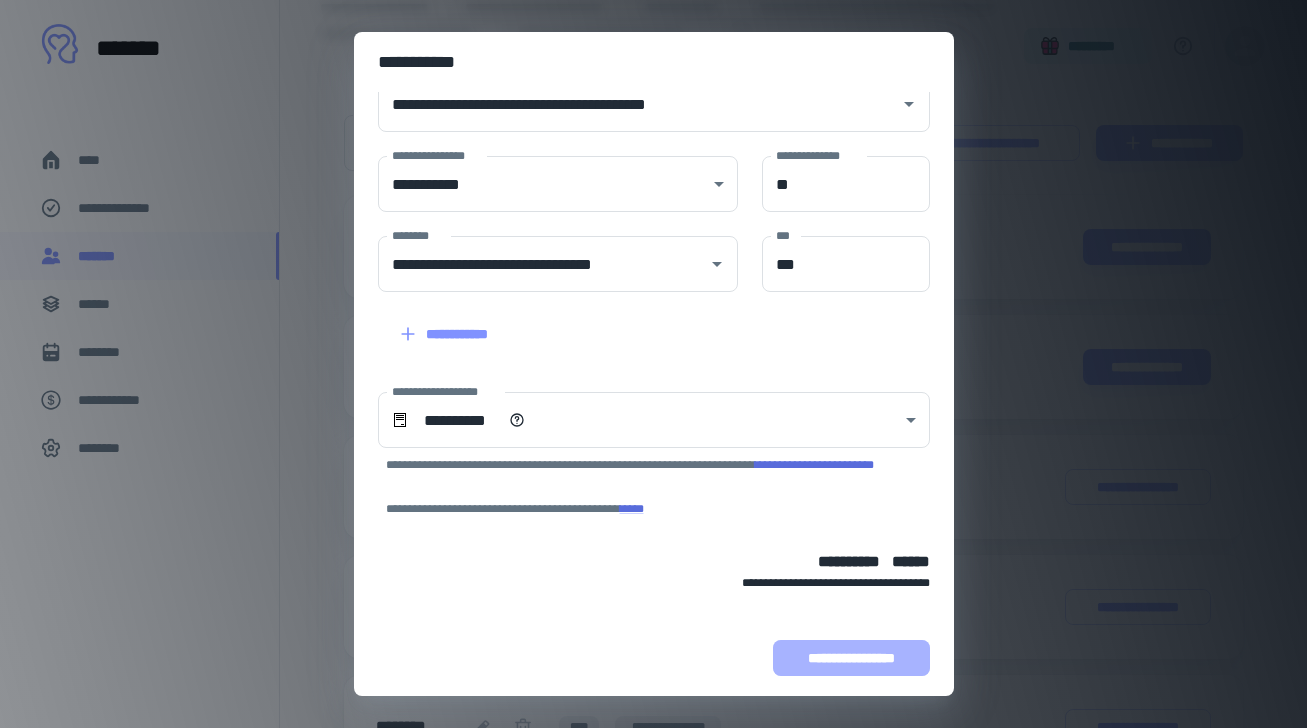 click on "**********" at bounding box center [851, 658] 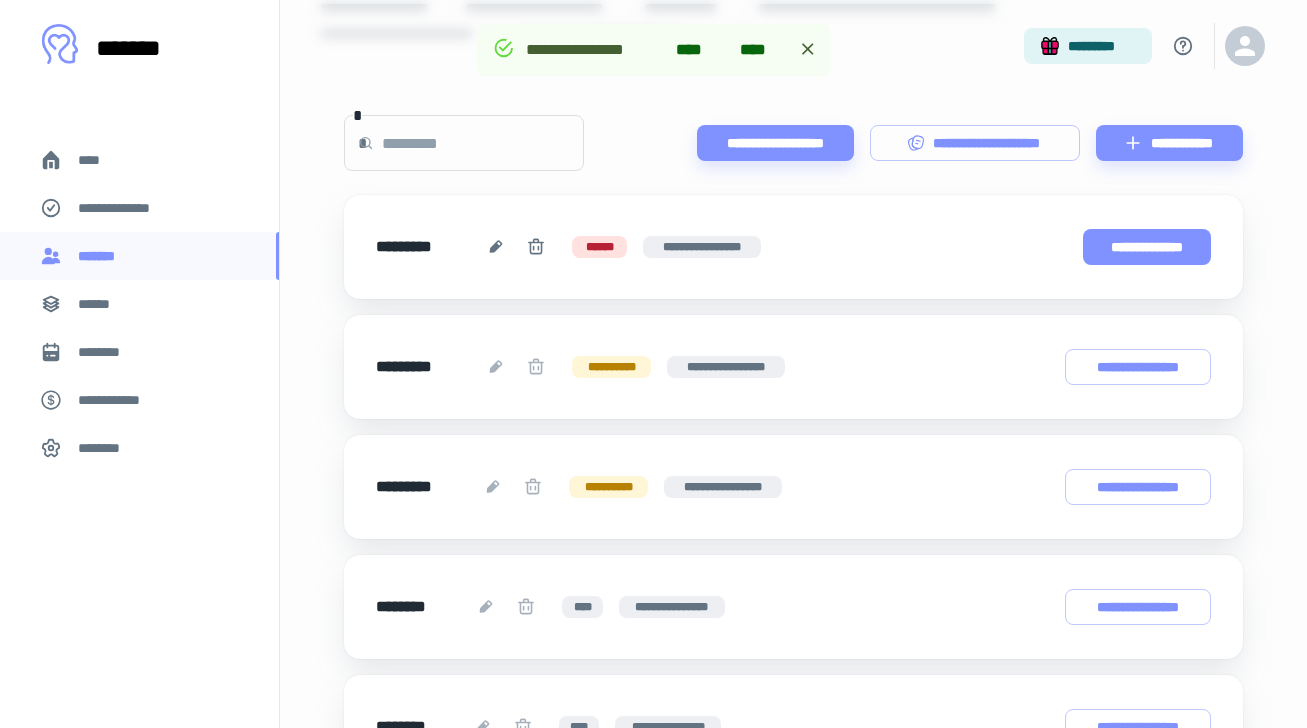 click on "**********" at bounding box center [1147, 247] 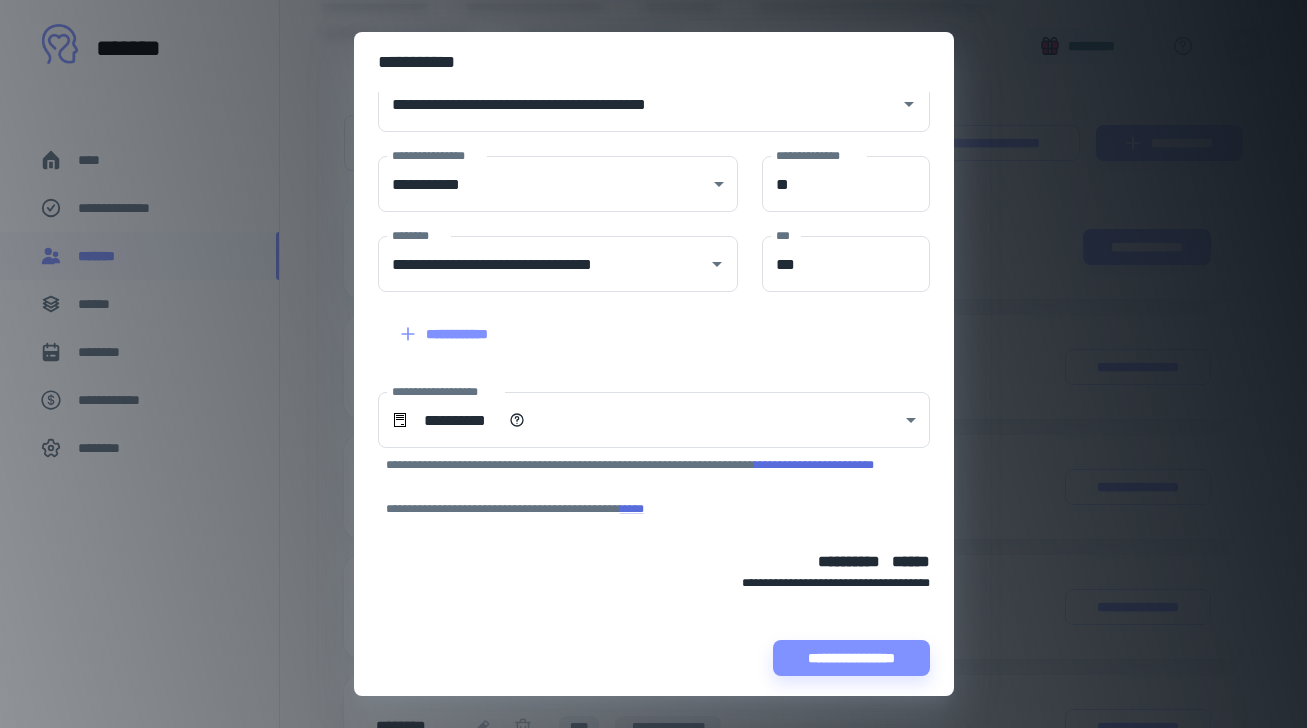 scroll, scrollTop: 128, scrollLeft: 0, axis: vertical 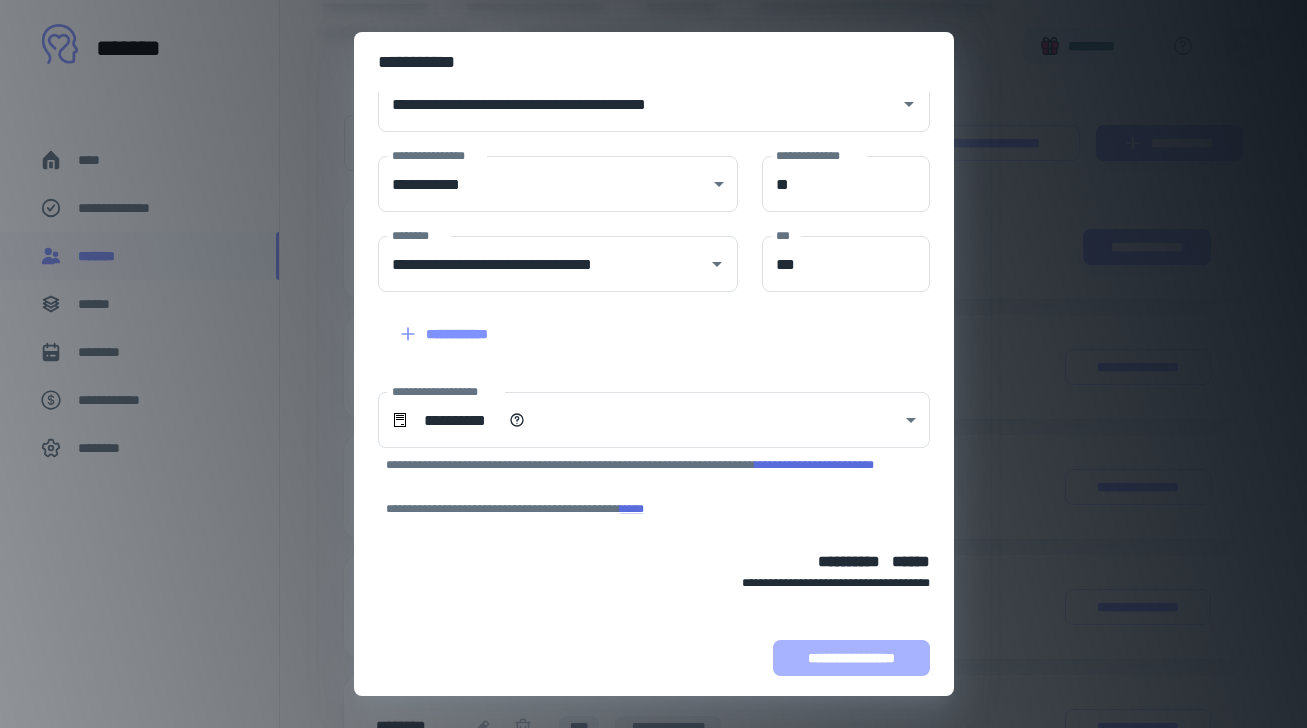 click on "**********" at bounding box center (851, 658) 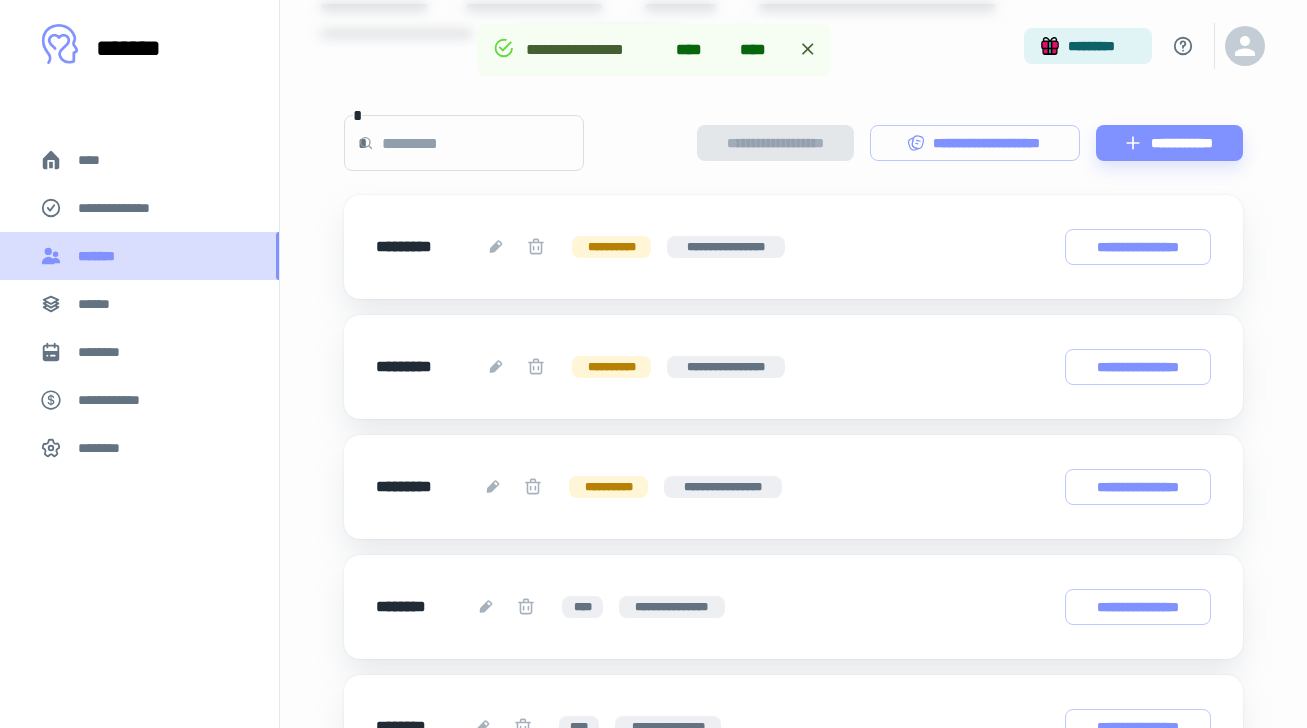 click on "*******" at bounding box center [139, 256] 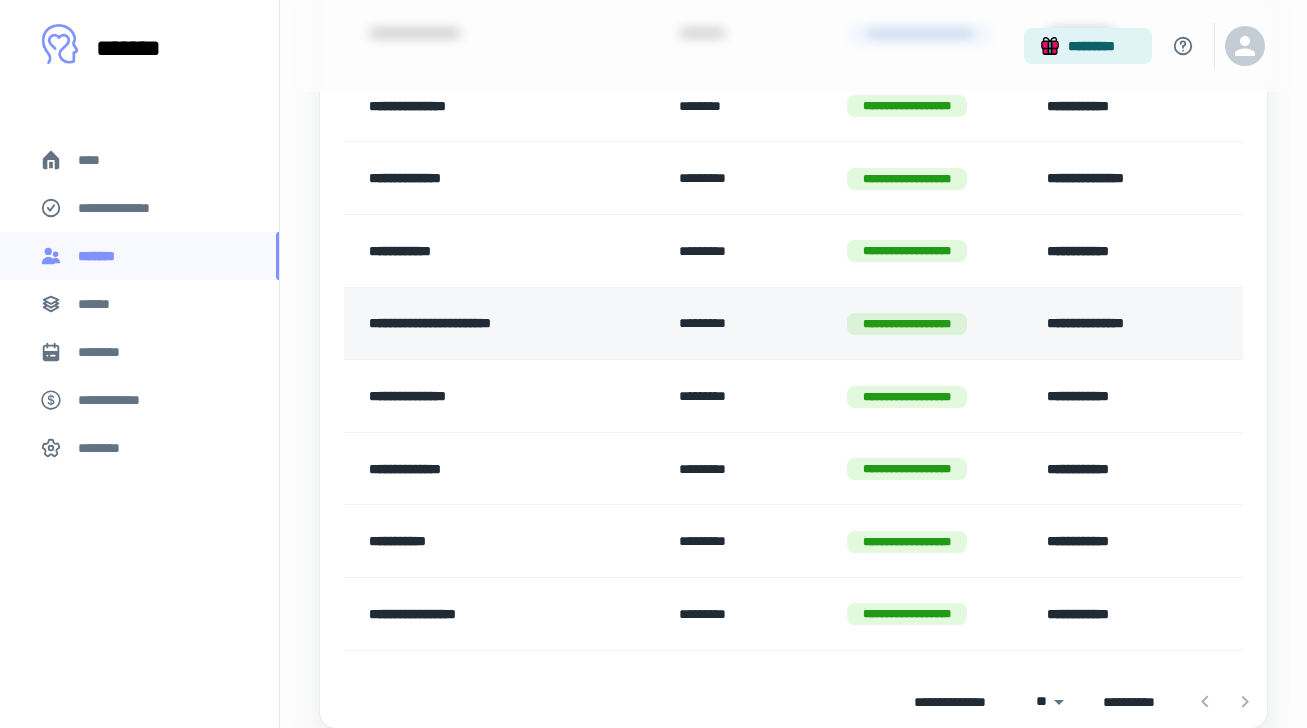 scroll, scrollTop: 882, scrollLeft: 0, axis: vertical 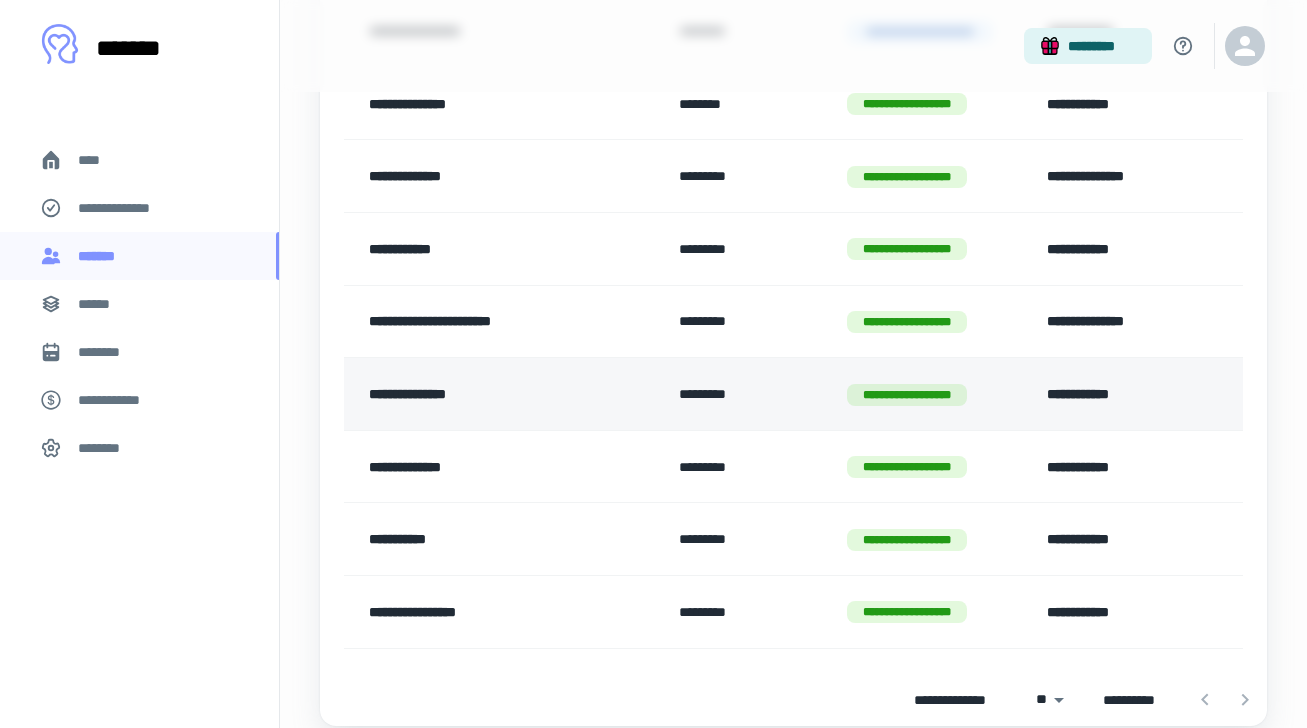 click on "**********" at bounding box center (492, 394) 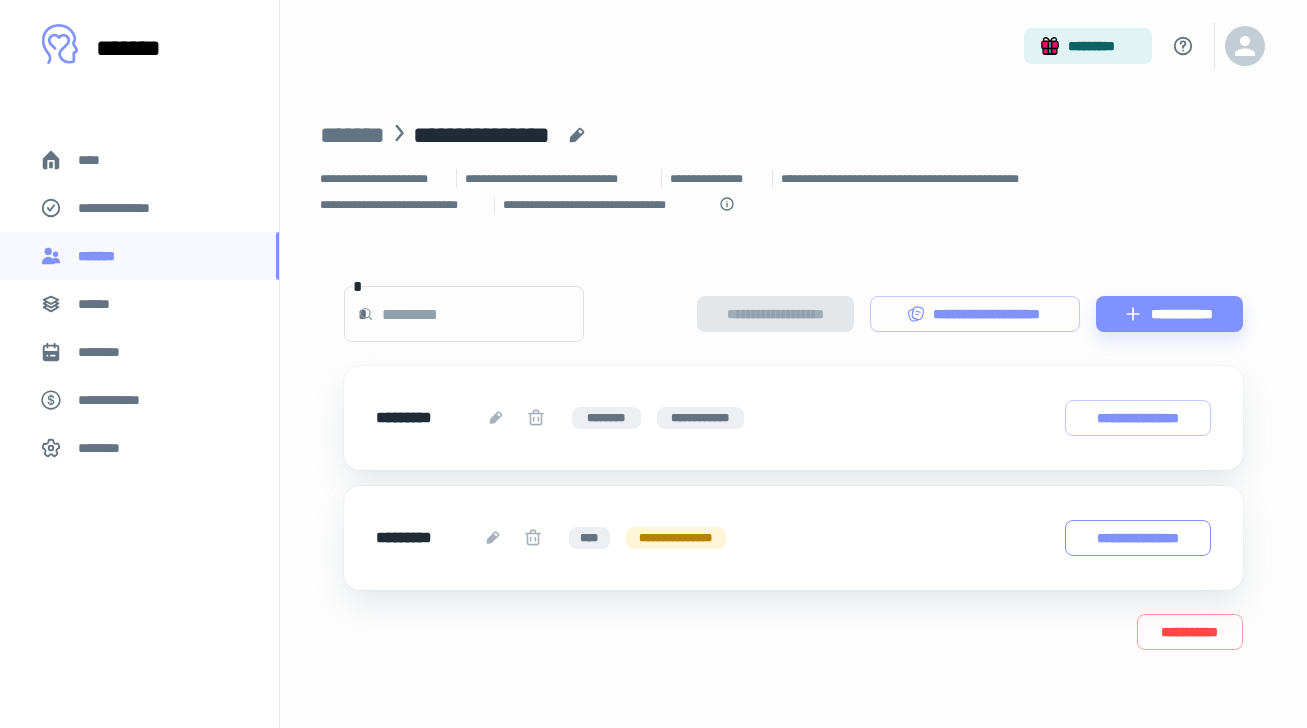 click on "**********" at bounding box center (1138, 538) 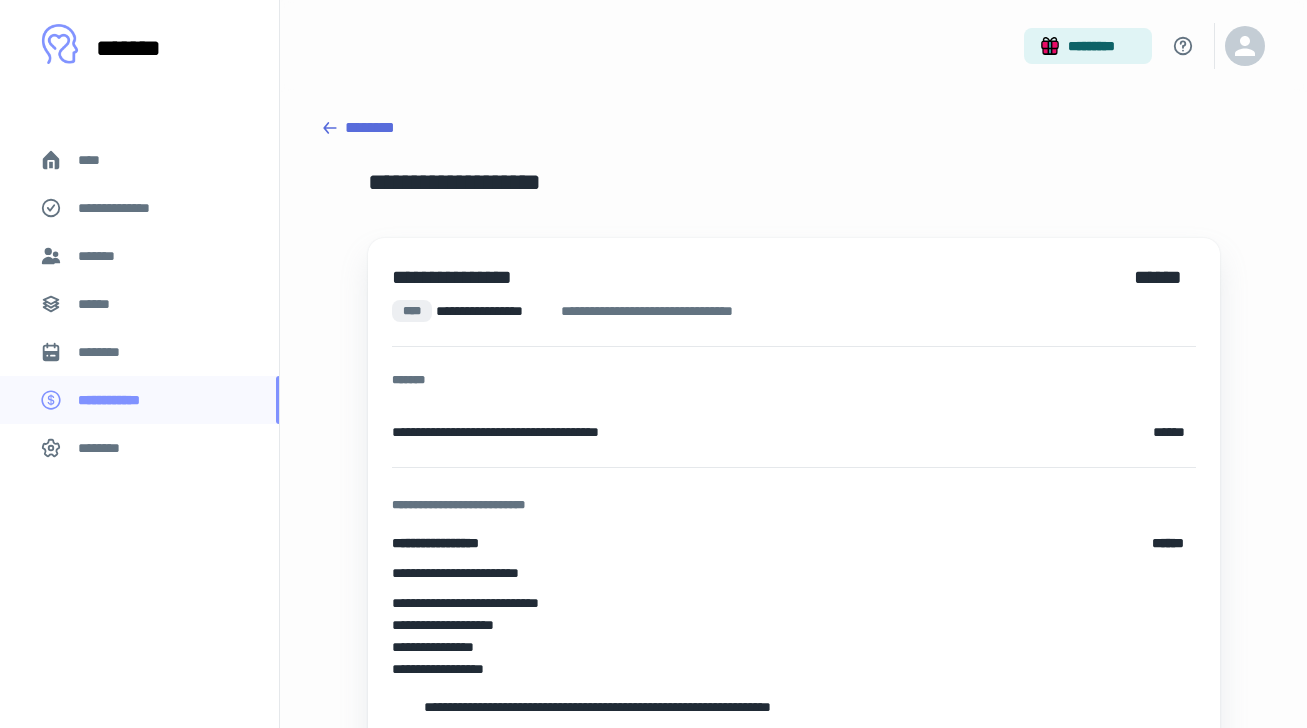 scroll, scrollTop: 177, scrollLeft: 0, axis: vertical 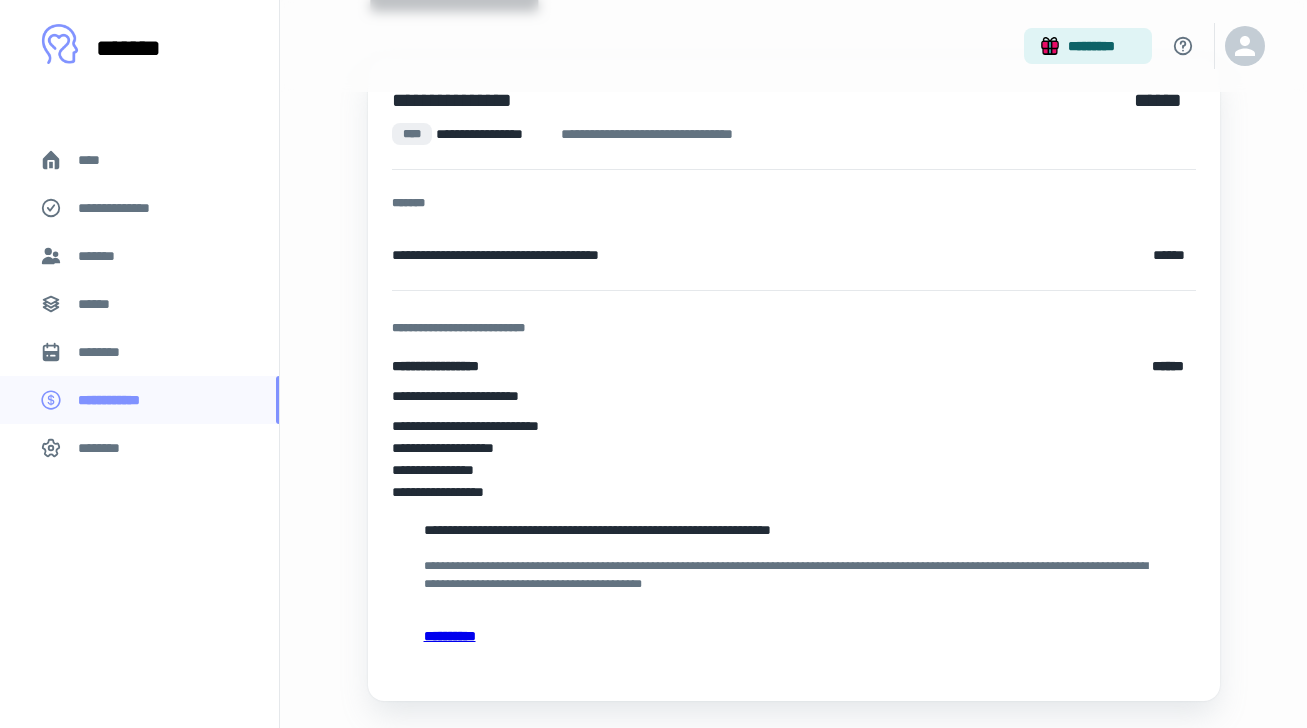 click on "*******" at bounding box center (139, 256) 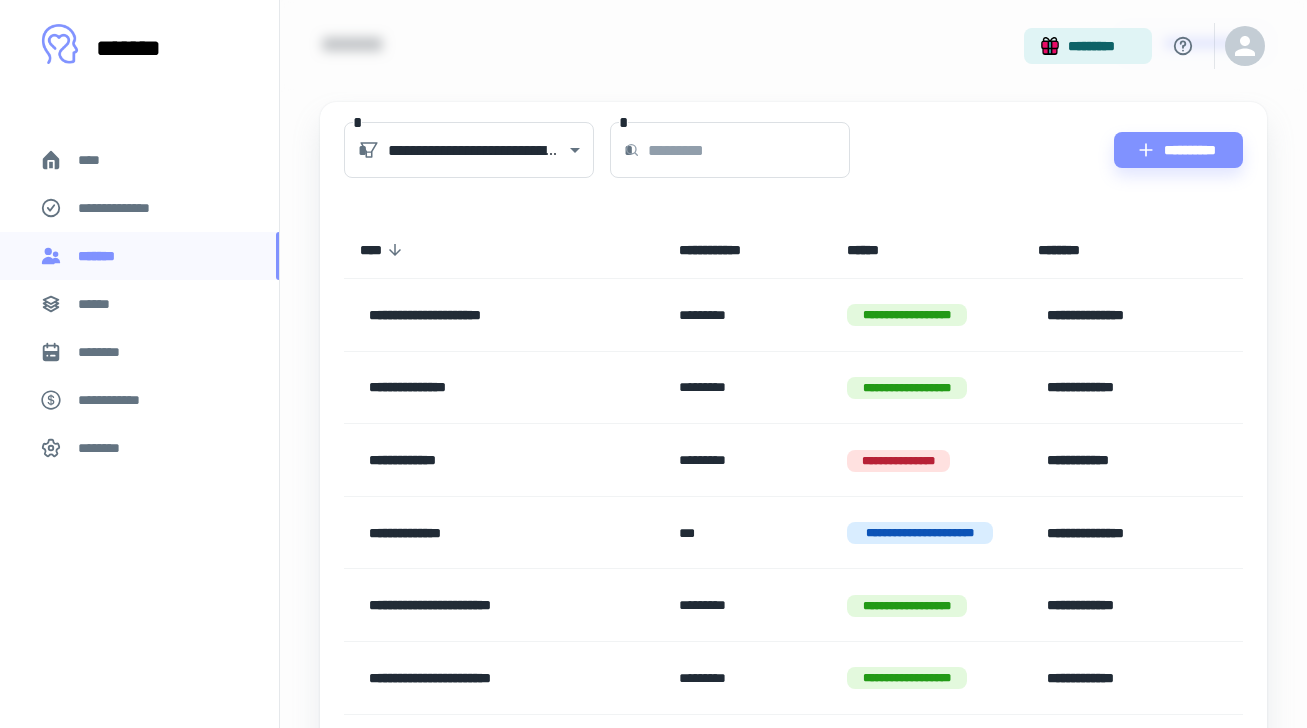 scroll, scrollTop: 169, scrollLeft: 0, axis: vertical 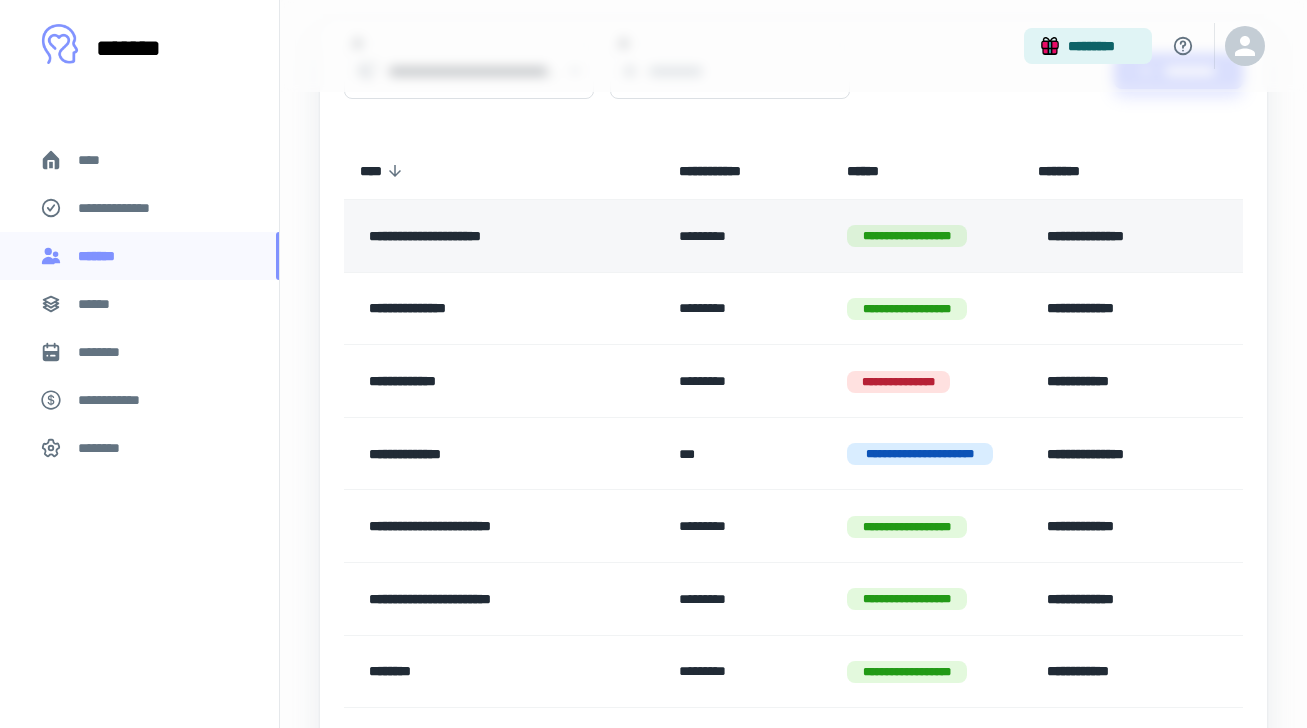 click on "**********" at bounding box center [503, 236] 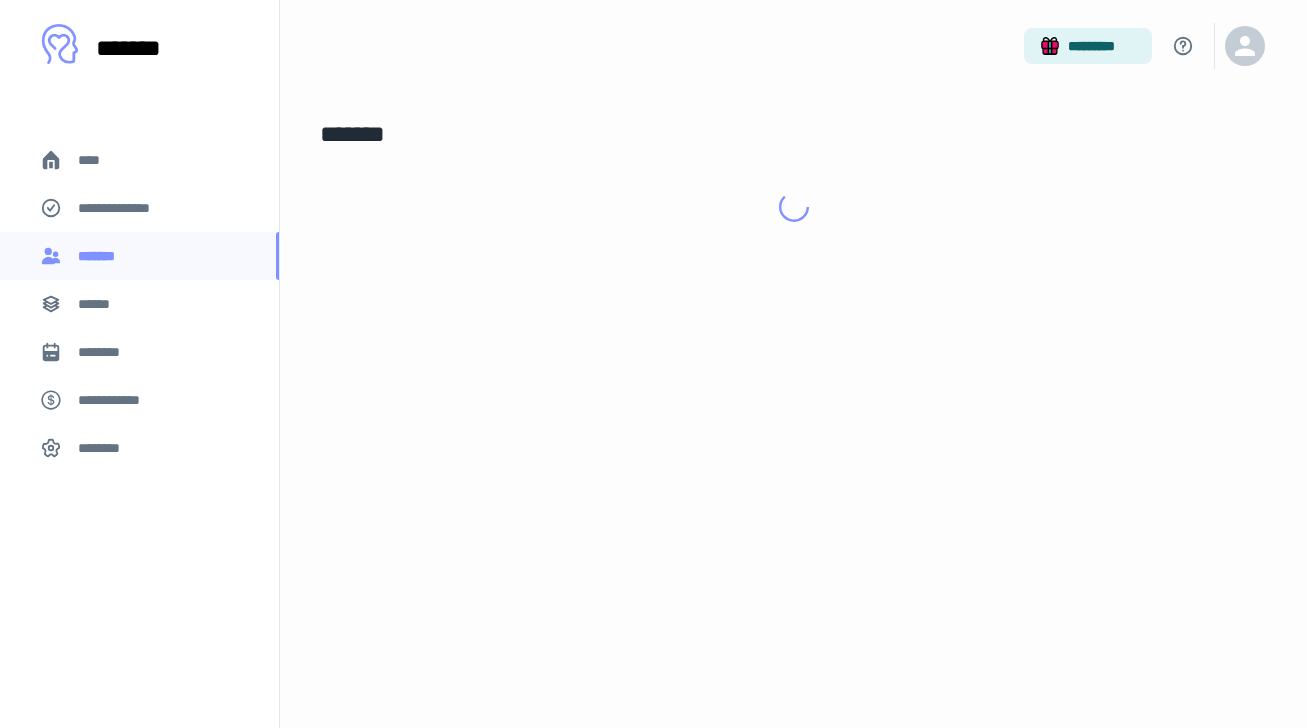 scroll, scrollTop: 0, scrollLeft: 0, axis: both 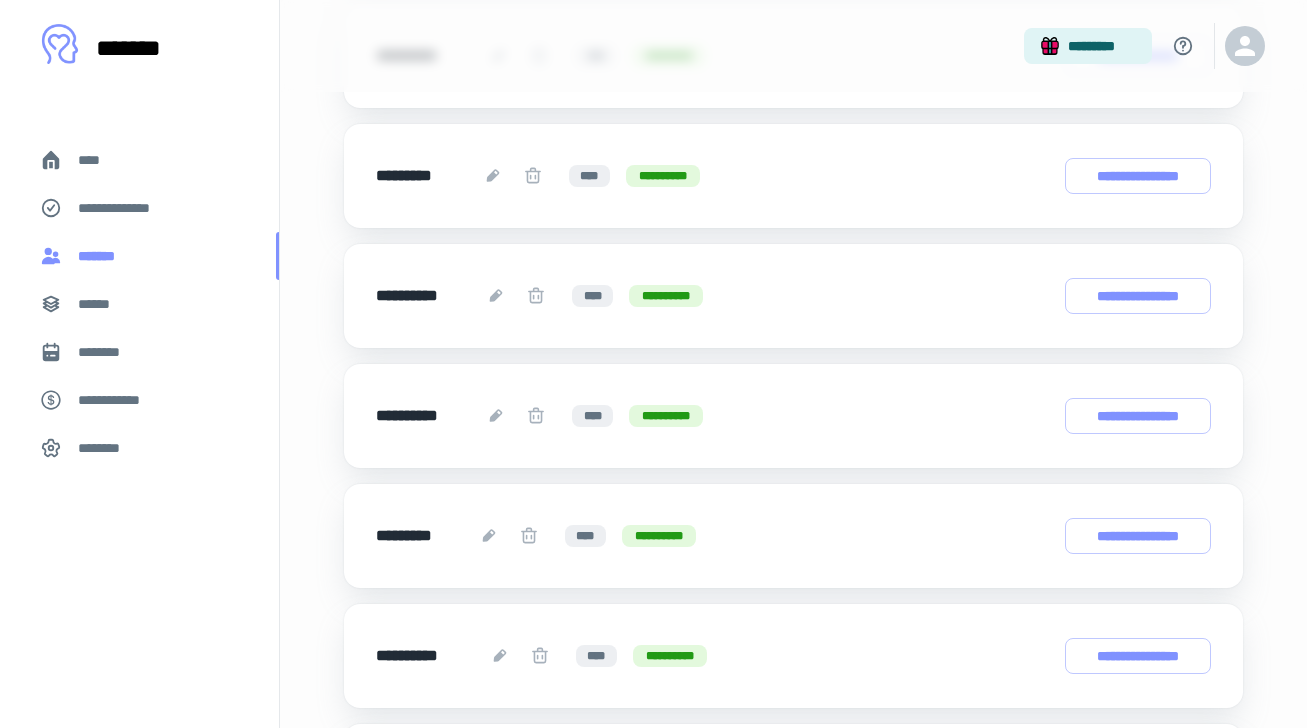click on "*******" at bounding box center (139, 256) 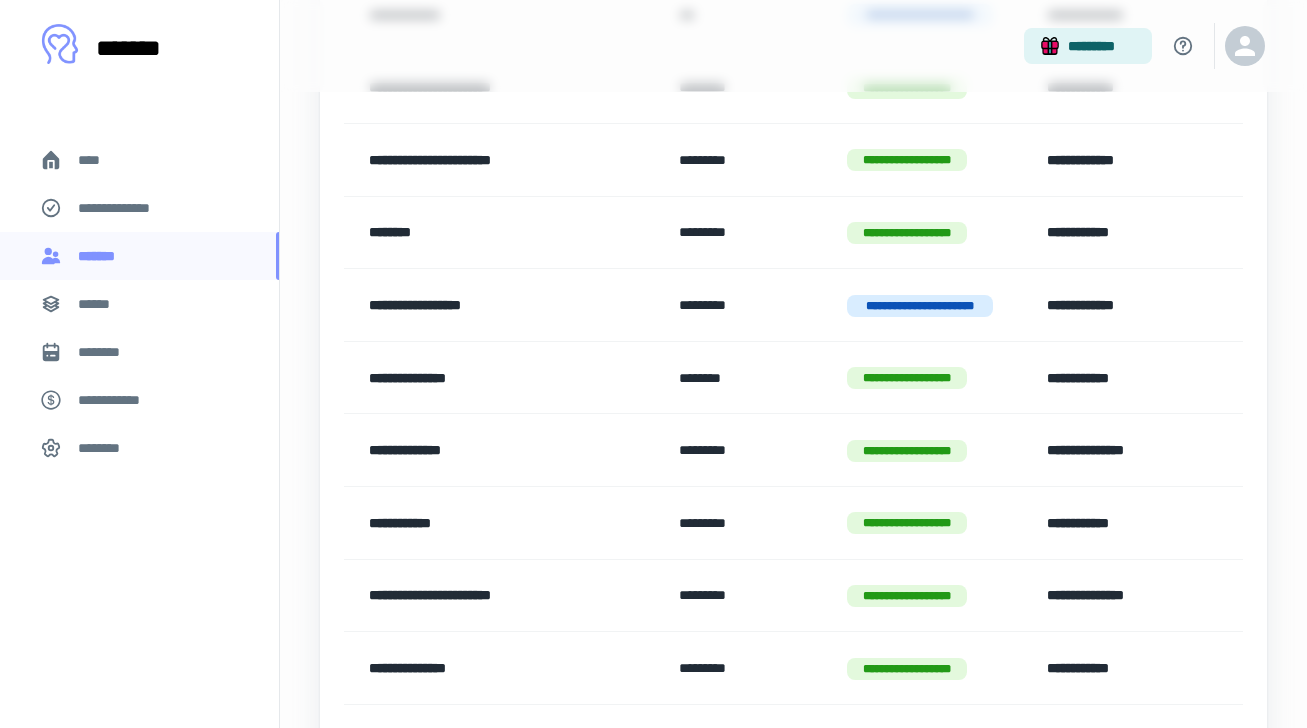 scroll, scrollTop: 608, scrollLeft: 0, axis: vertical 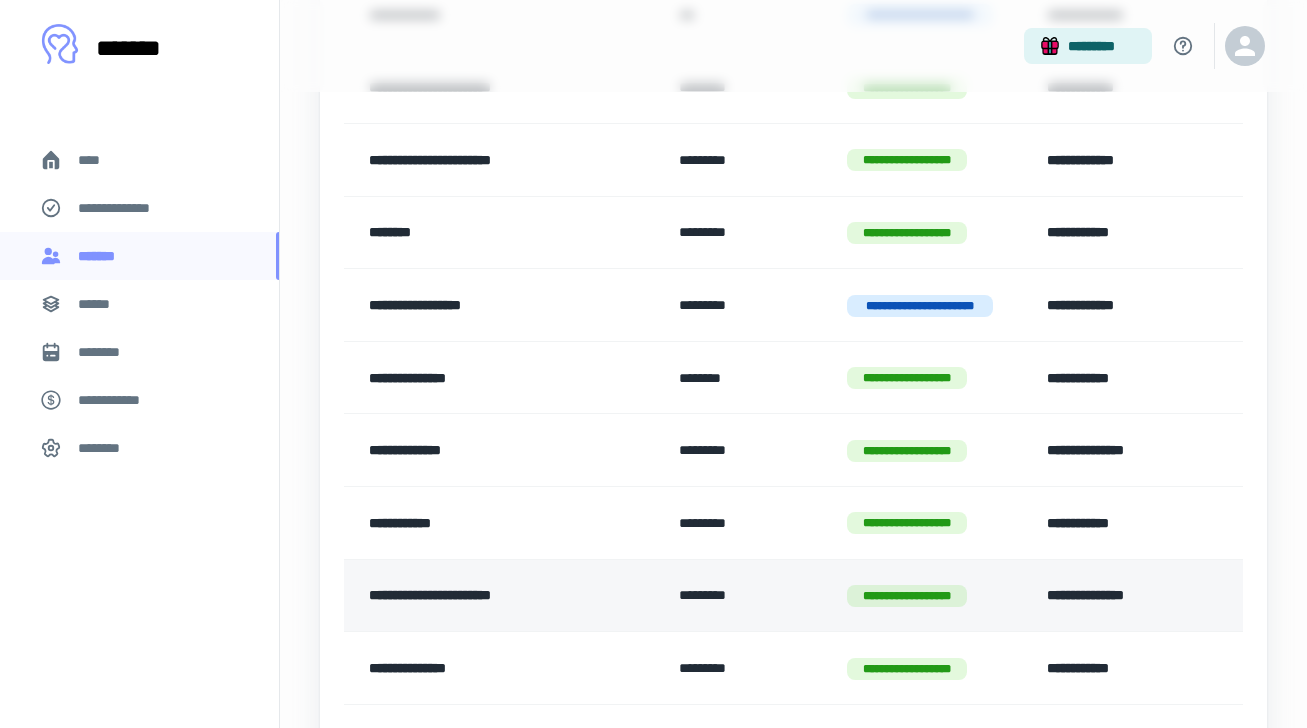 click on "**********" at bounding box center (492, 596) 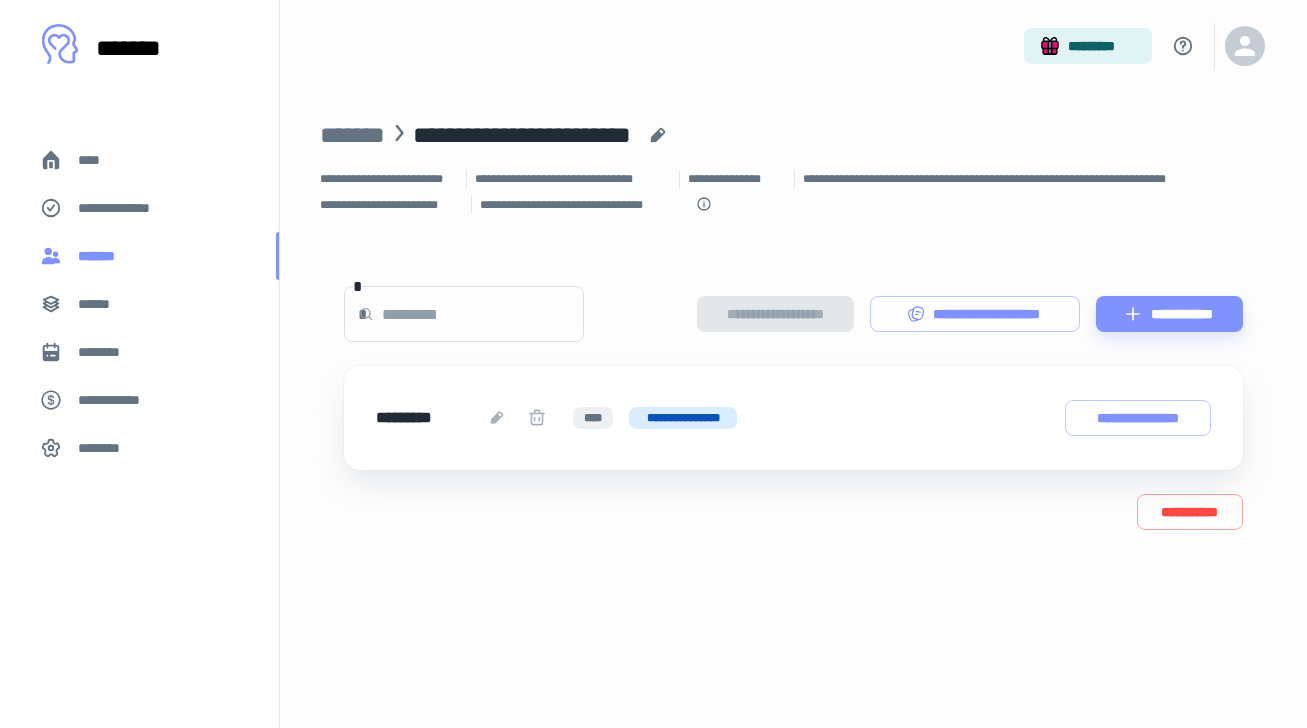 click on "*******" at bounding box center (139, 256) 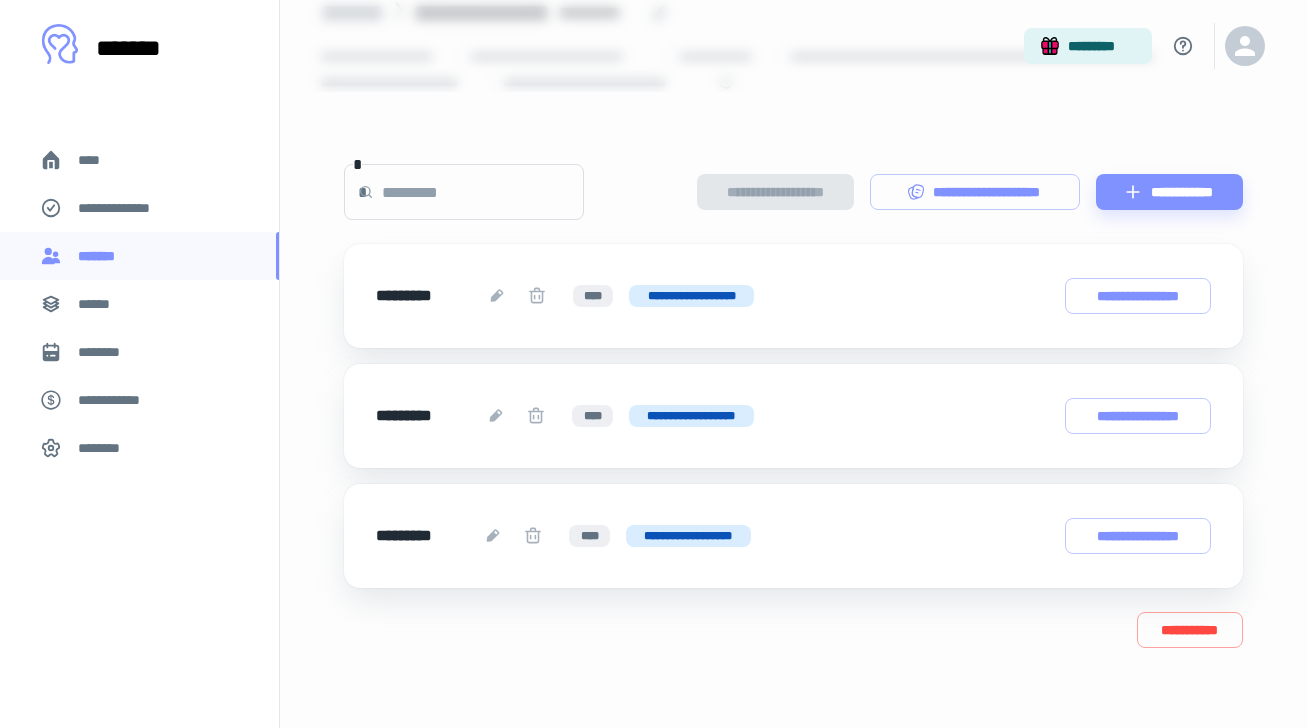 scroll, scrollTop: 122, scrollLeft: 0, axis: vertical 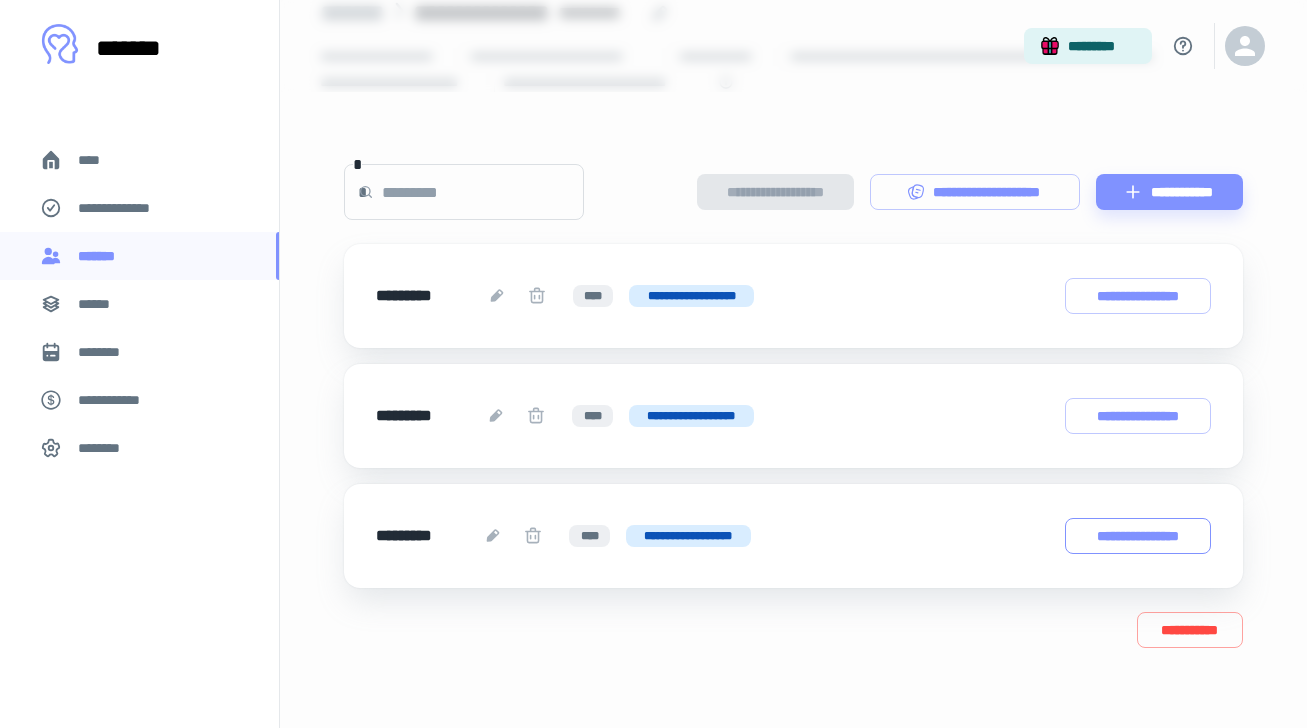click on "**********" at bounding box center [1138, 536] 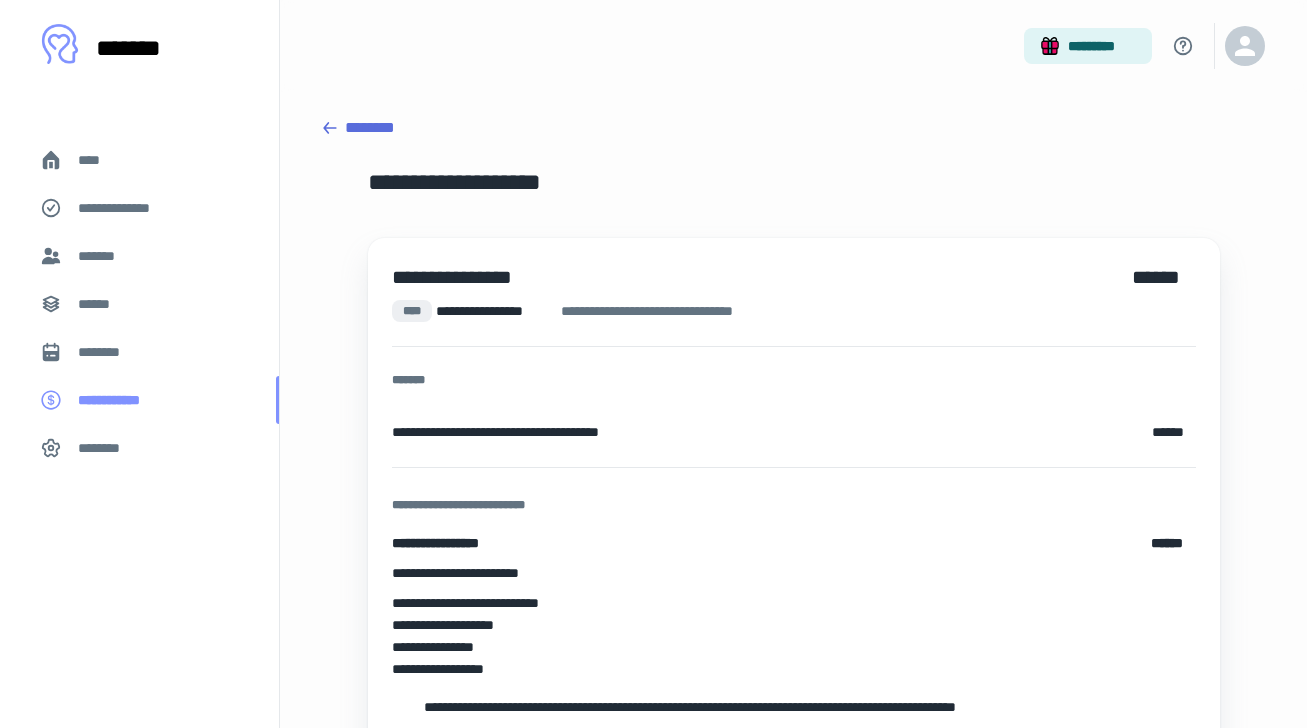 scroll, scrollTop: 0, scrollLeft: 0, axis: both 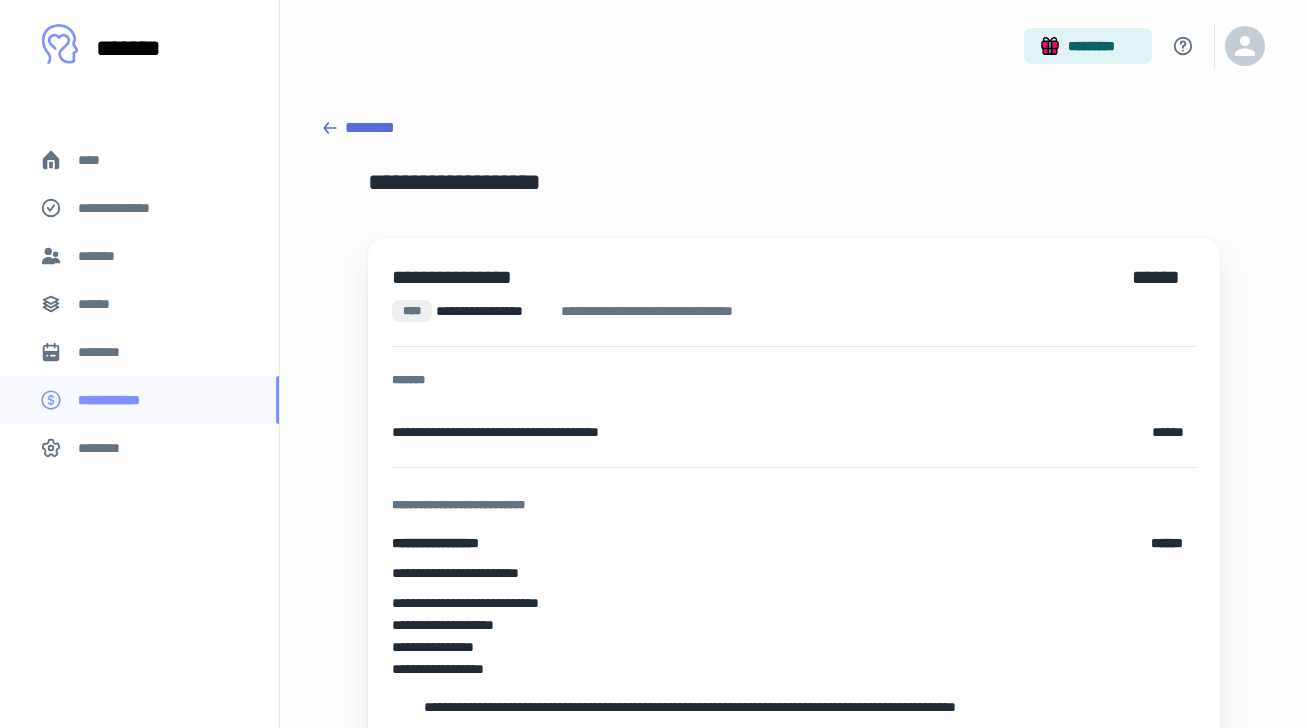click on "*******" at bounding box center (139, 256) 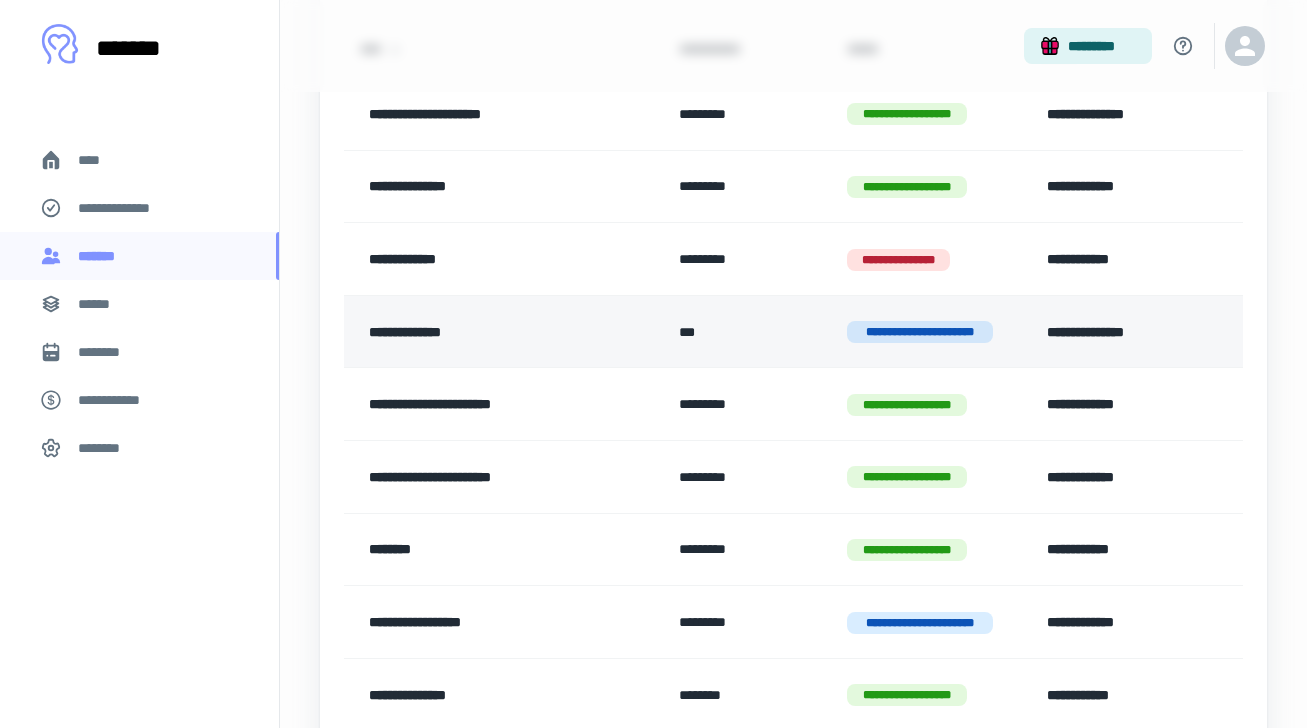 scroll, scrollTop: 289, scrollLeft: 0, axis: vertical 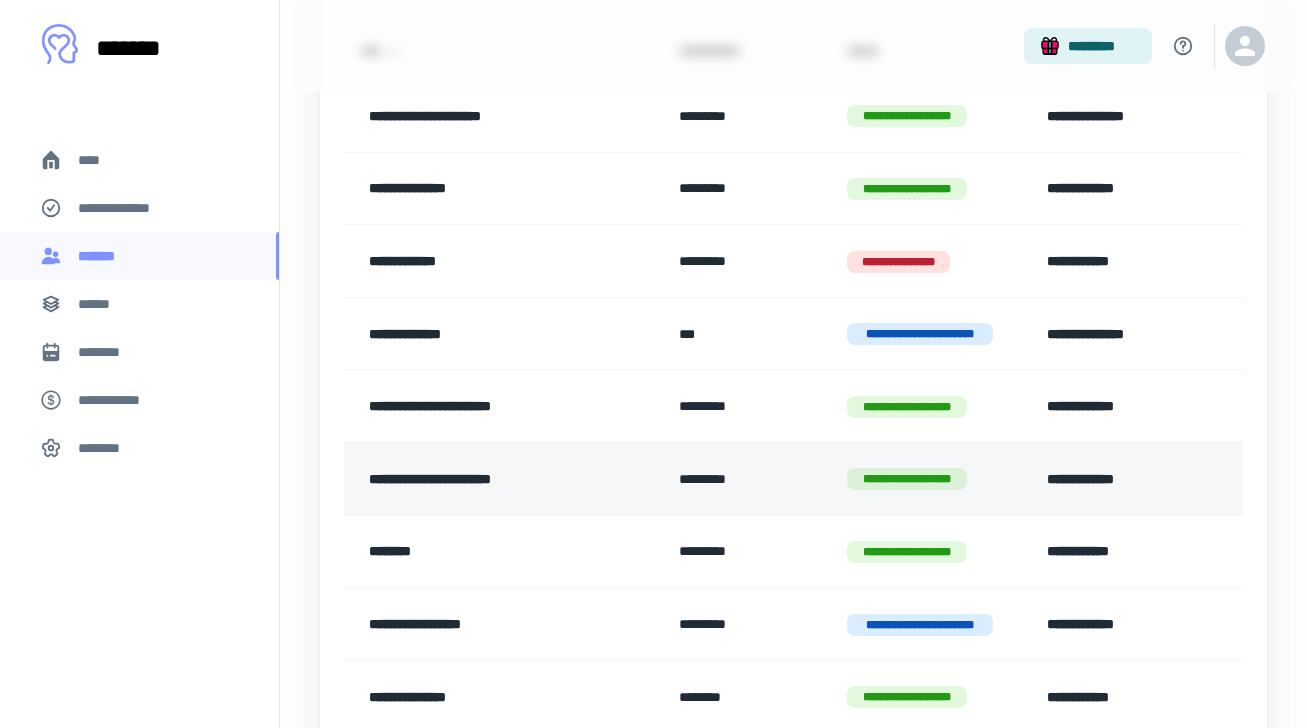 click on "**********" at bounding box center (503, 479) 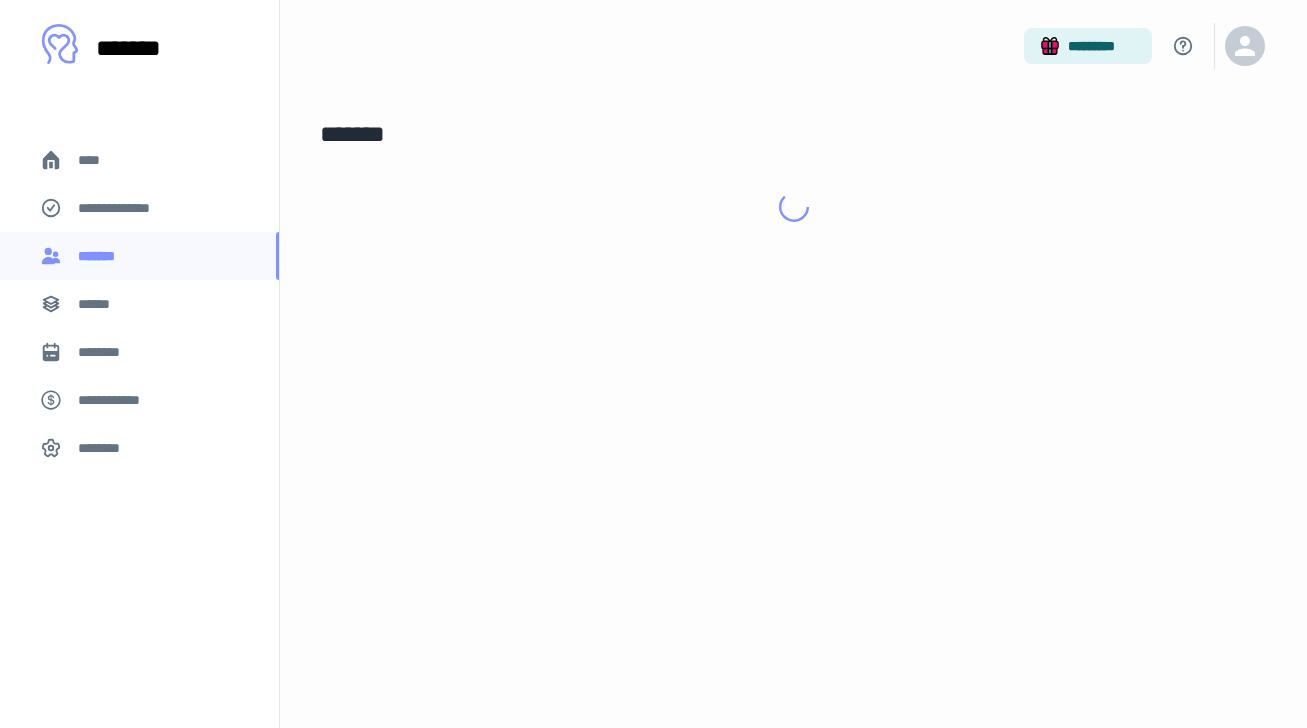 scroll, scrollTop: 0, scrollLeft: 0, axis: both 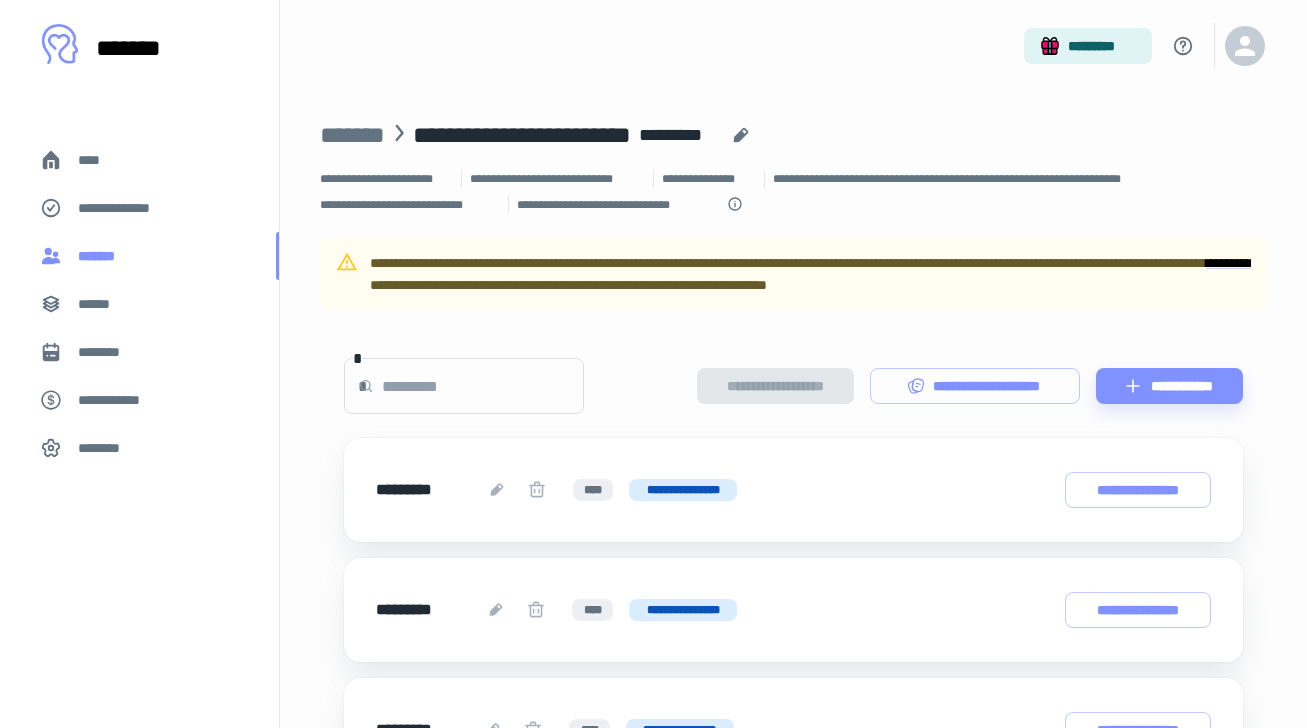 click on "*******" at bounding box center (139, 256) 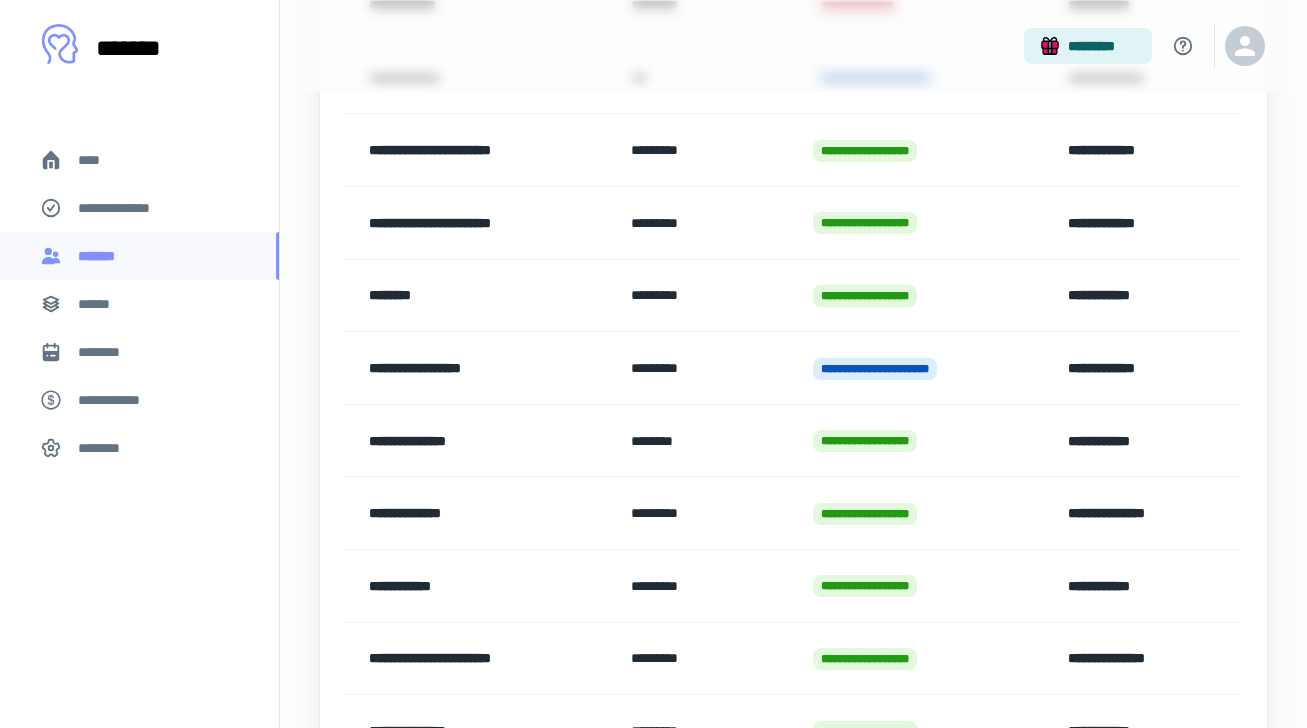 scroll, scrollTop: 668, scrollLeft: 0, axis: vertical 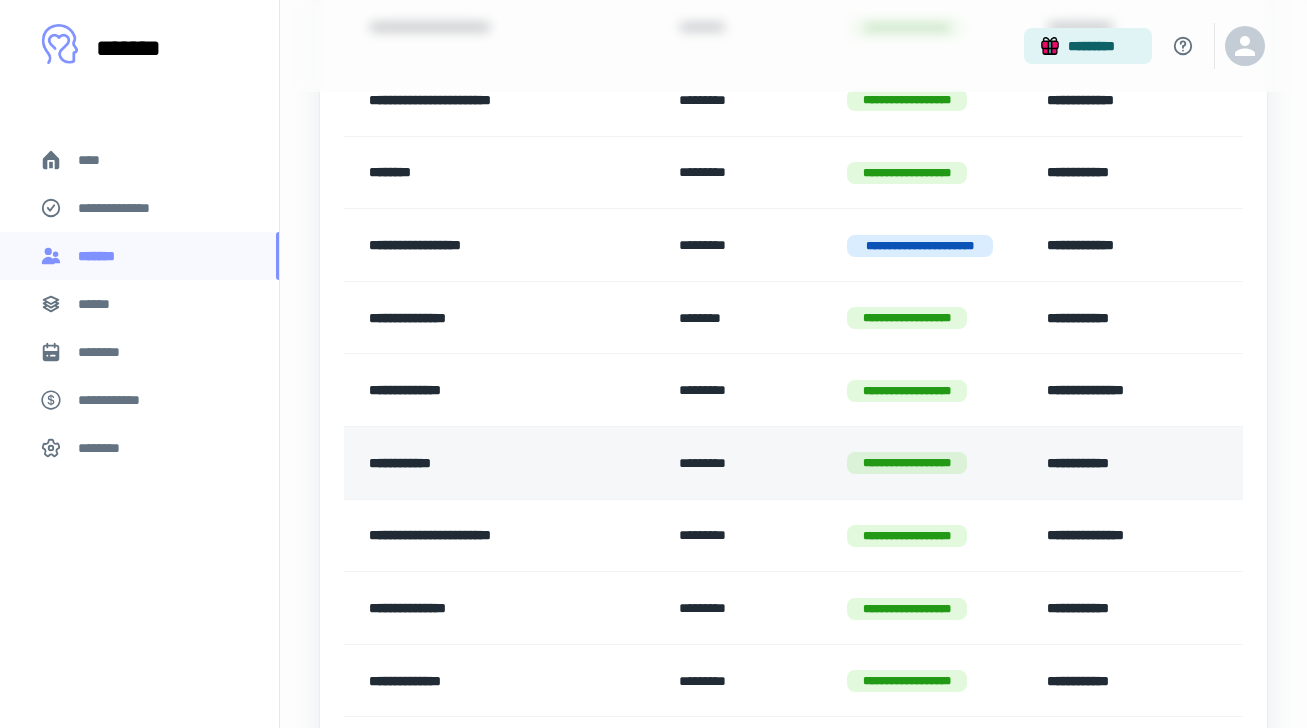 click on "**********" at bounding box center [503, 463] 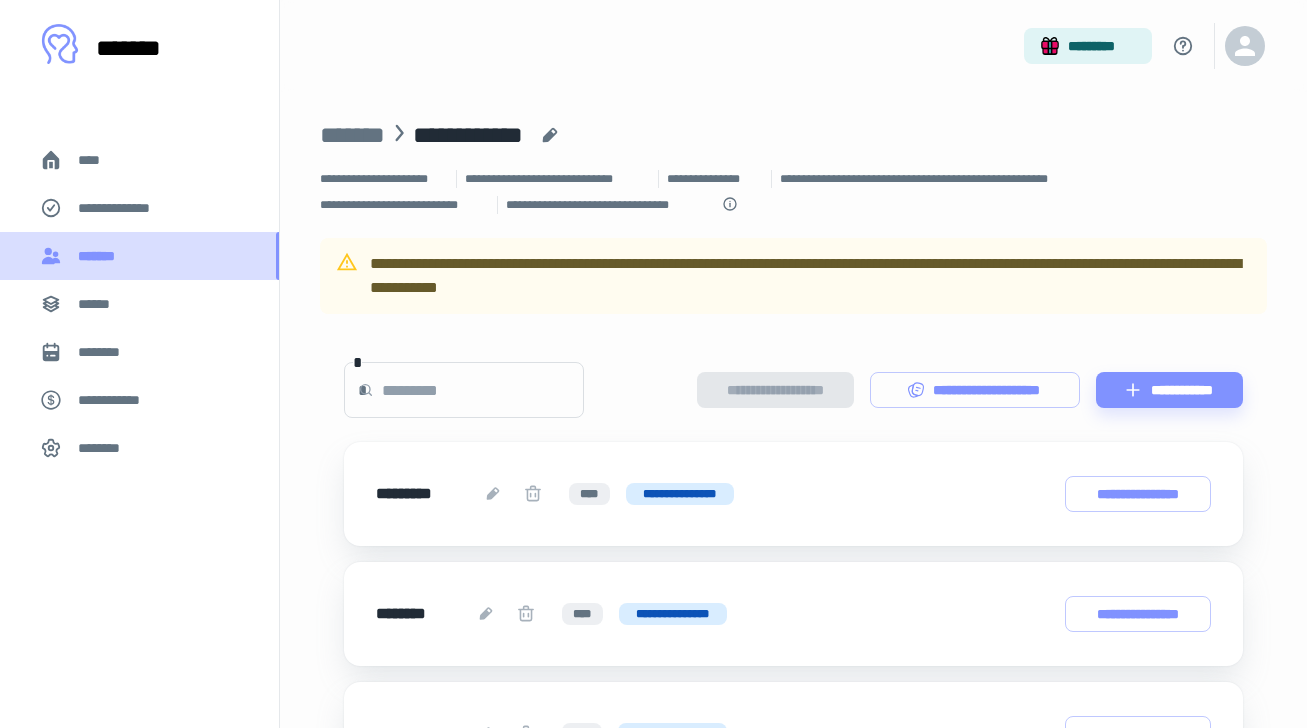 click on "*******" at bounding box center (139, 256) 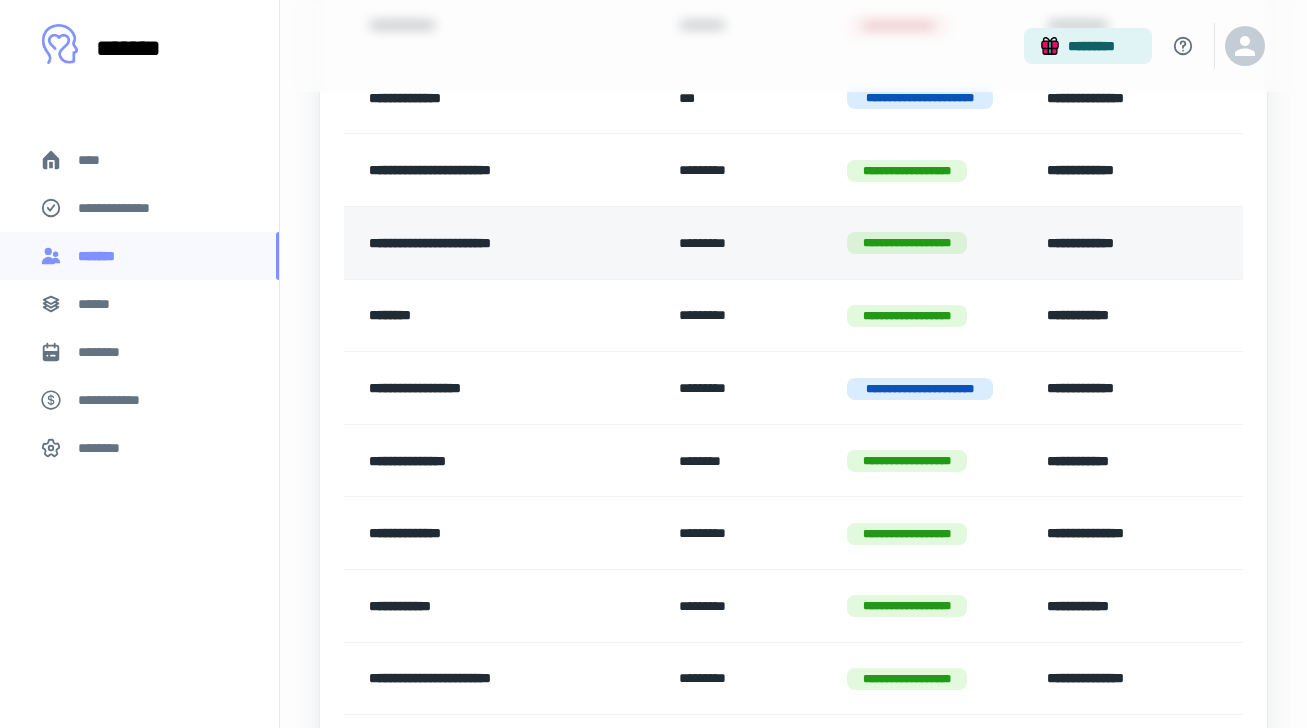 scroll, scrollTop: 606, scrollLeft: 0, axis: vertical 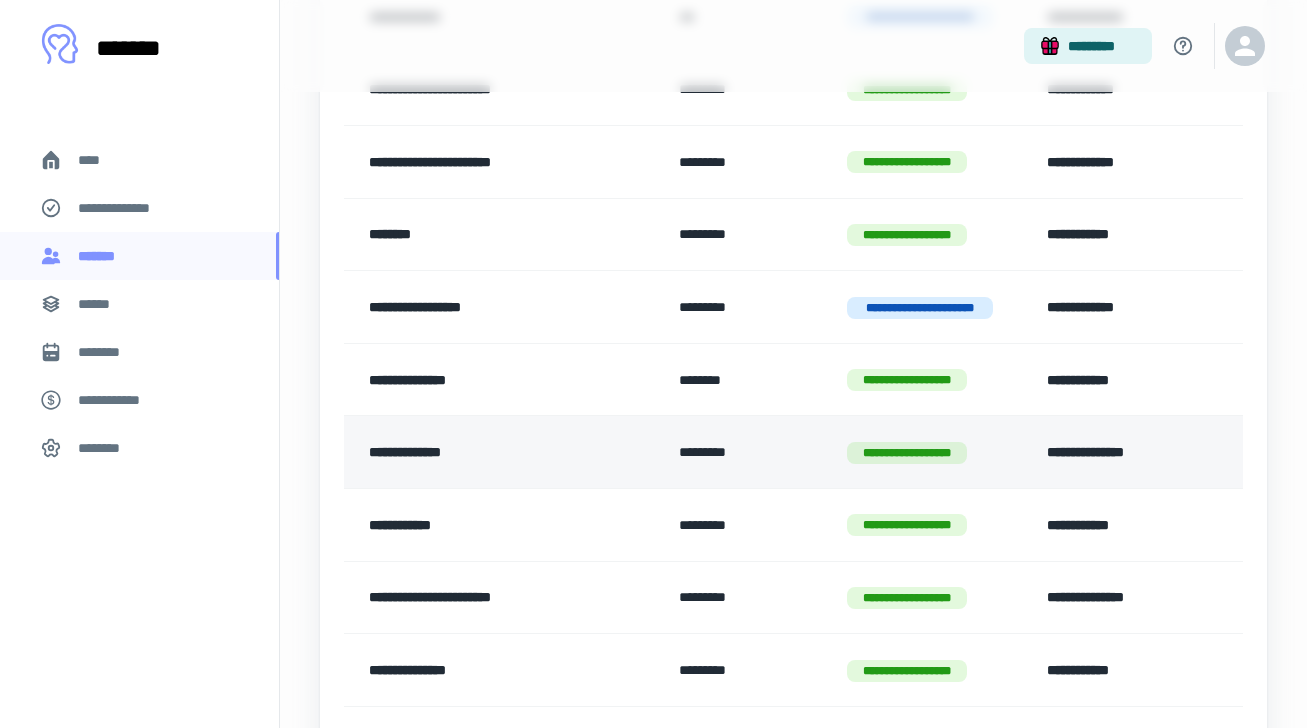 click on "**********" at bounding box center [492, 452] 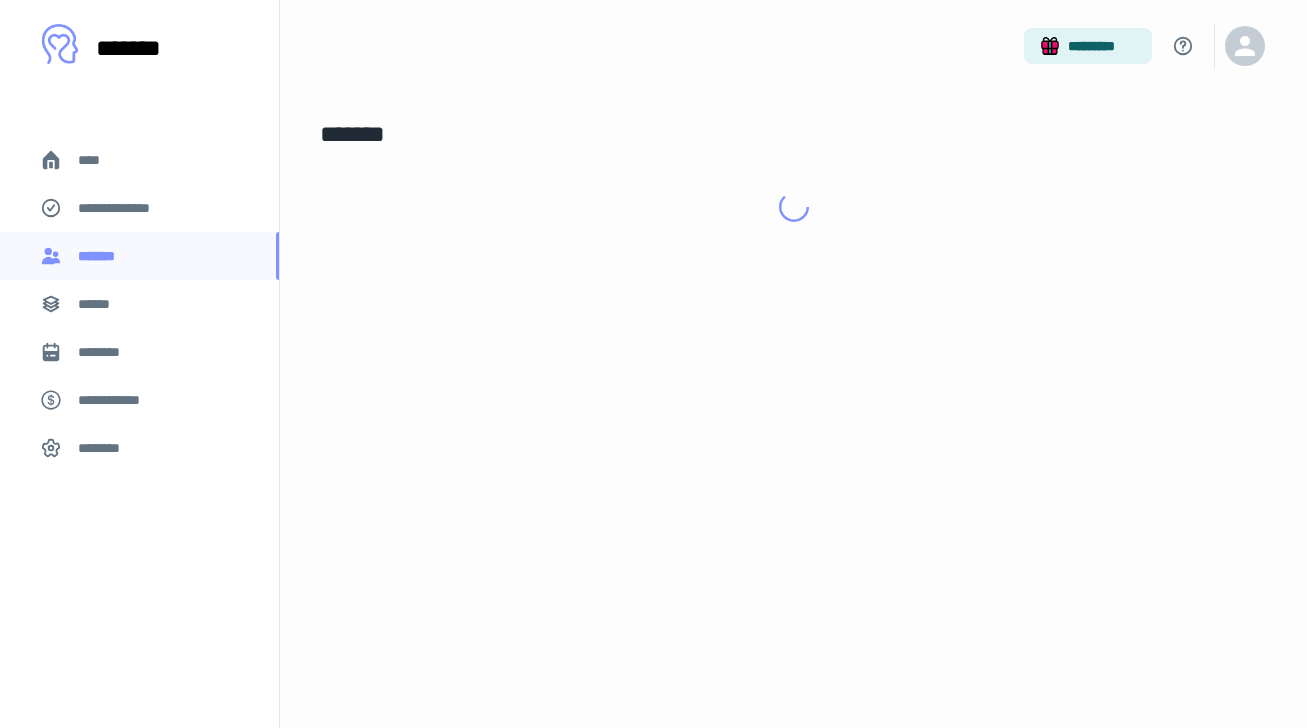 scroll, scrollTop: 0, scrollLeft: 0, axis: both 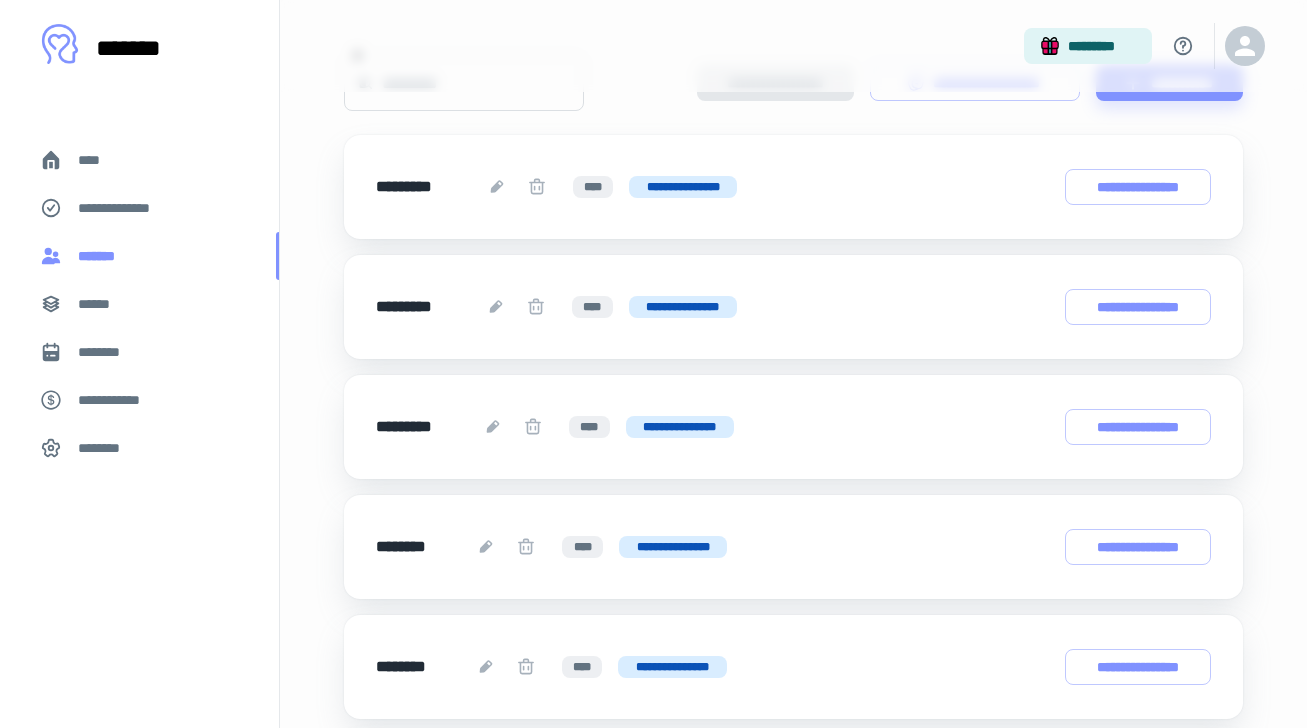 click on "*******" at bounding box center (139, 256) 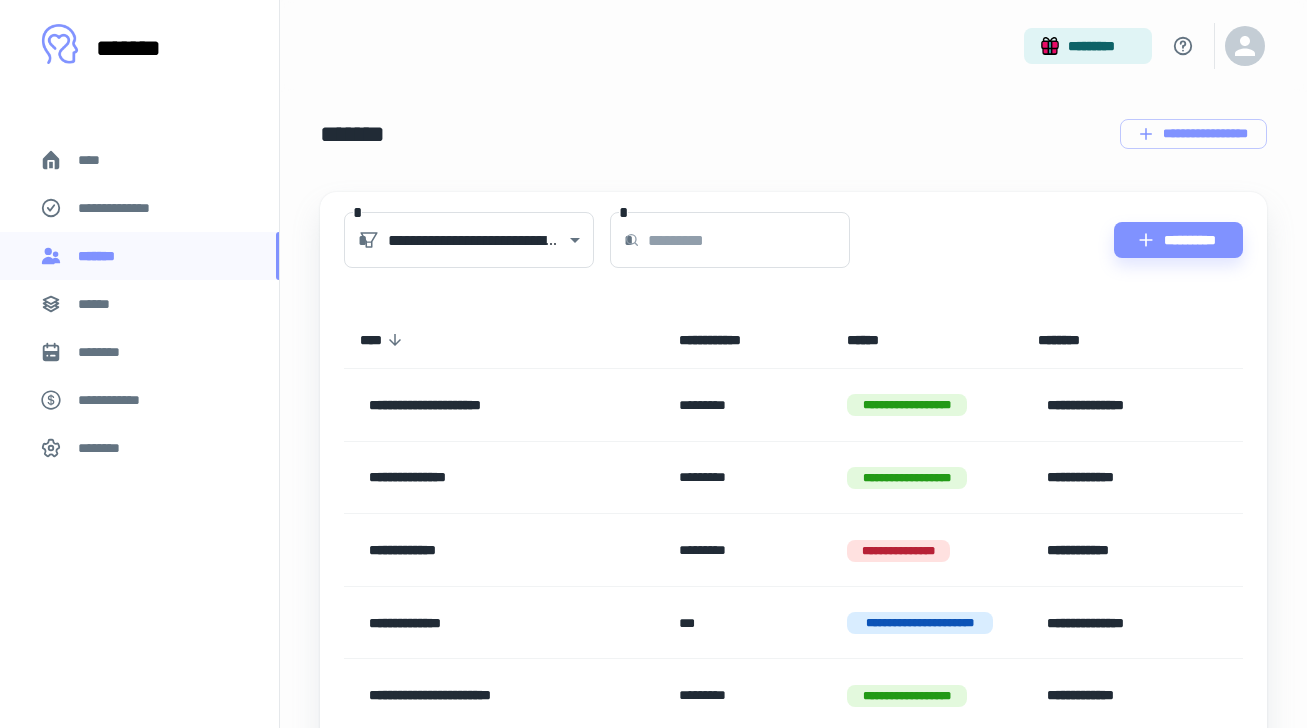 scroll, scrollTop: 0, scrollLeft: 0, axis: both 